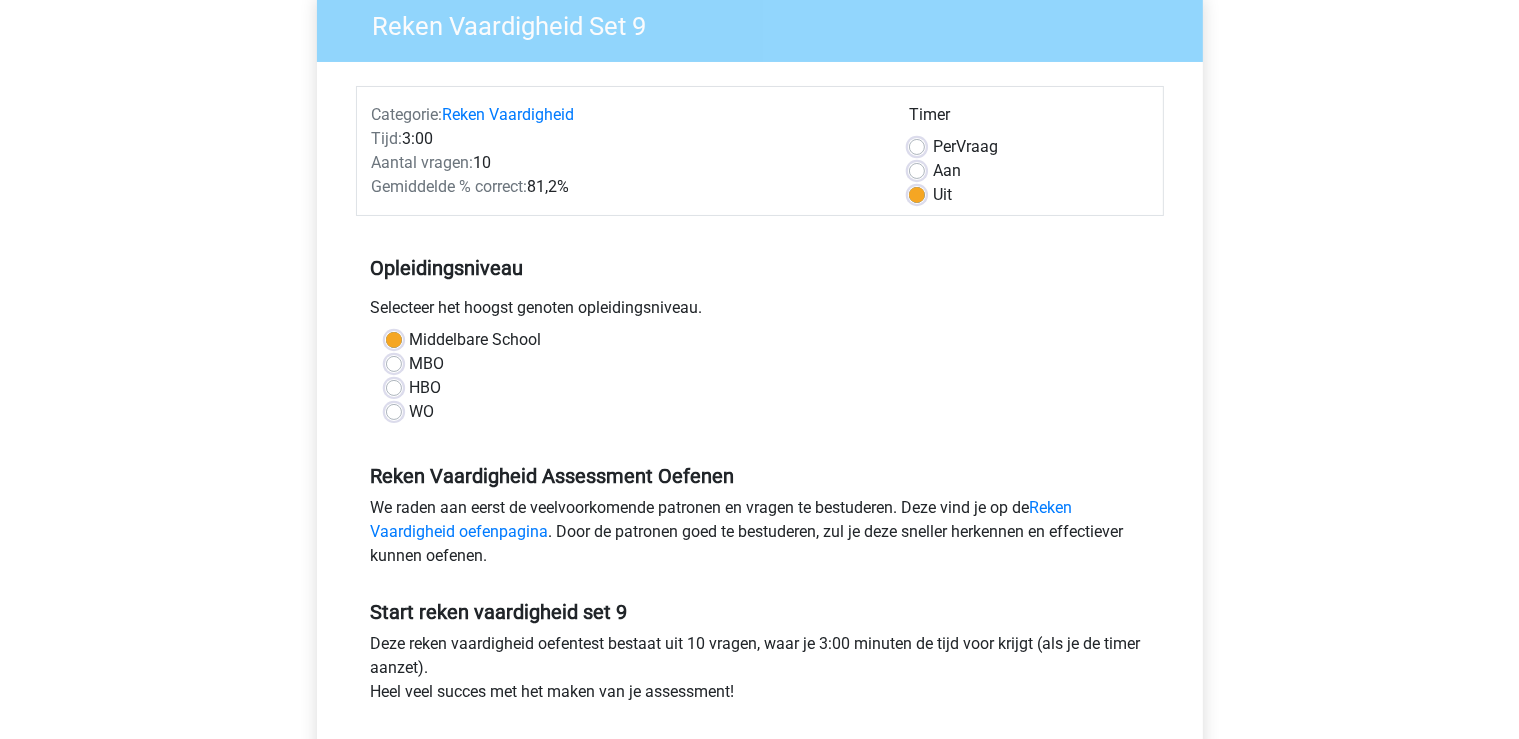 scroll, scrollTop: 422, scrollLeft: 0, axis: vertical 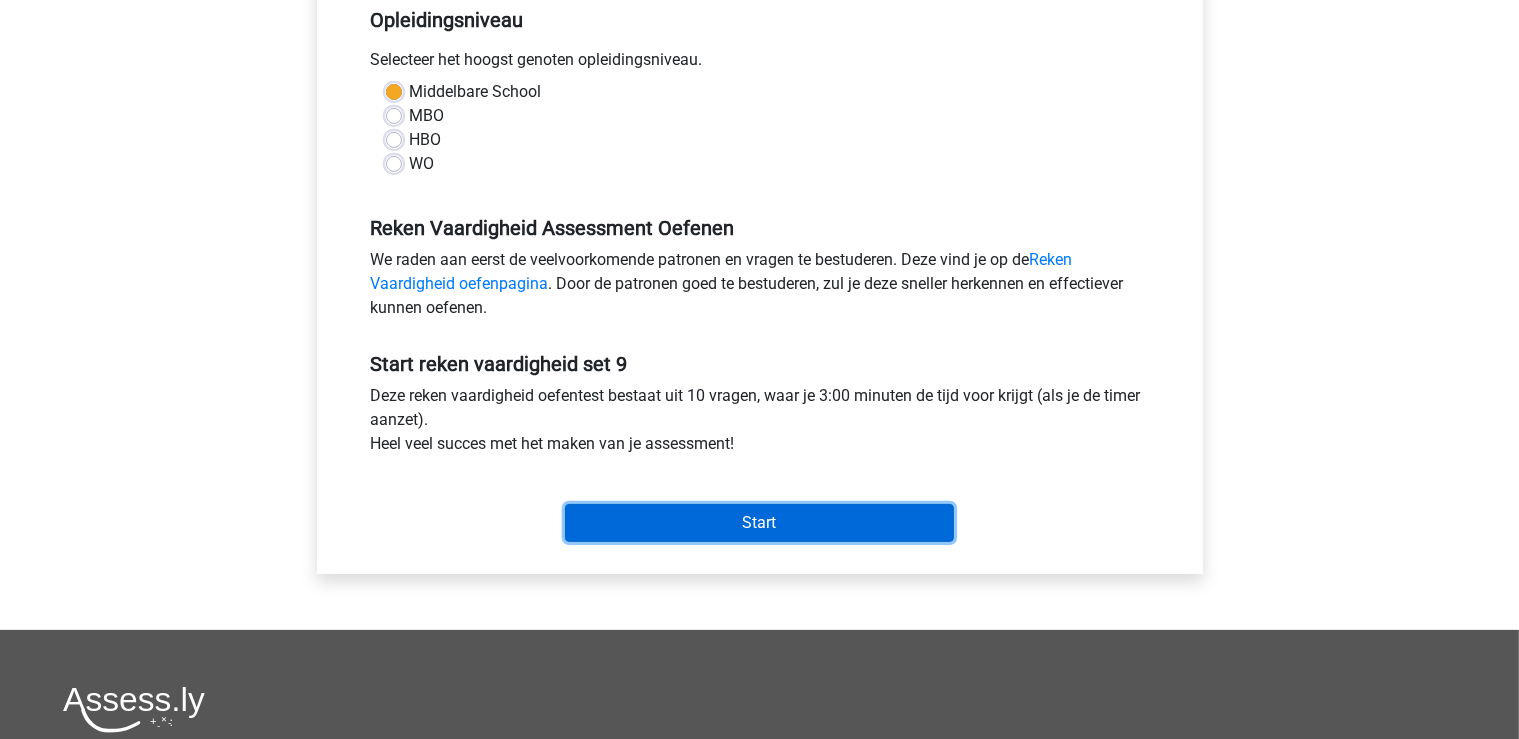 click on "Start" at bounding box center [759, 523] 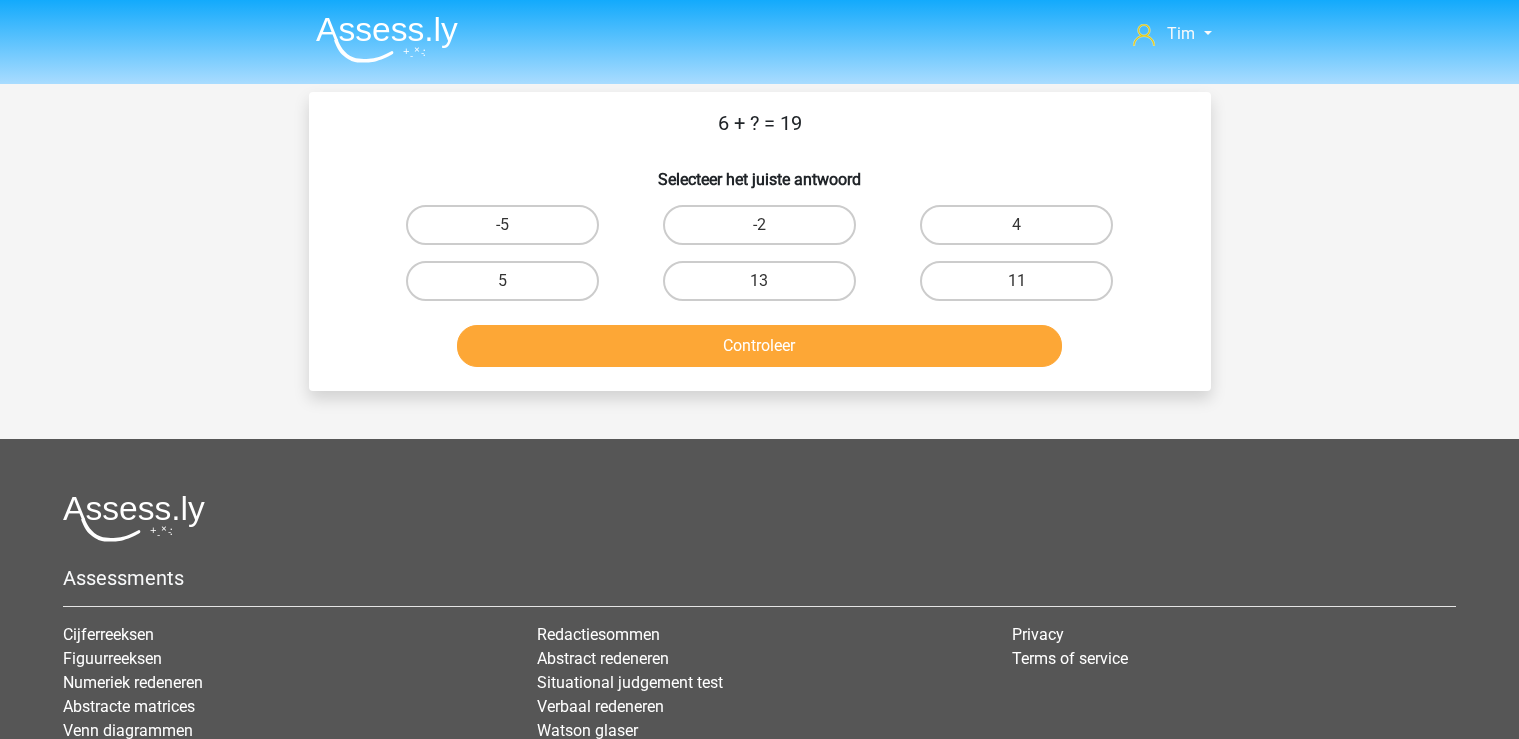 scroll, scrollTop: 0, scrollLeft: 0, axis: both 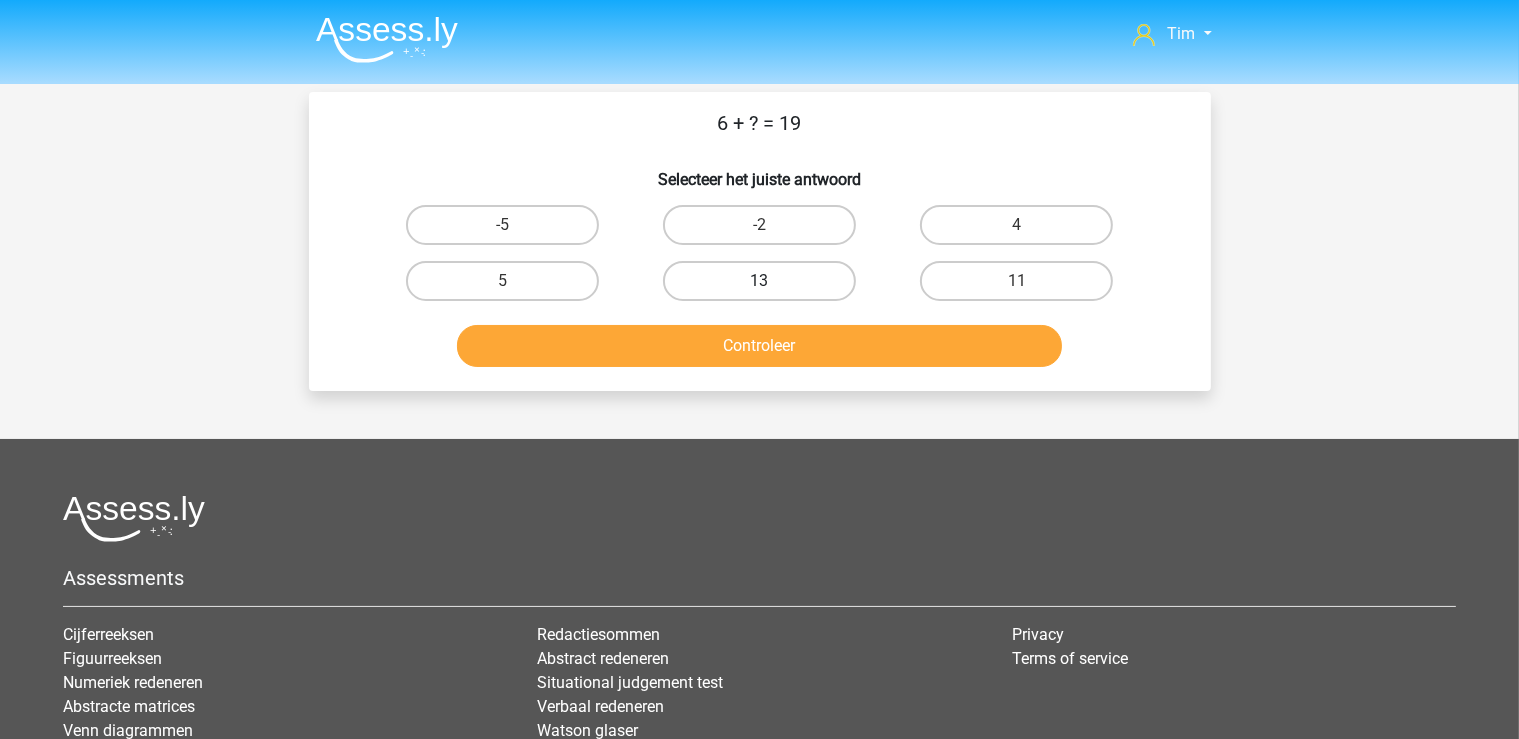 click on "13" at bounding box center (759, 281) 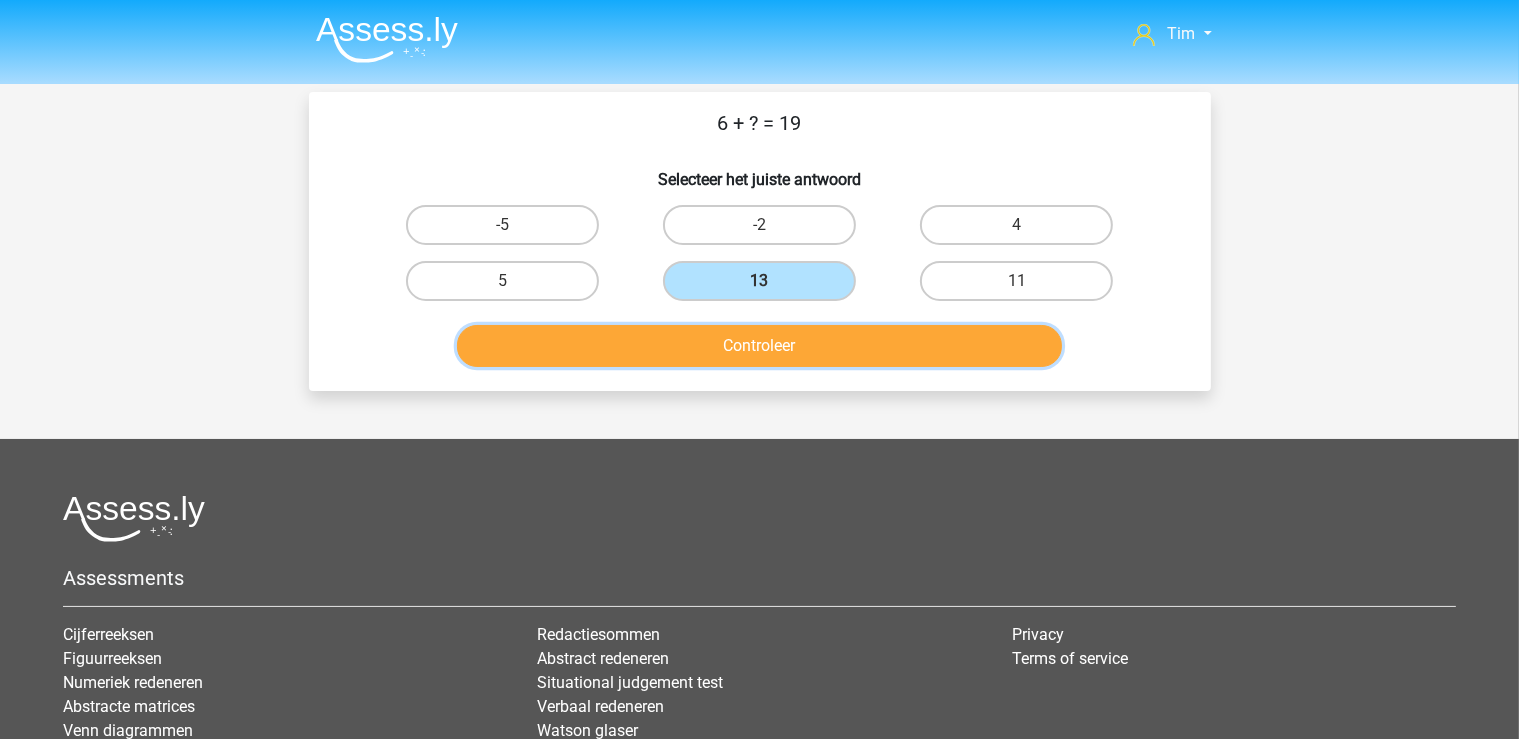 click on "Controleer" at bounding box center [759, 346] 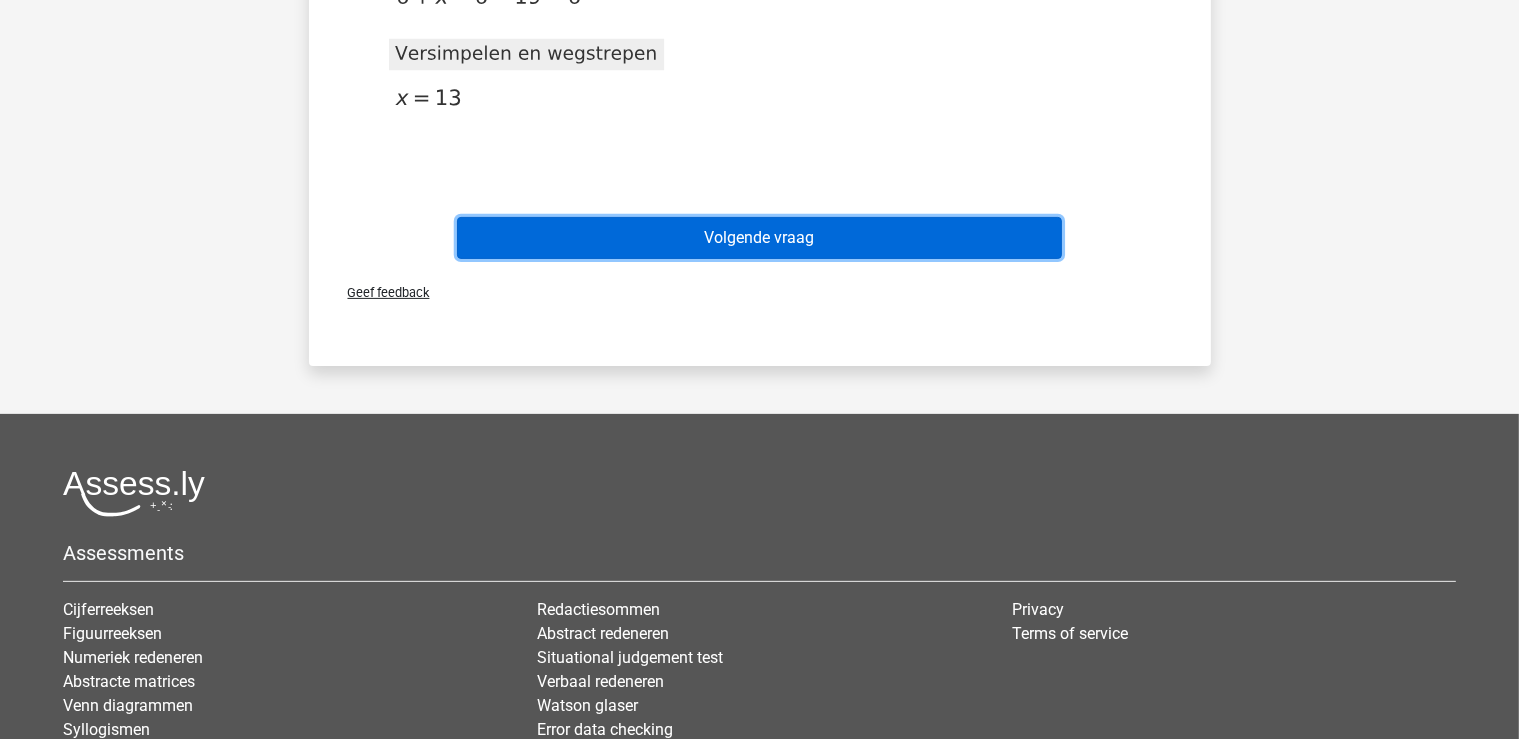 click on "Volgende vraag" at bounding box center [759, 238] 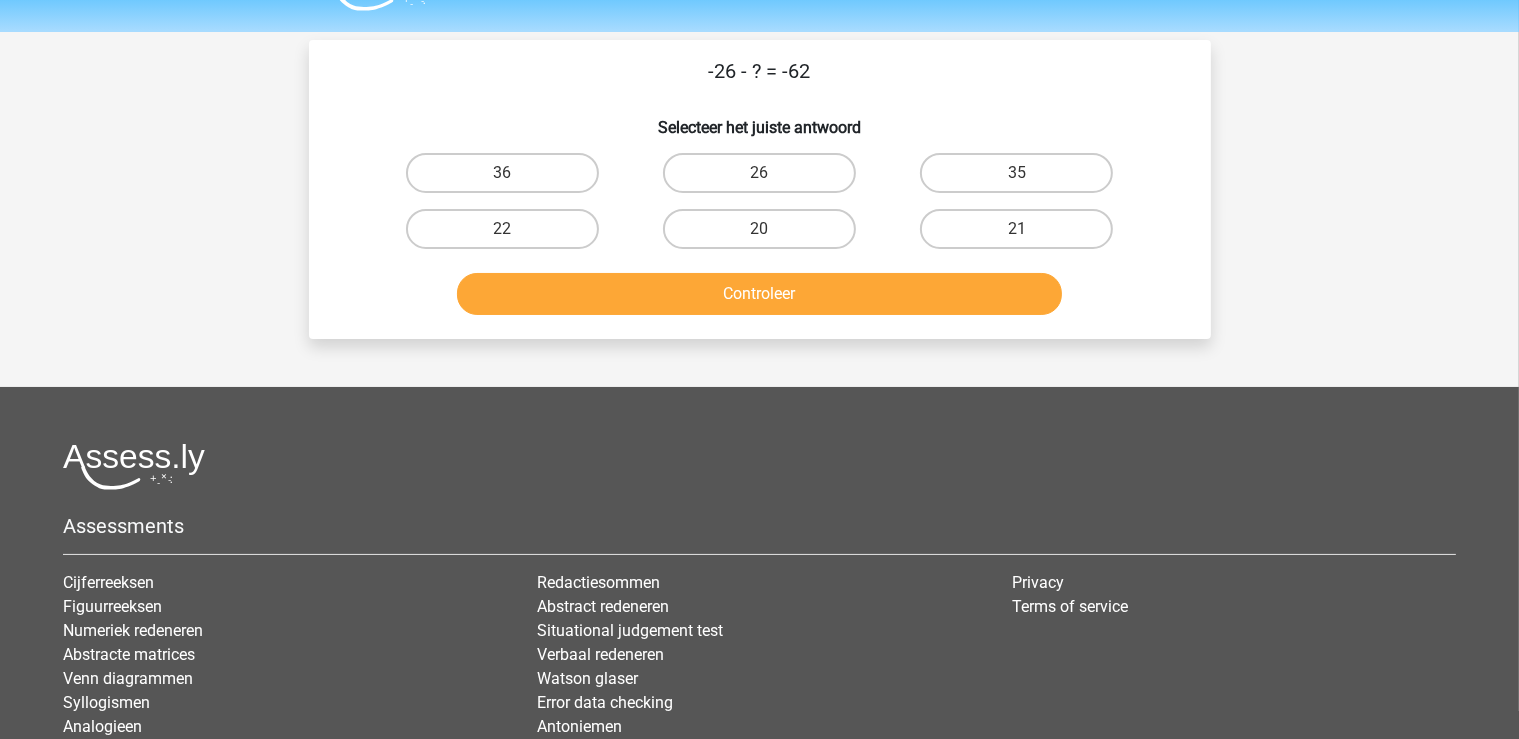 scroll, scrollTop: 0, scrollLeft: 0, axis: both 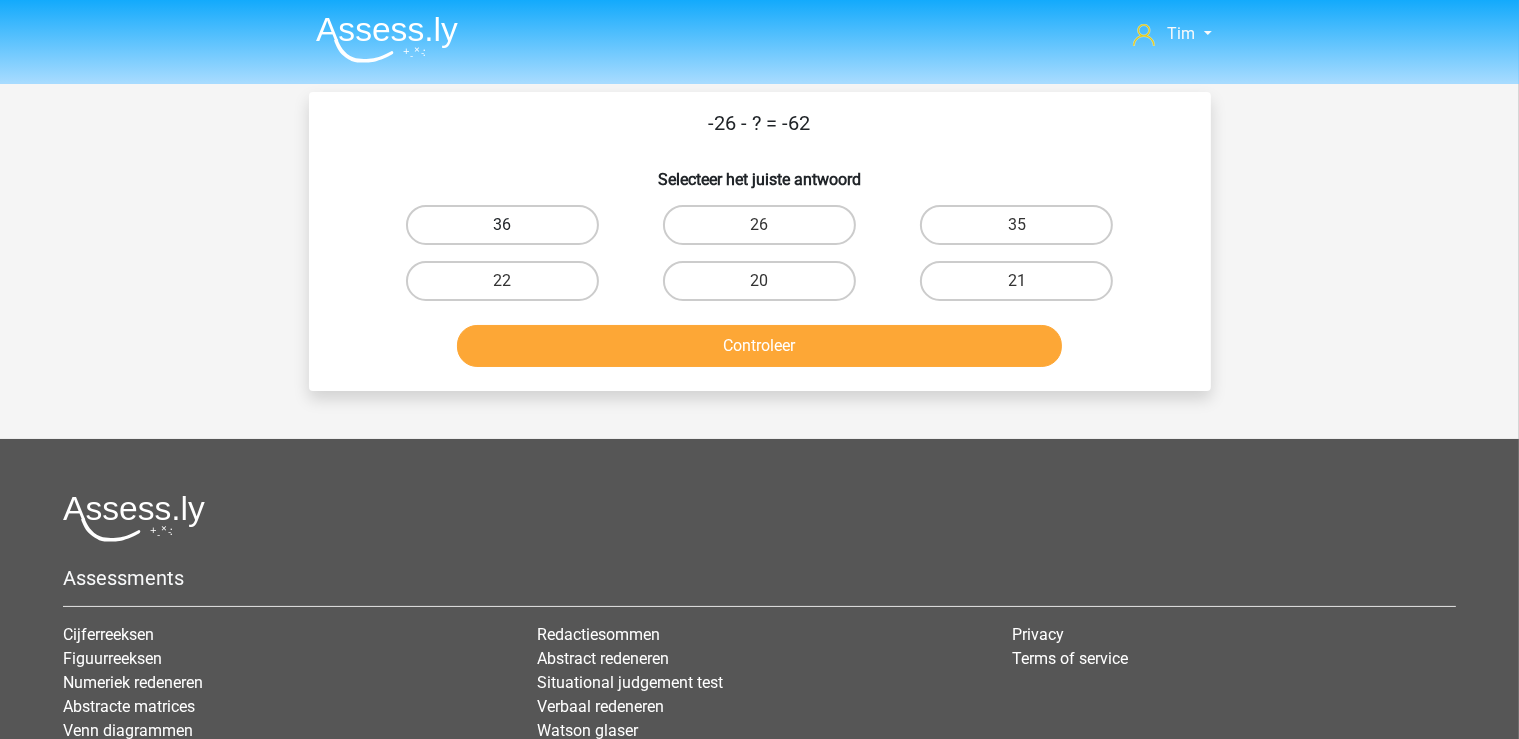 click on "36" at bounding box center [502, 225] 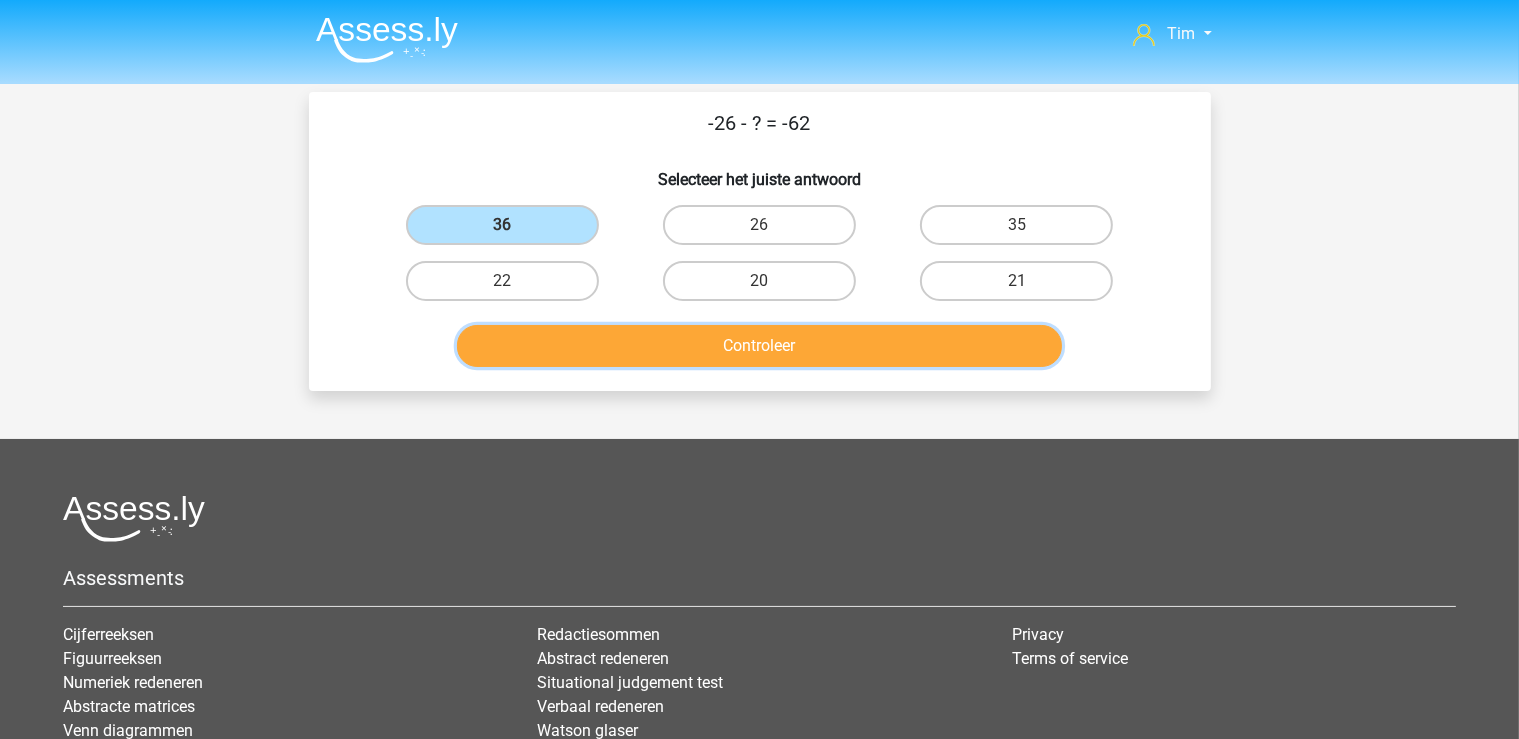 click on "Controleer" at bounding box center (759, 346) 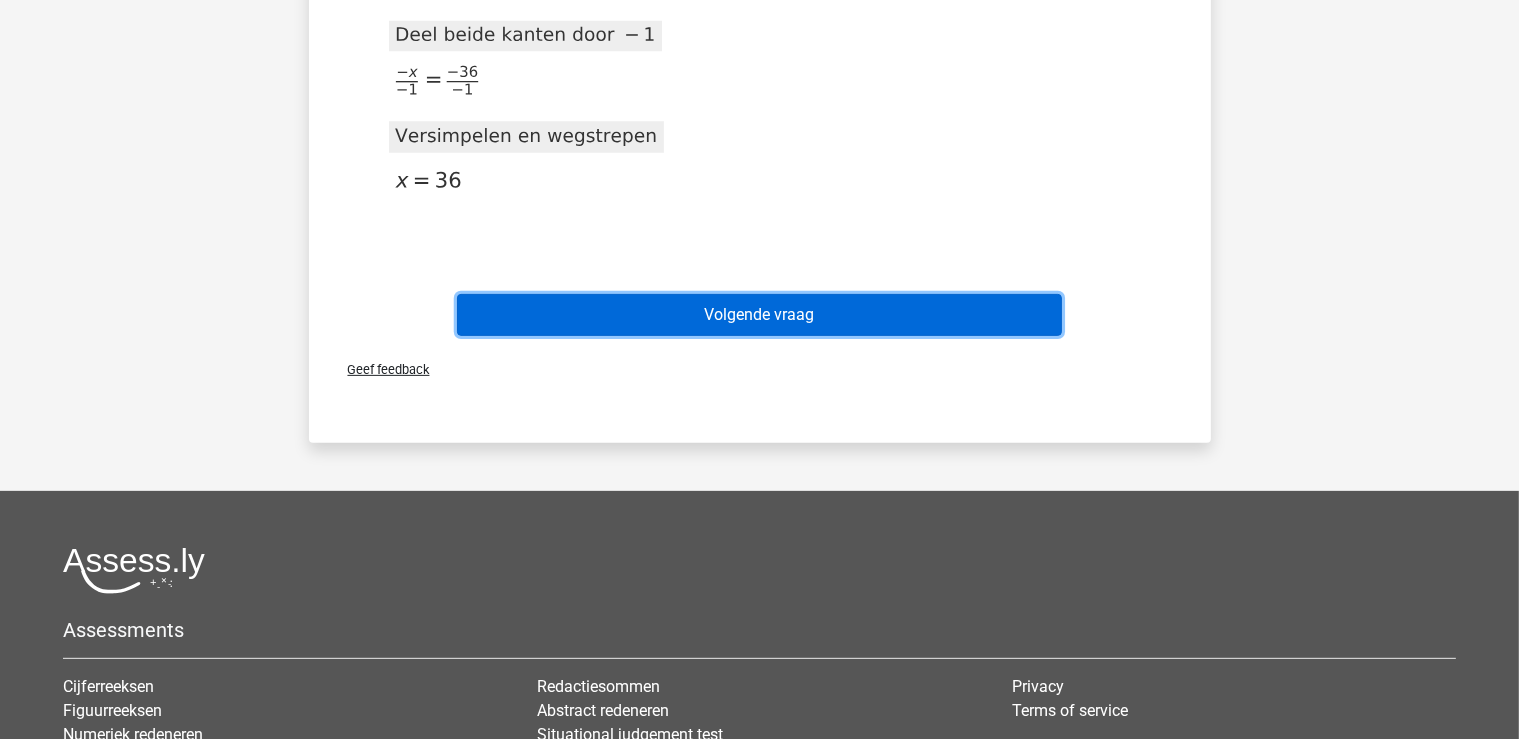 click on "Volgende vraag" at bounding box center (759, 315) 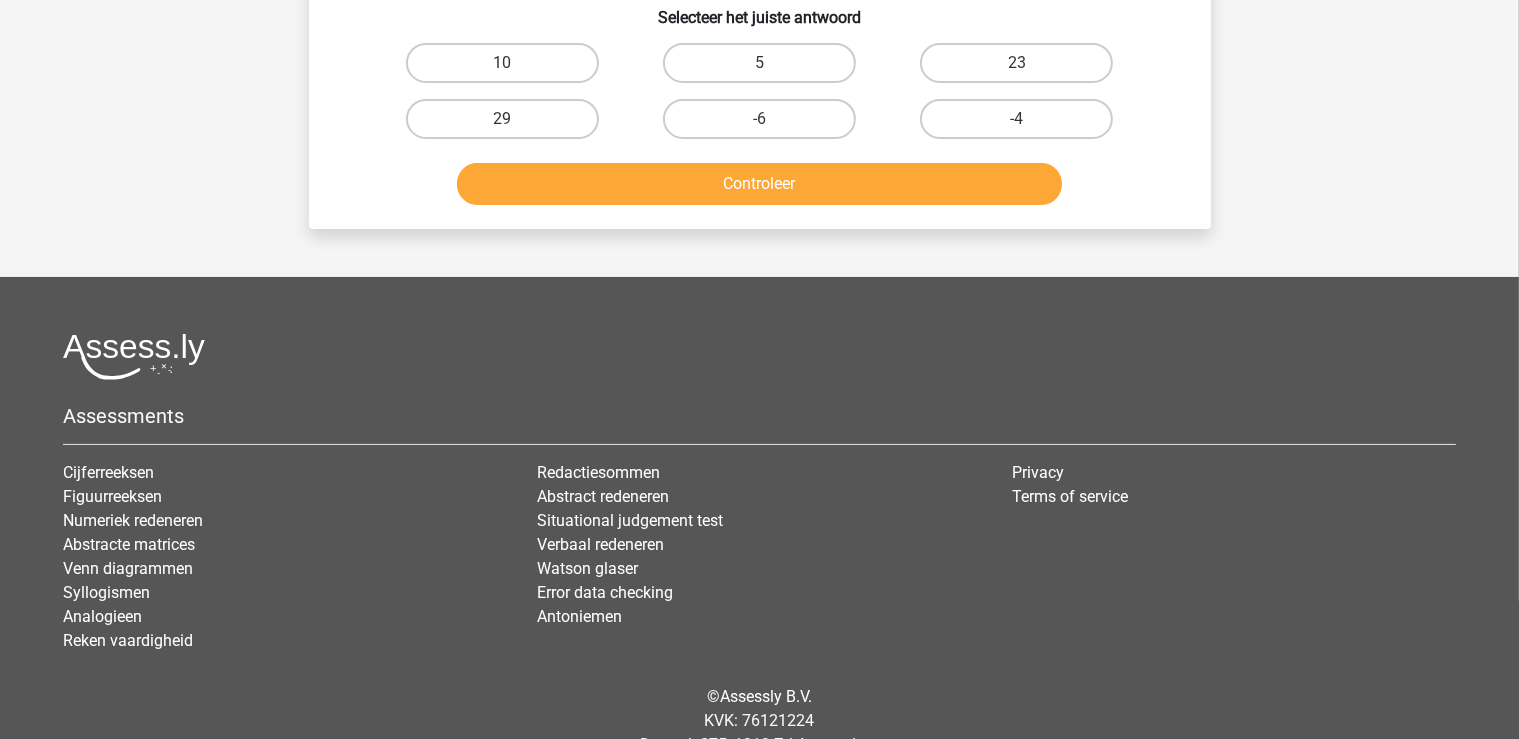 scroll, scrollTop: 0, scrollLeft: 0, axis: both 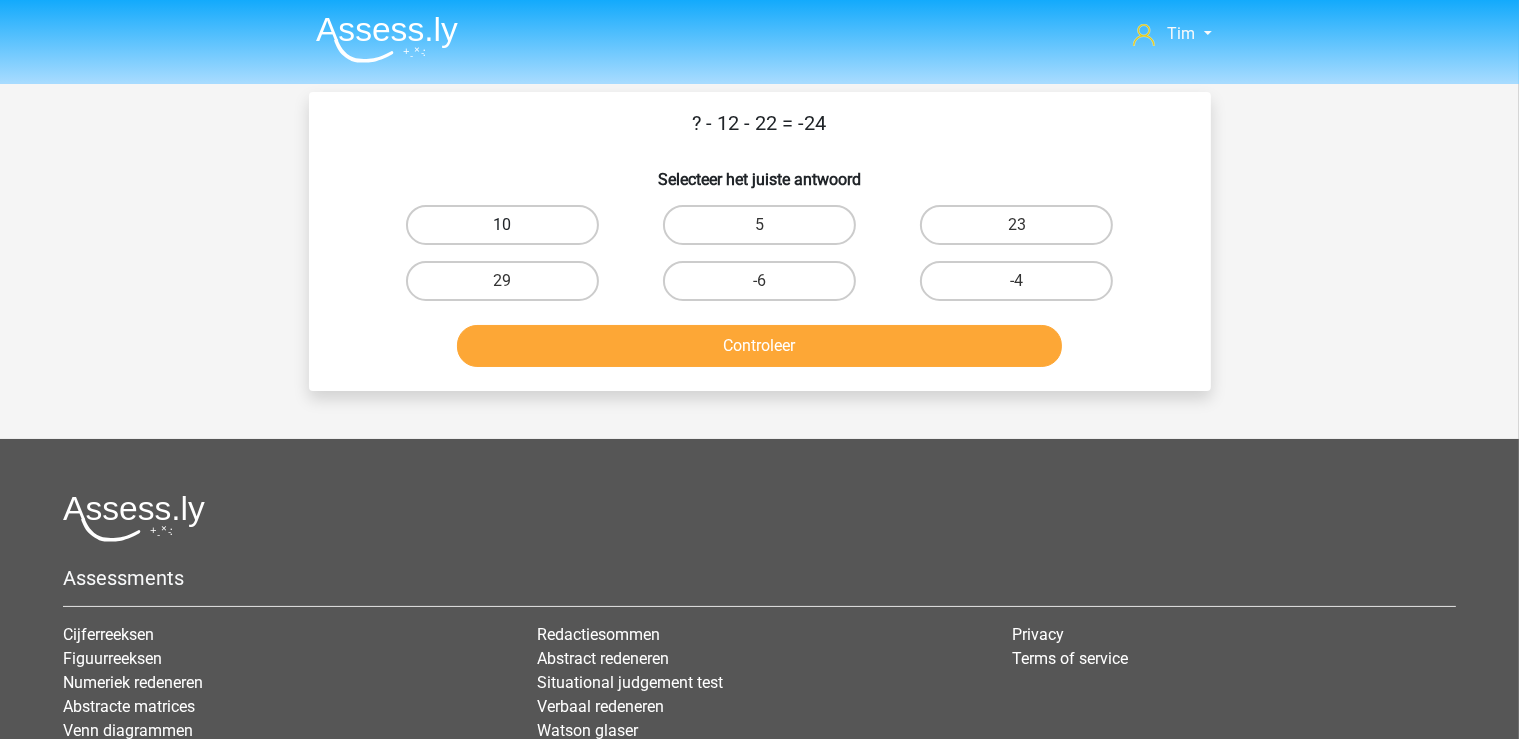 drag, startPoint x: 470, startPoint y: 238, endPoint x: 582, endPoint y: 291, distance: 123.90723 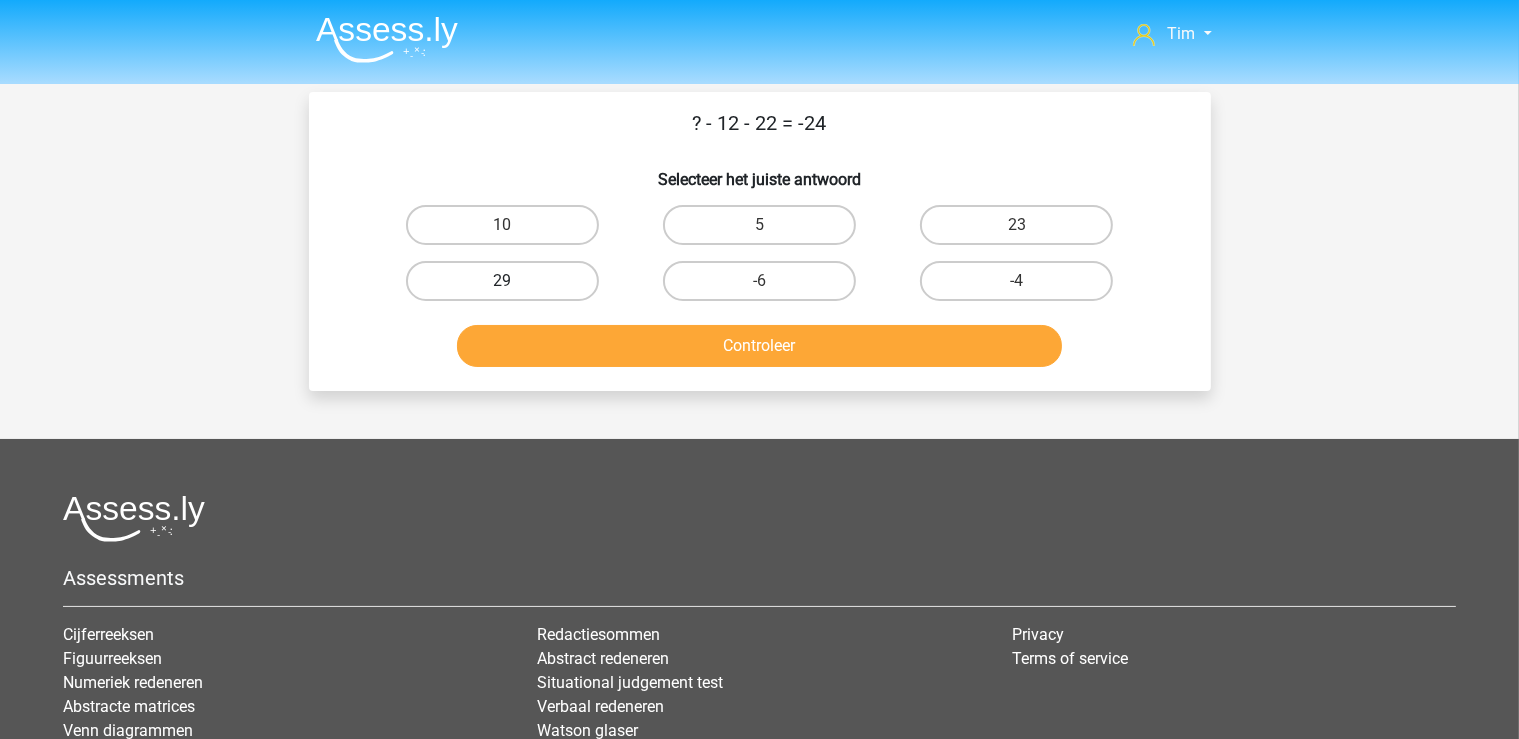 click on "10" at bounding box center (508, 231) 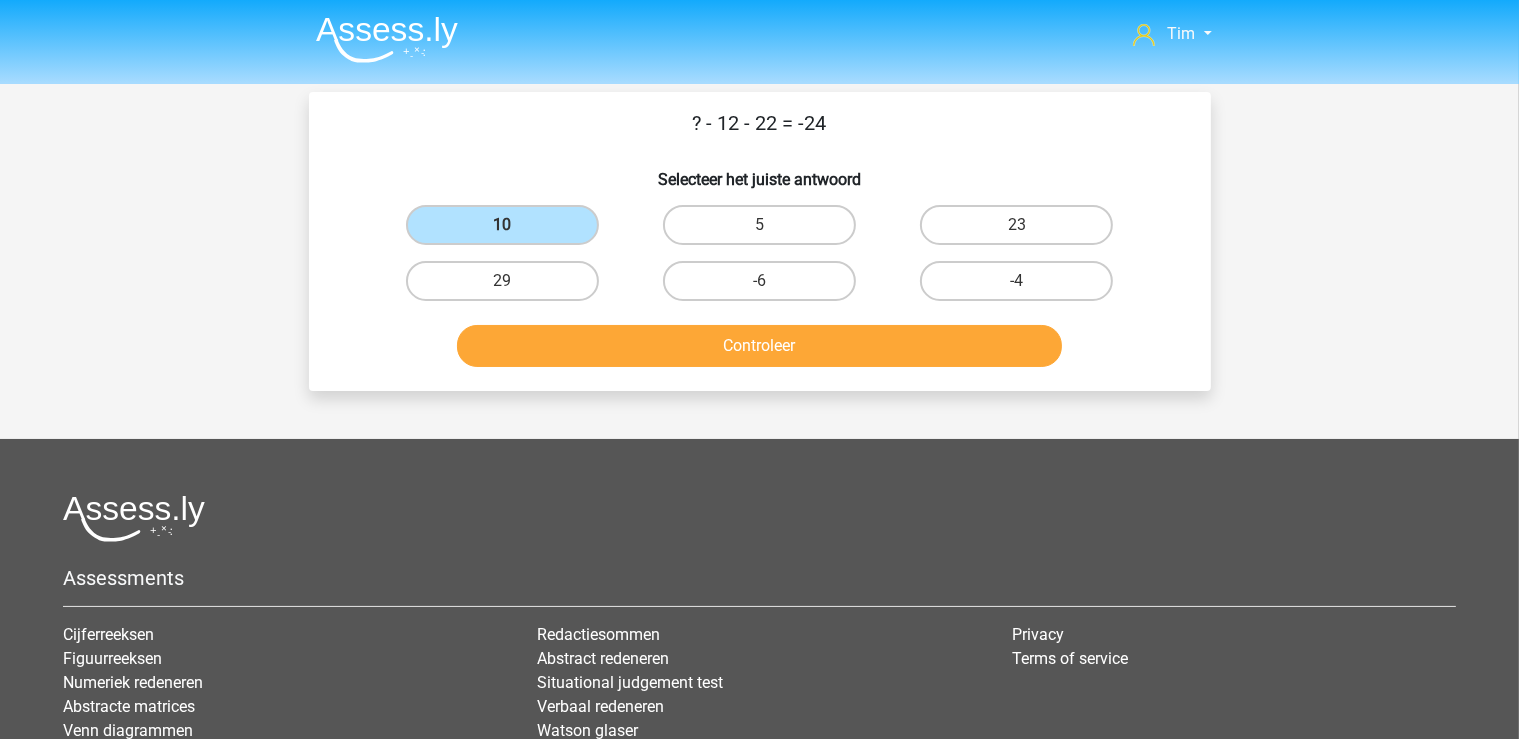 click on "? - 12 - 22 = -24
Selecteer het juiste antwoord
10
5
23
29" at bounding box center [760, 241] 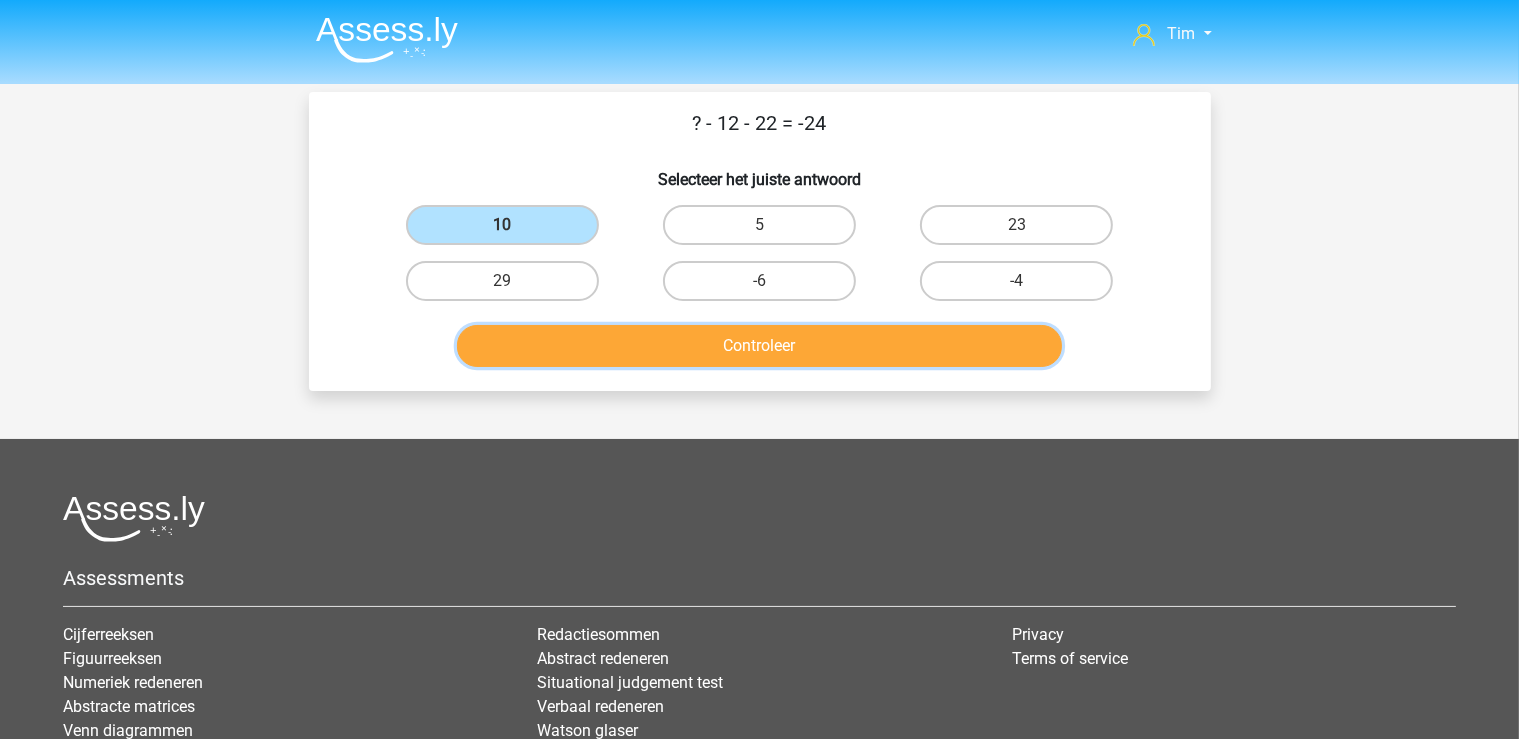 click on "Controleer" at bounding box center [759, 346] 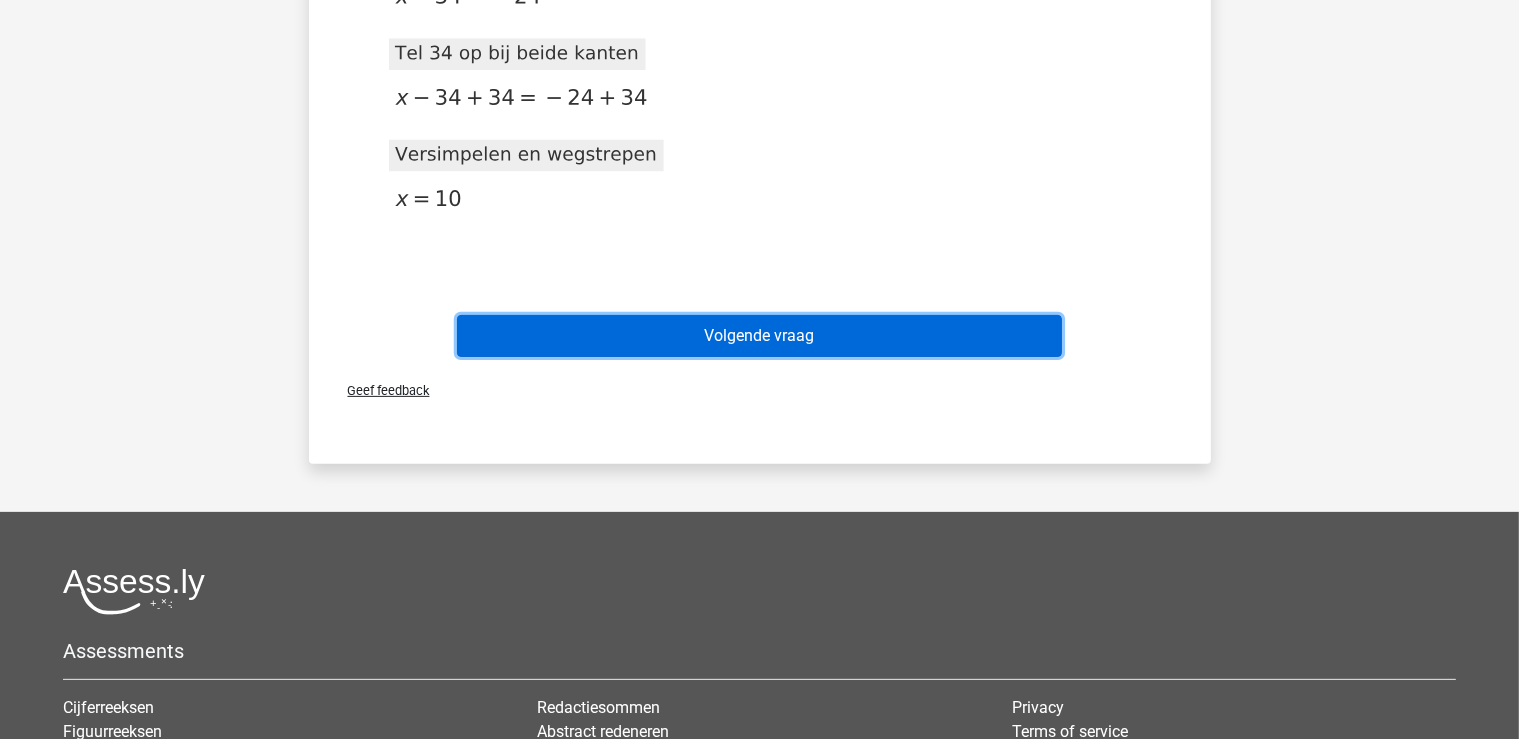click on "Volgende vraag" at bounding box center (759, 336) 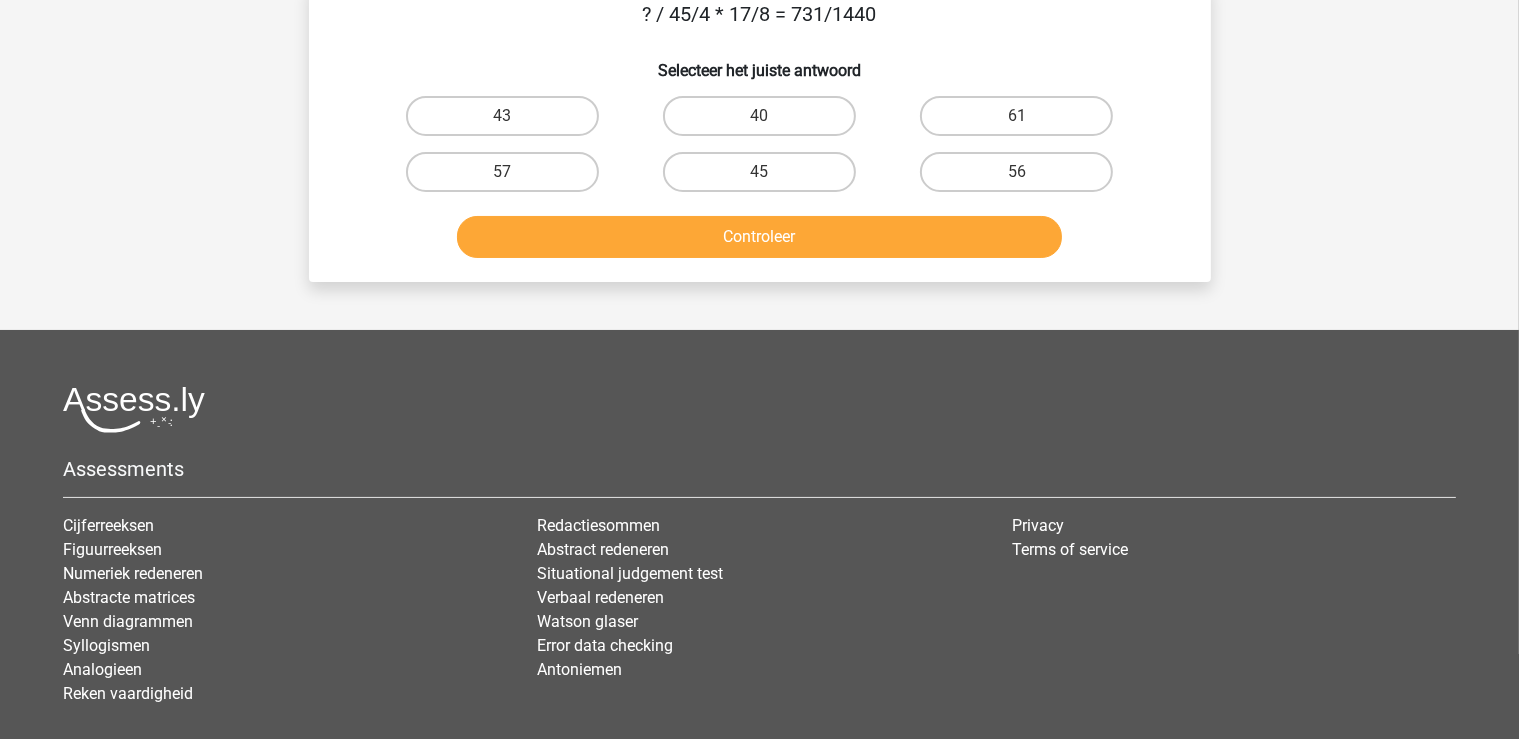 scroll, scrollTop: 0, scrollLeft: 0, axis: both 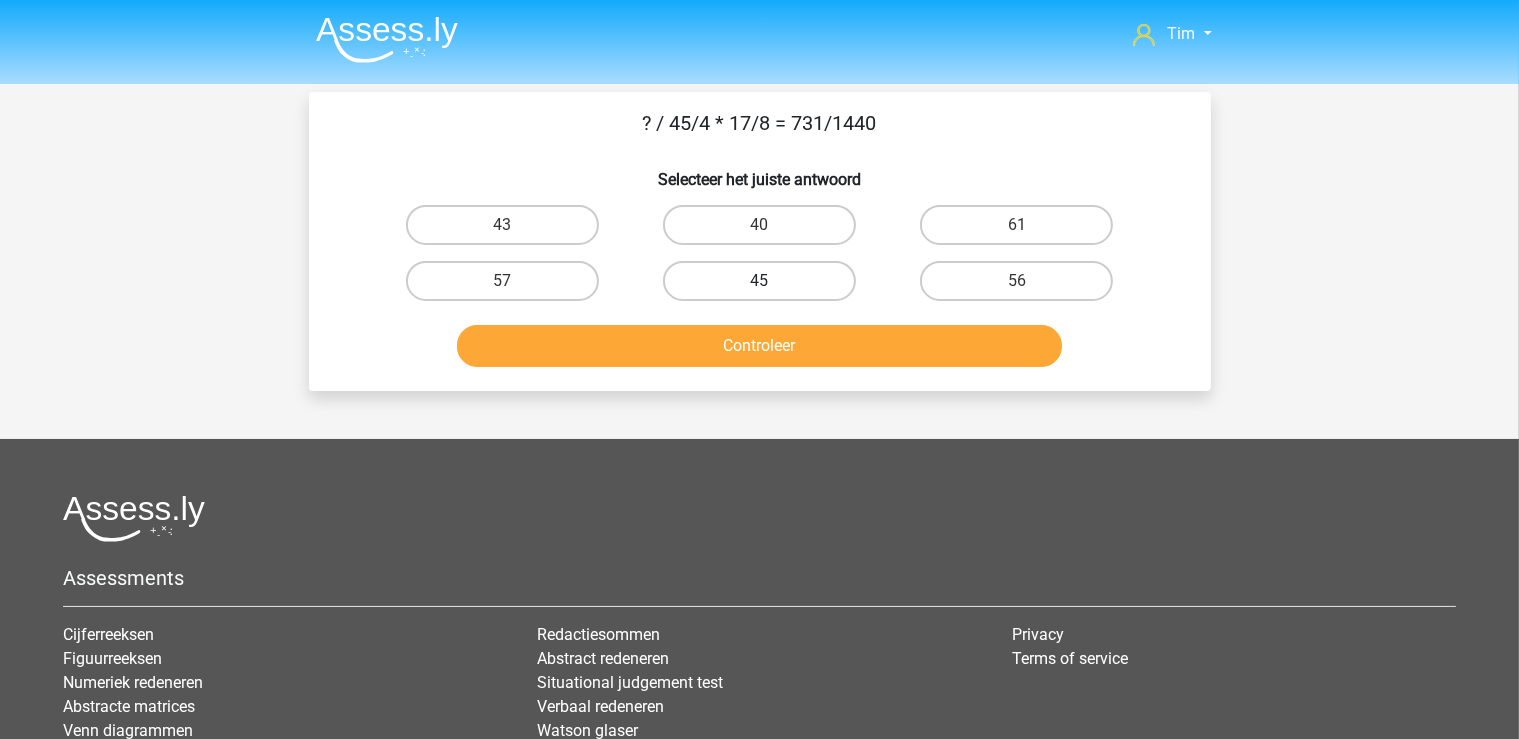 click on "45" at bounding box center [759, 281] 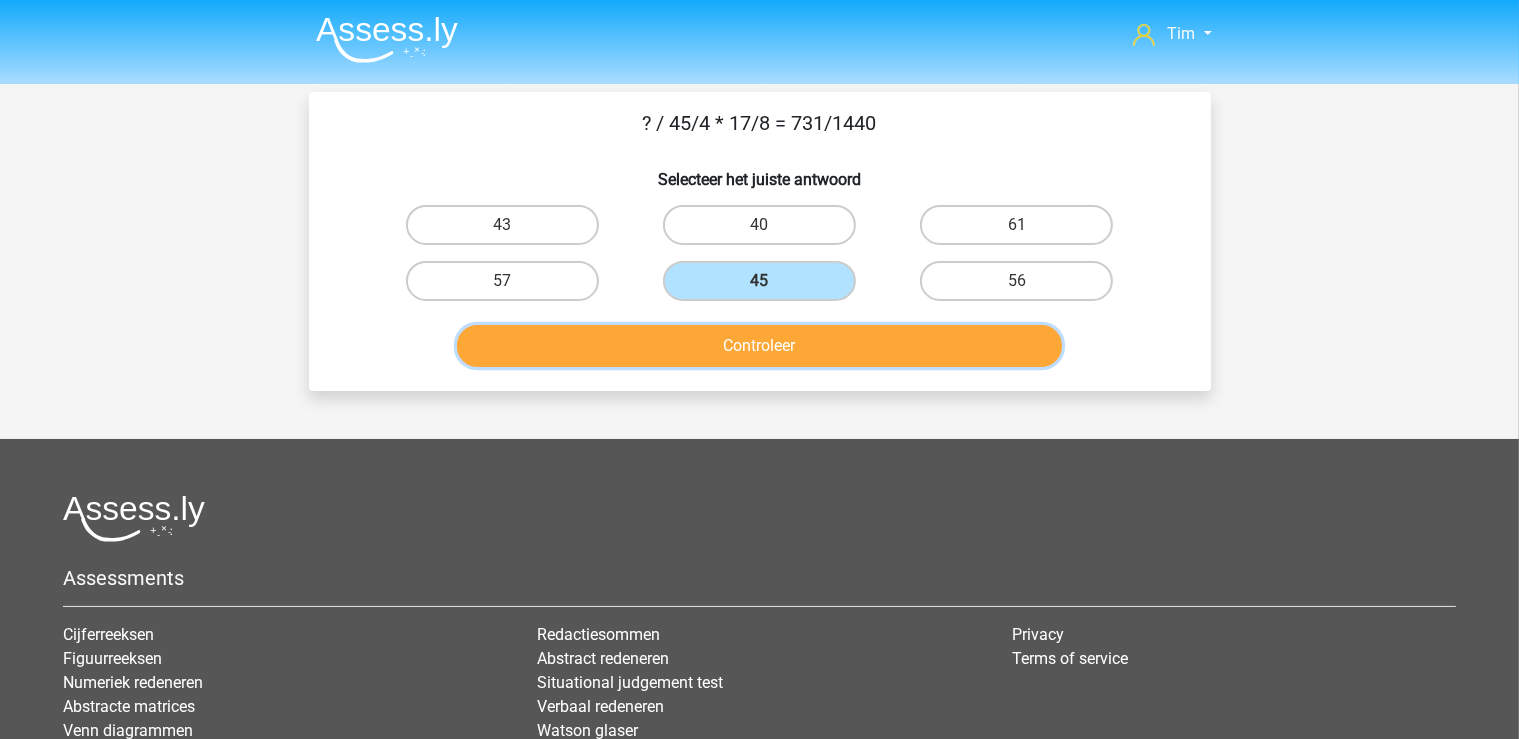 click on "Controleer" at bounding box center [759, 346] 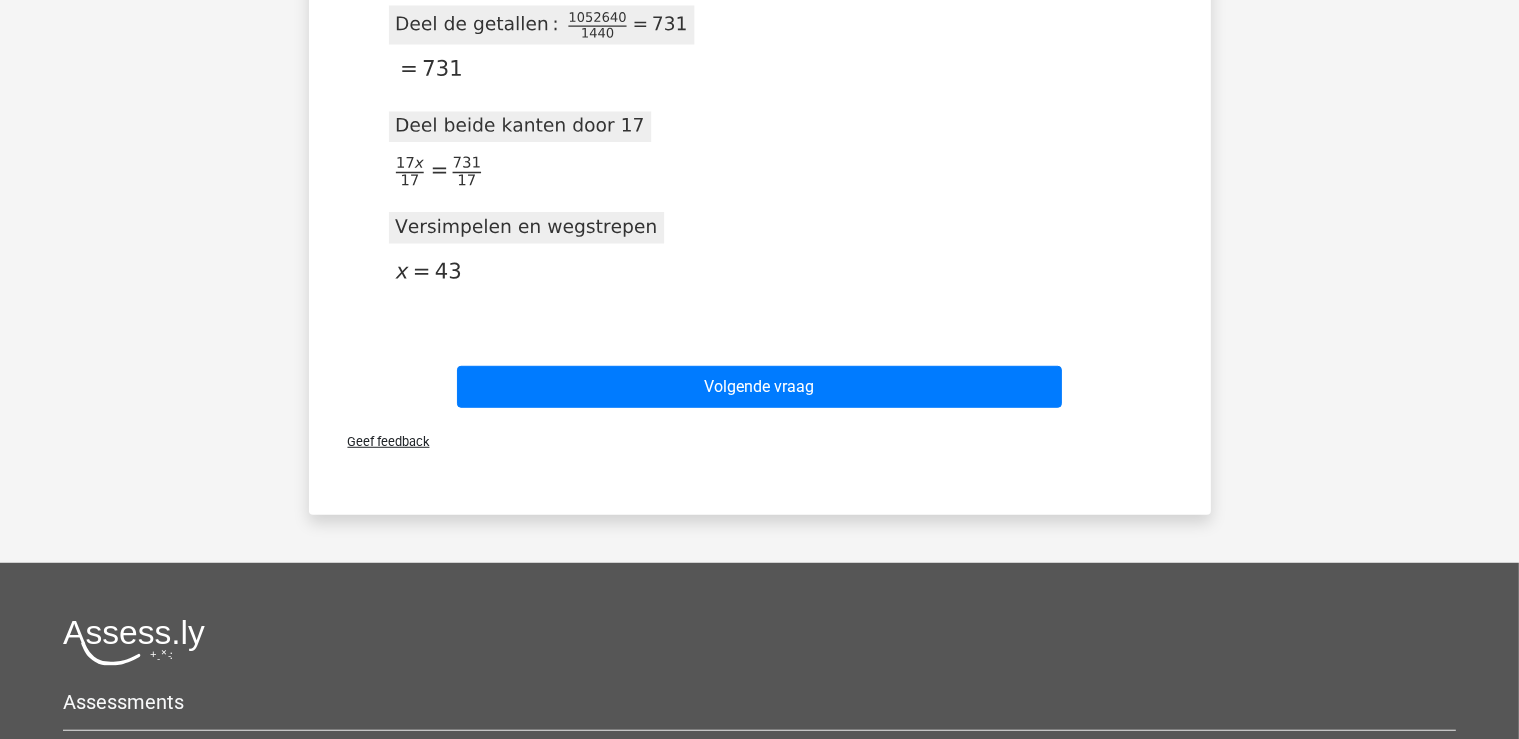 click on "Geef feedback" at bounding box center (760, 441) 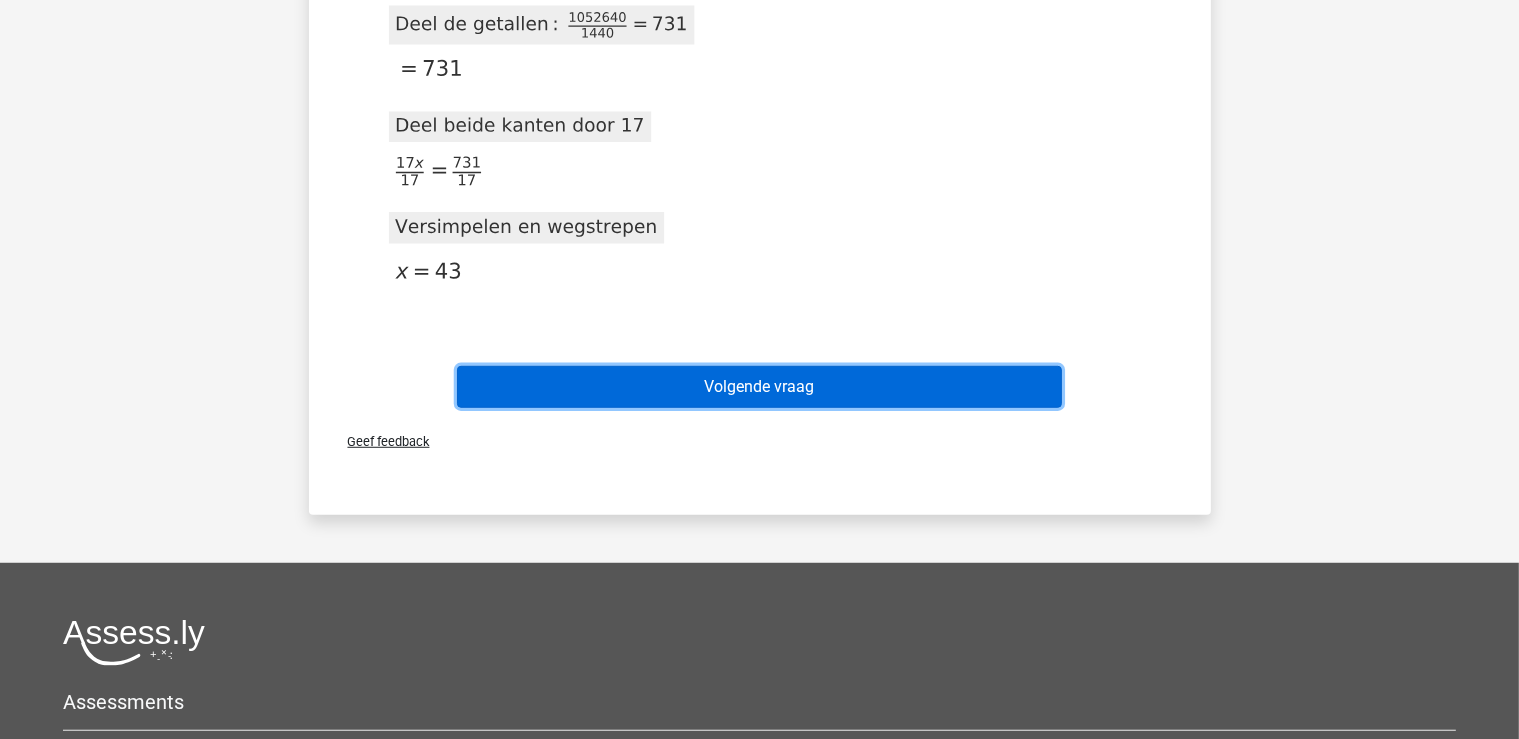 click on "Volgende vraag" at bounding box center [759, 387] 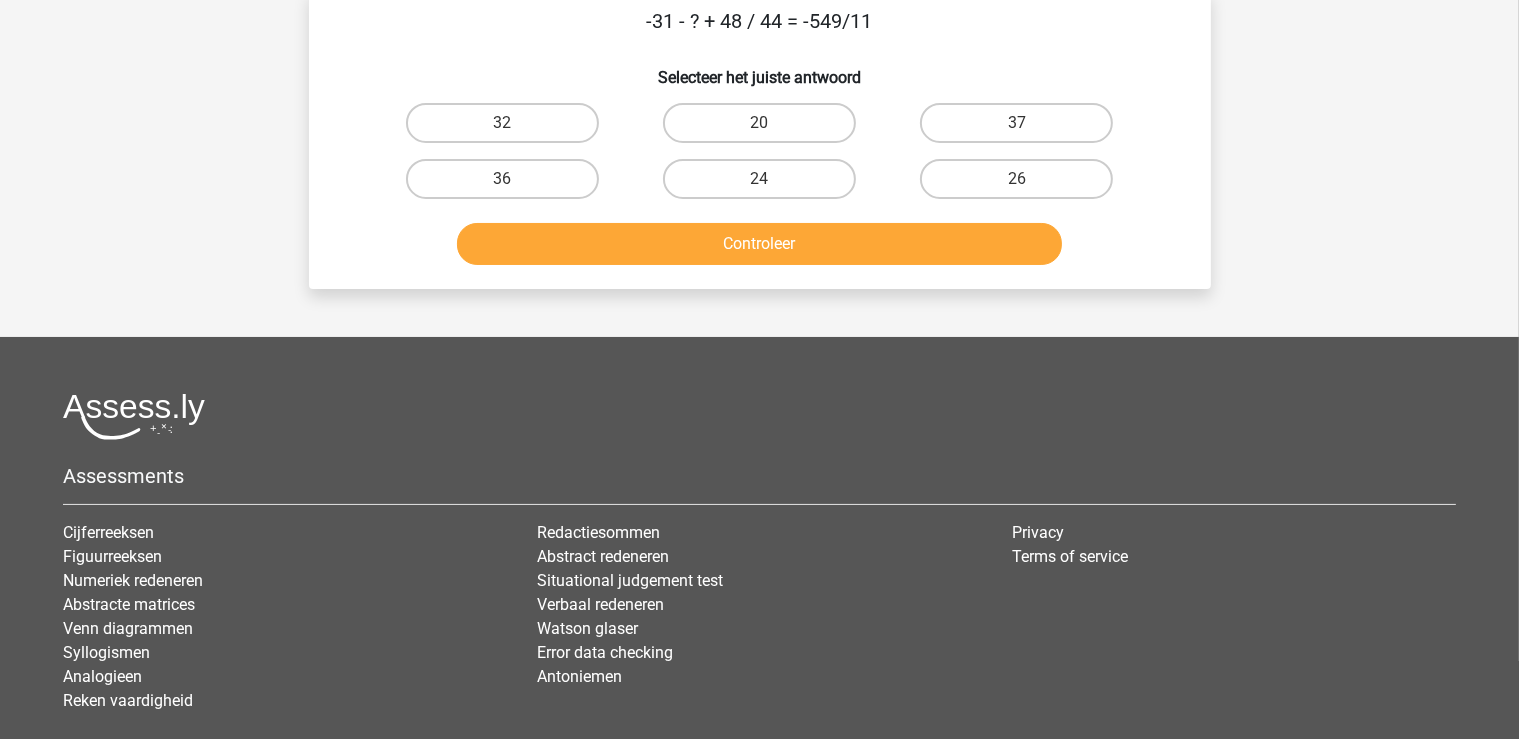 scroll, scrollTop: 0, scrollLeft: 0, axis: both 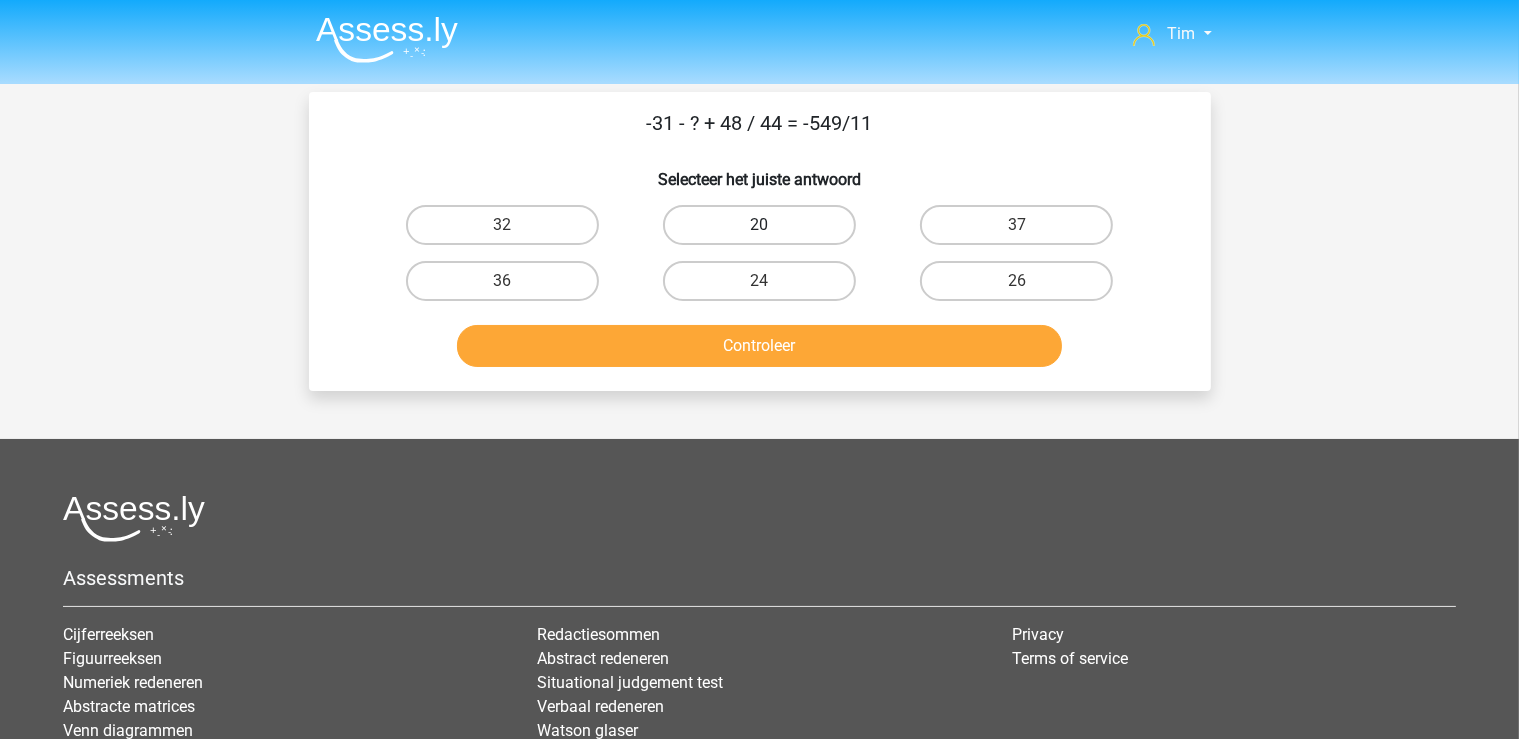 click on "20" at bounding box center (759, 225) 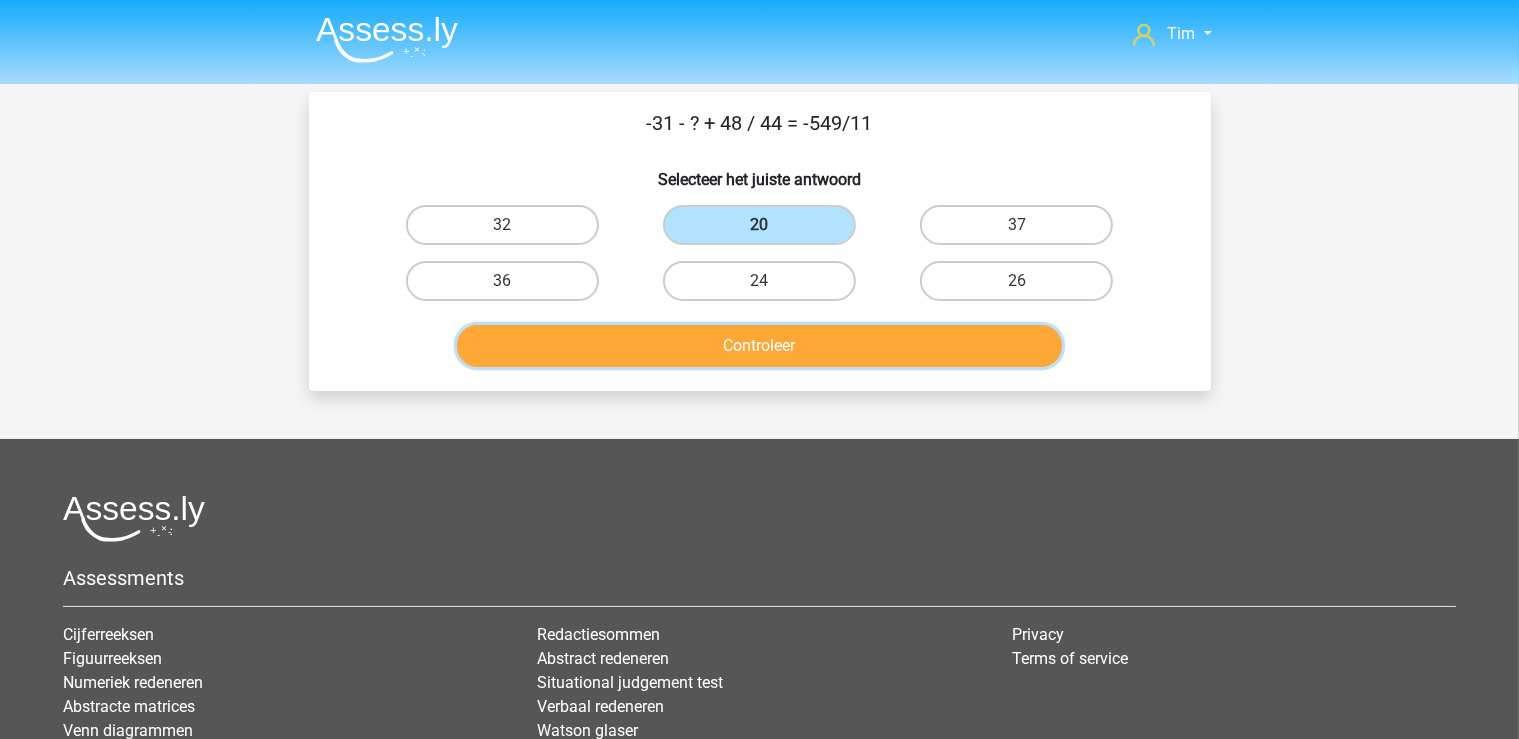 click on "Controleer" at bounding box center [759, 346] 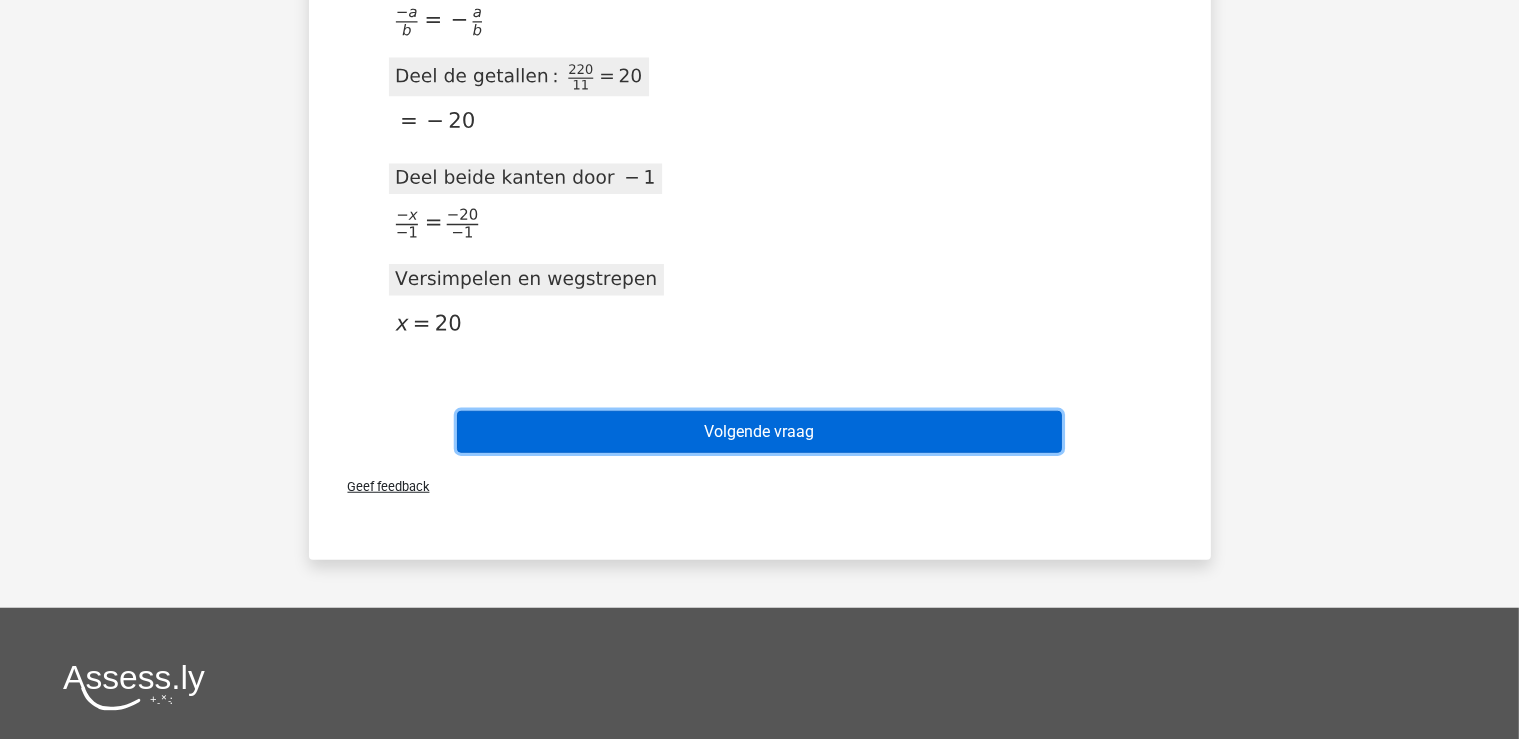click on "Volgende vraag" at bounding box center (759, 432) 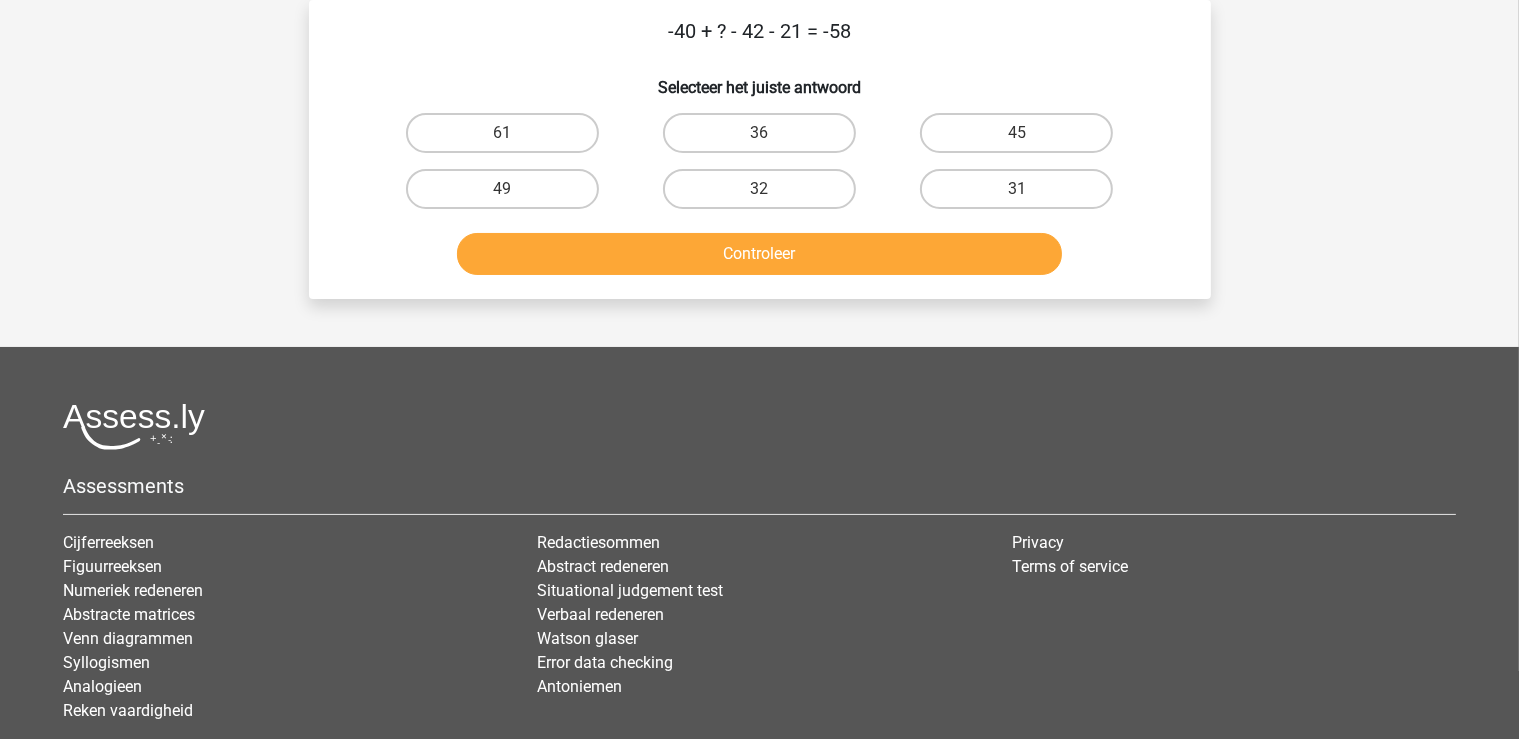 scroll, scrollTop: 0, scrollLeft: 0, axis: both 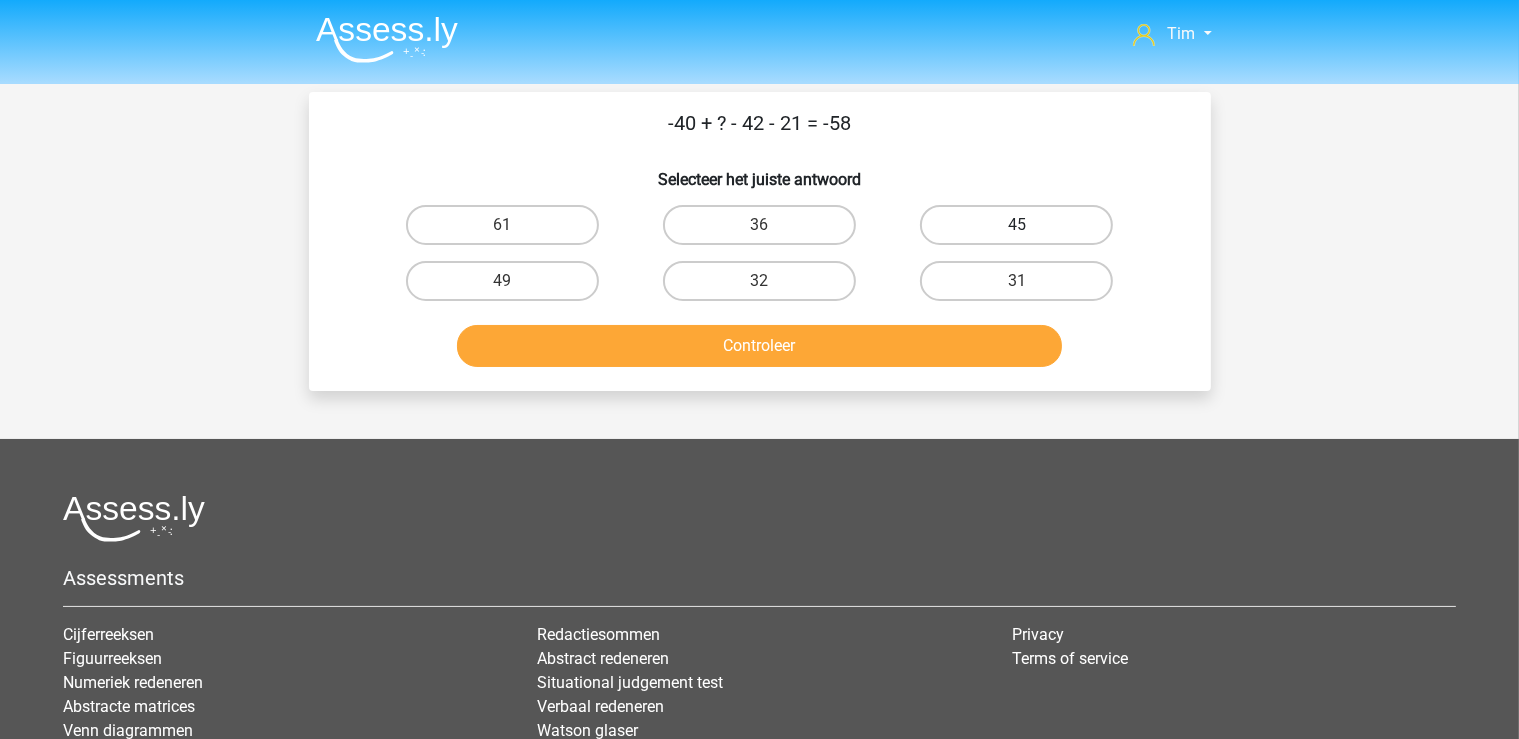 click on "45" at bounding box center (1016, 225) 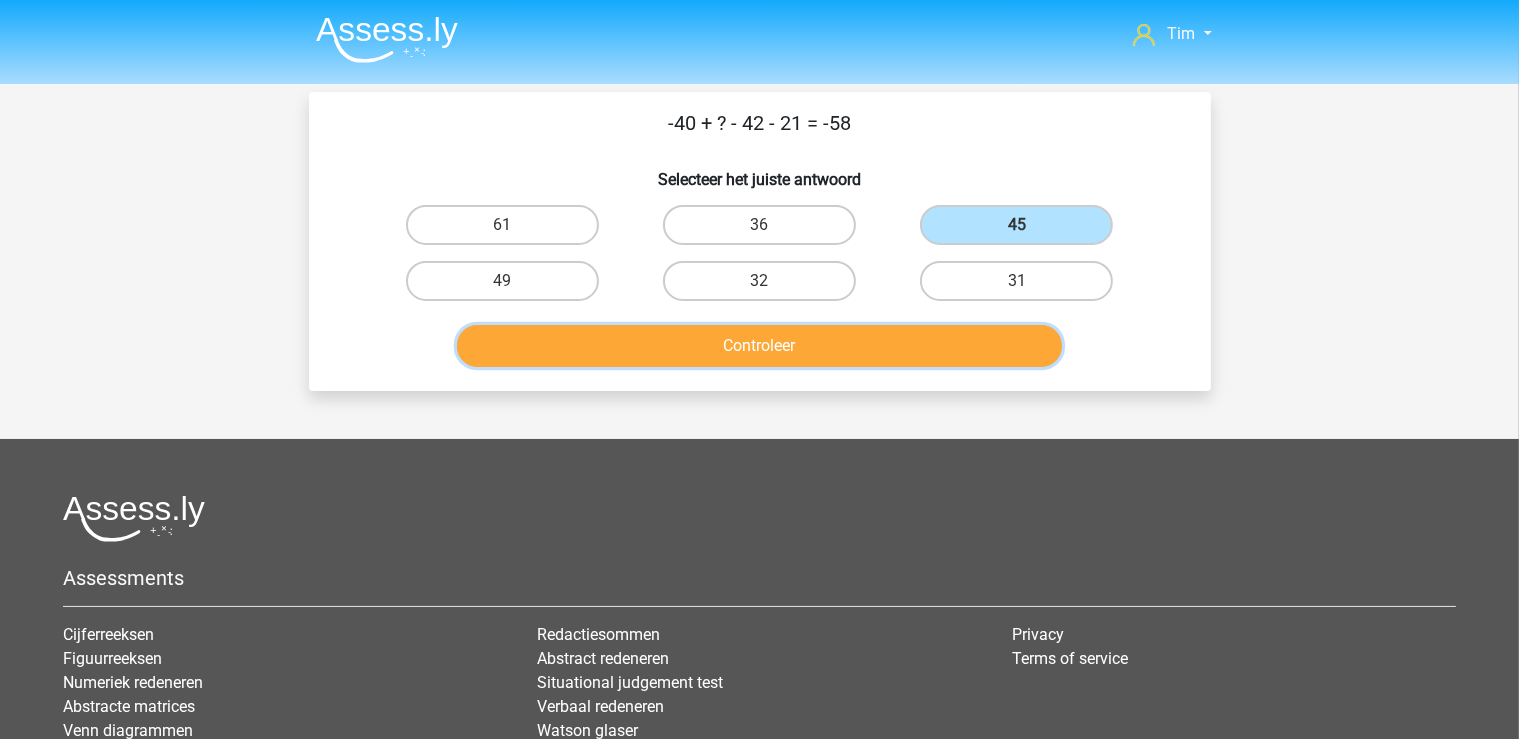 click on "Controleer" at bounding box center (759, 346) 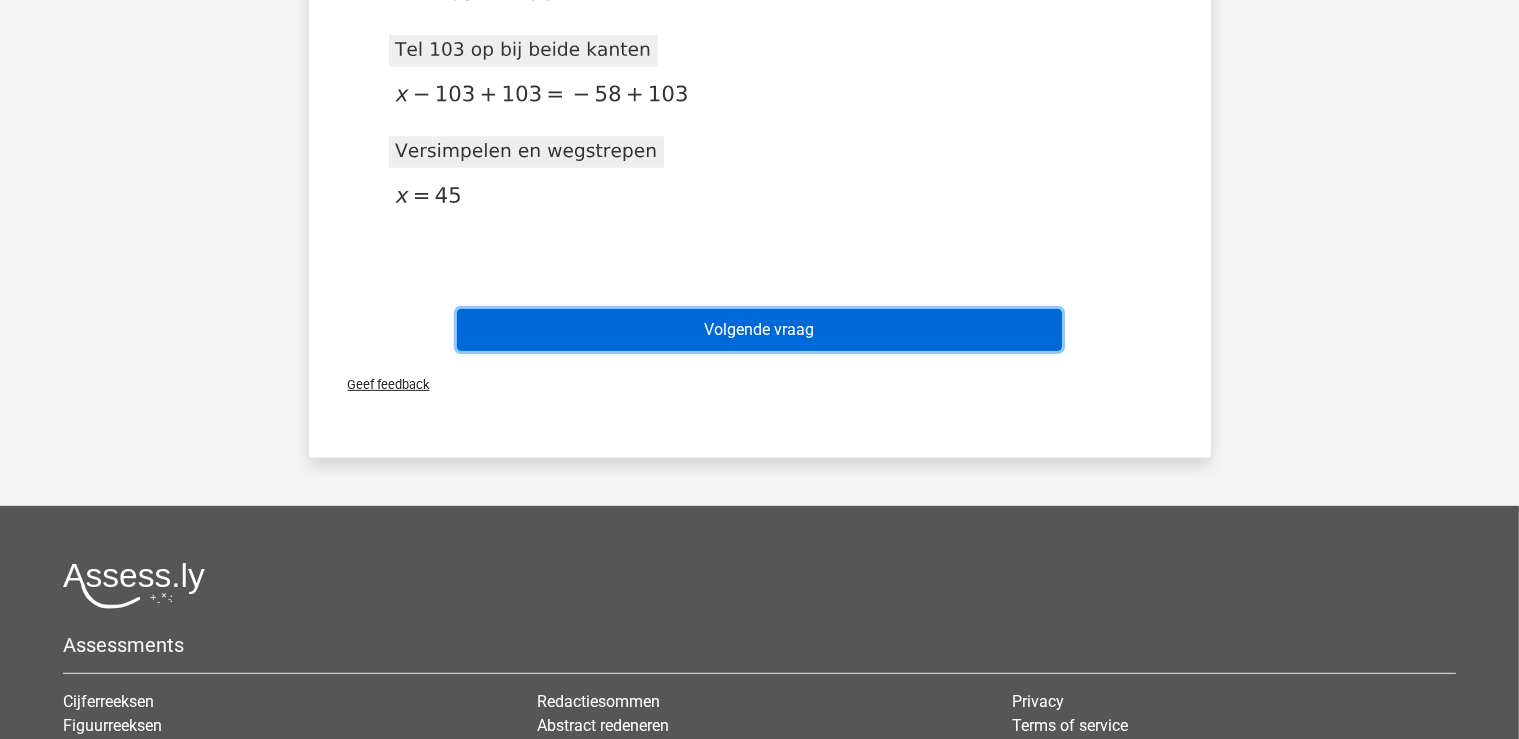 click on "Volgende vraag" at bounding box center [759, 330] 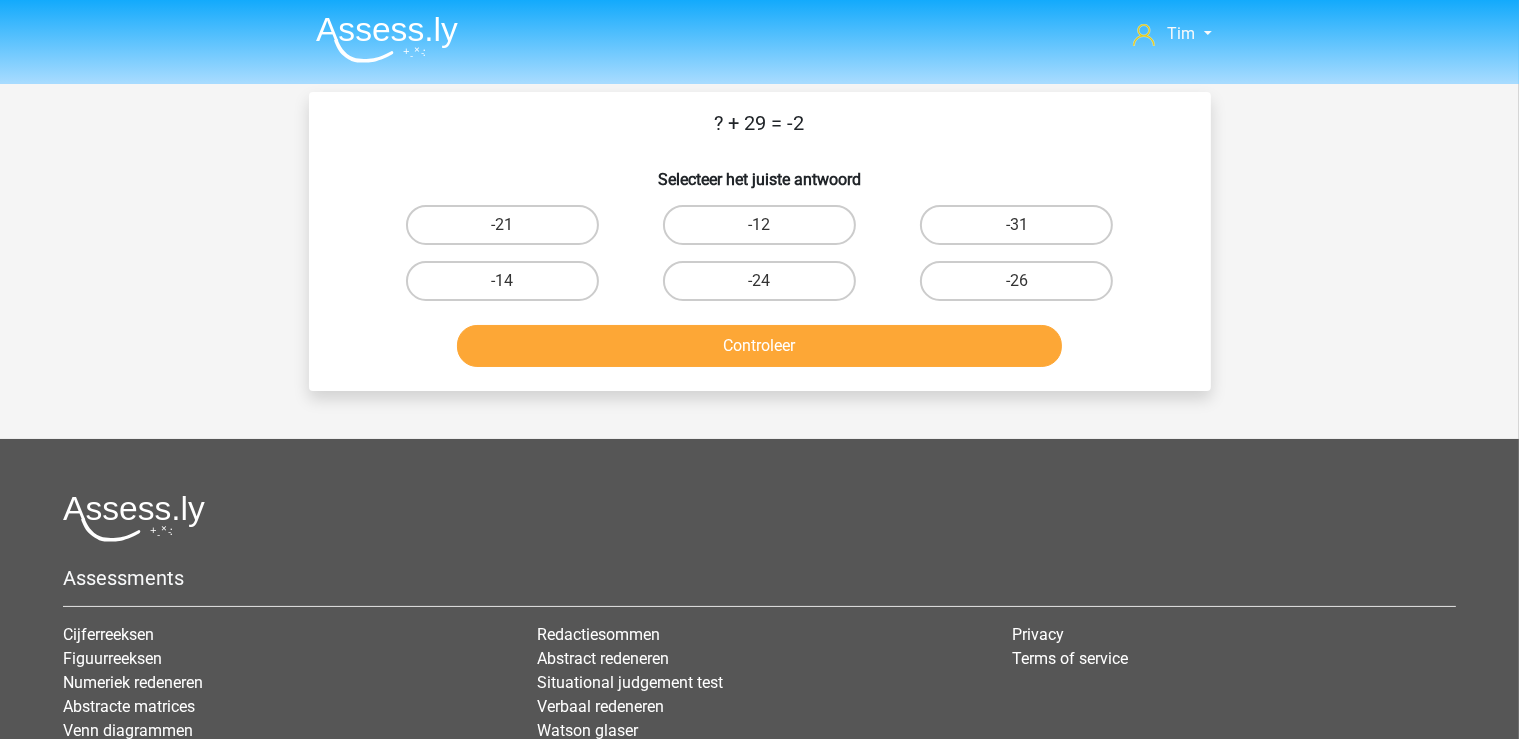 scroll, scrollTop: 0, scrollLeft: 0, axis: both 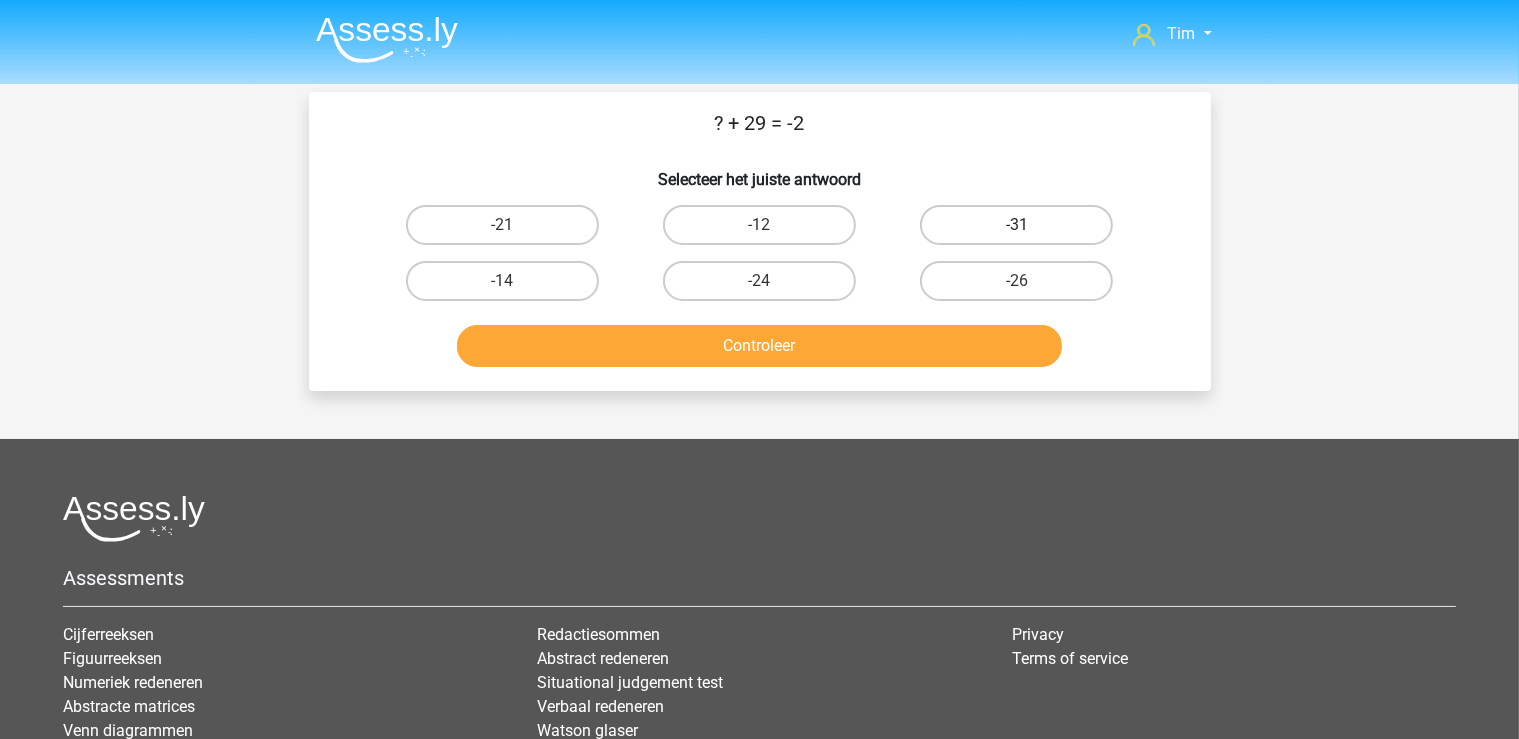 drag, startPoint x: 952, startPoint y: 222, endPoint x: 936, endPoint y: 239, distance: 23.345236 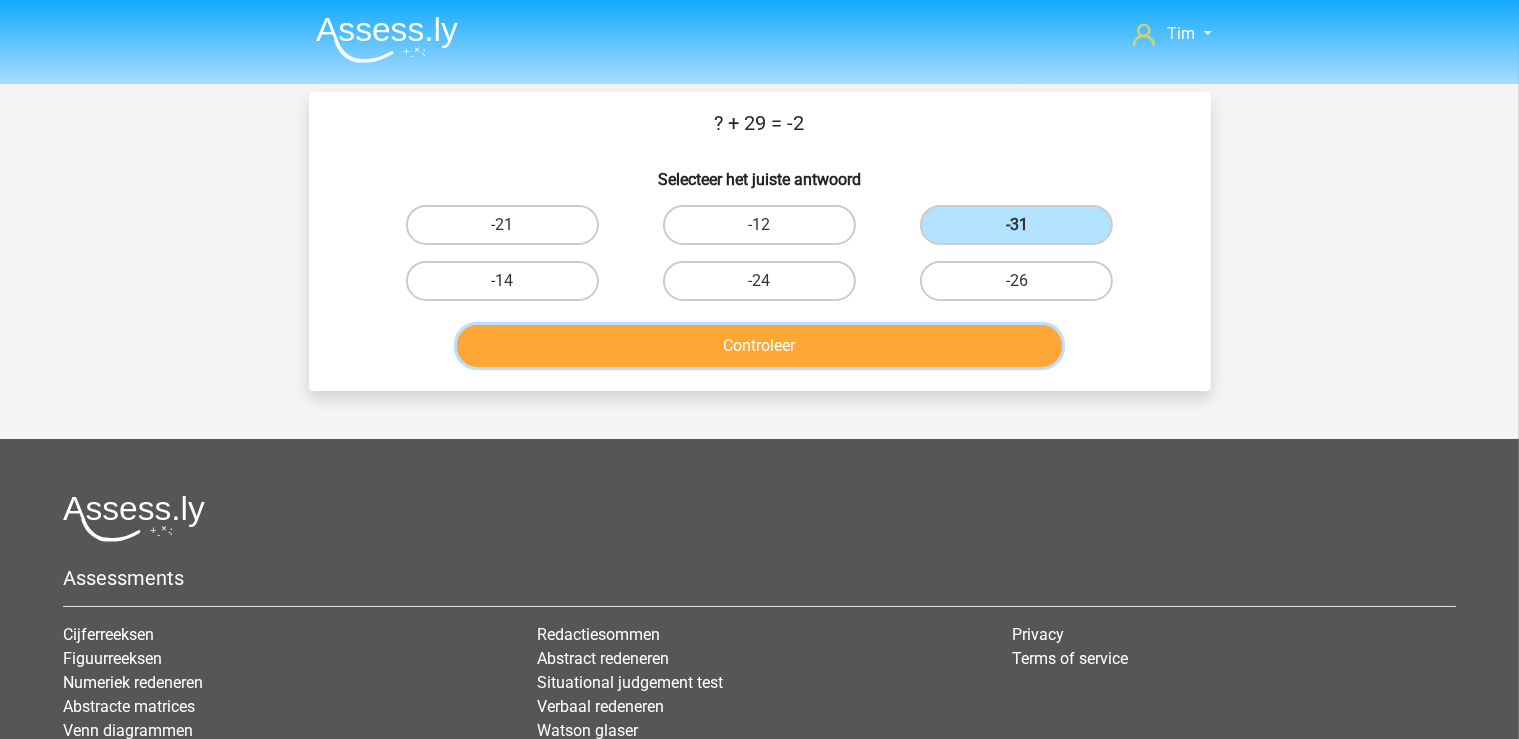 click on "Controleer" at bounding box center [759, 346] 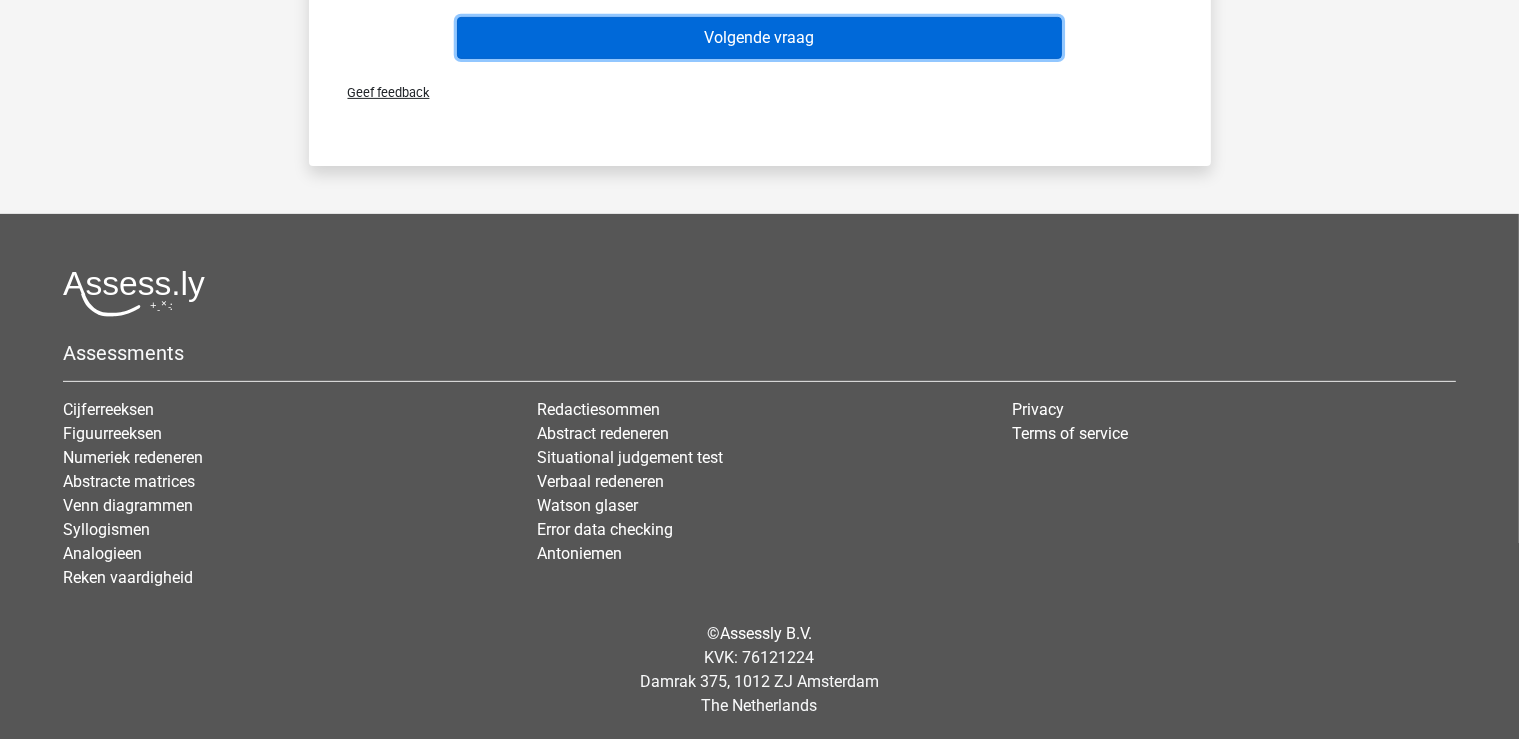 click on "Volgende vraag" at bounding box center [759, 38] 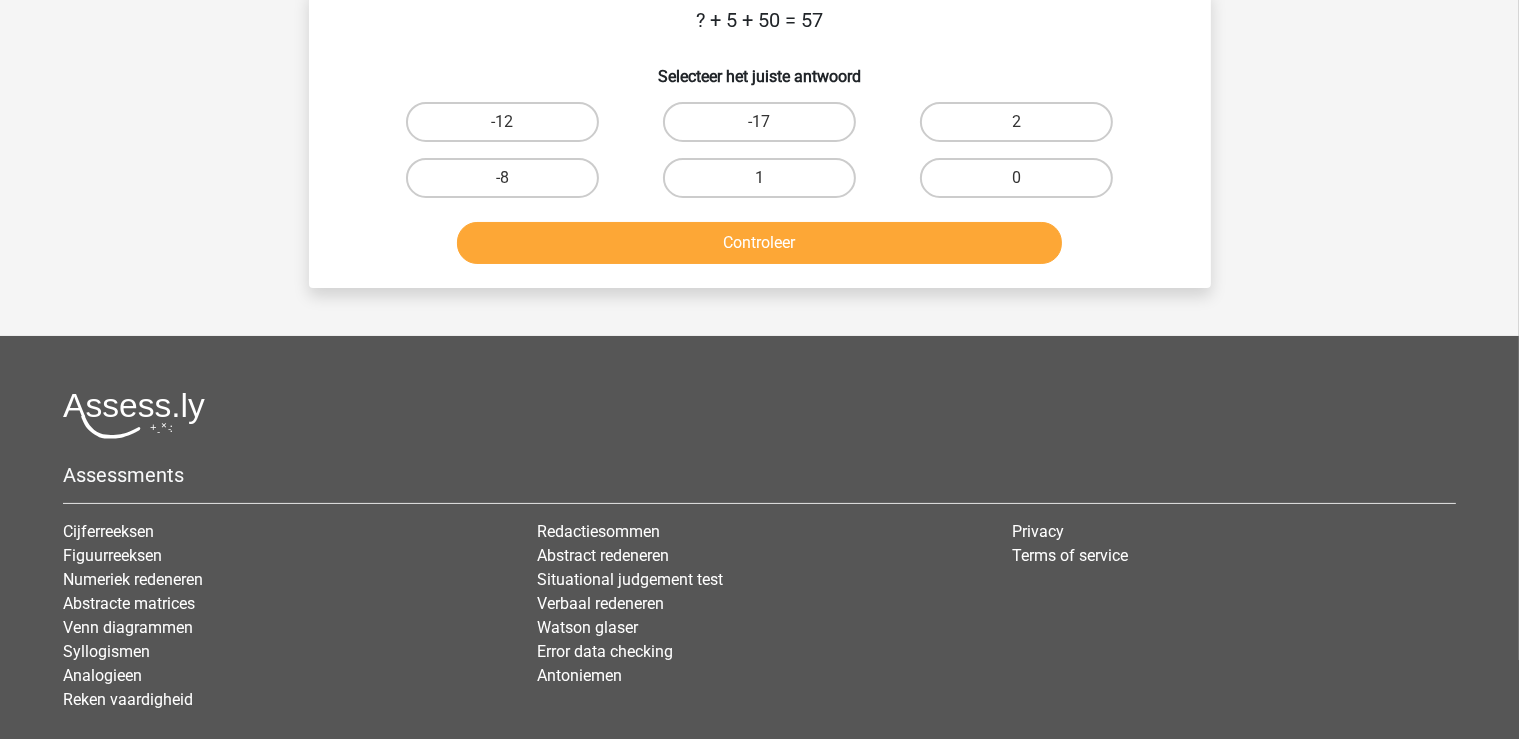 scroll, scrollTop: 0, scrollLeft: 0, axis: both 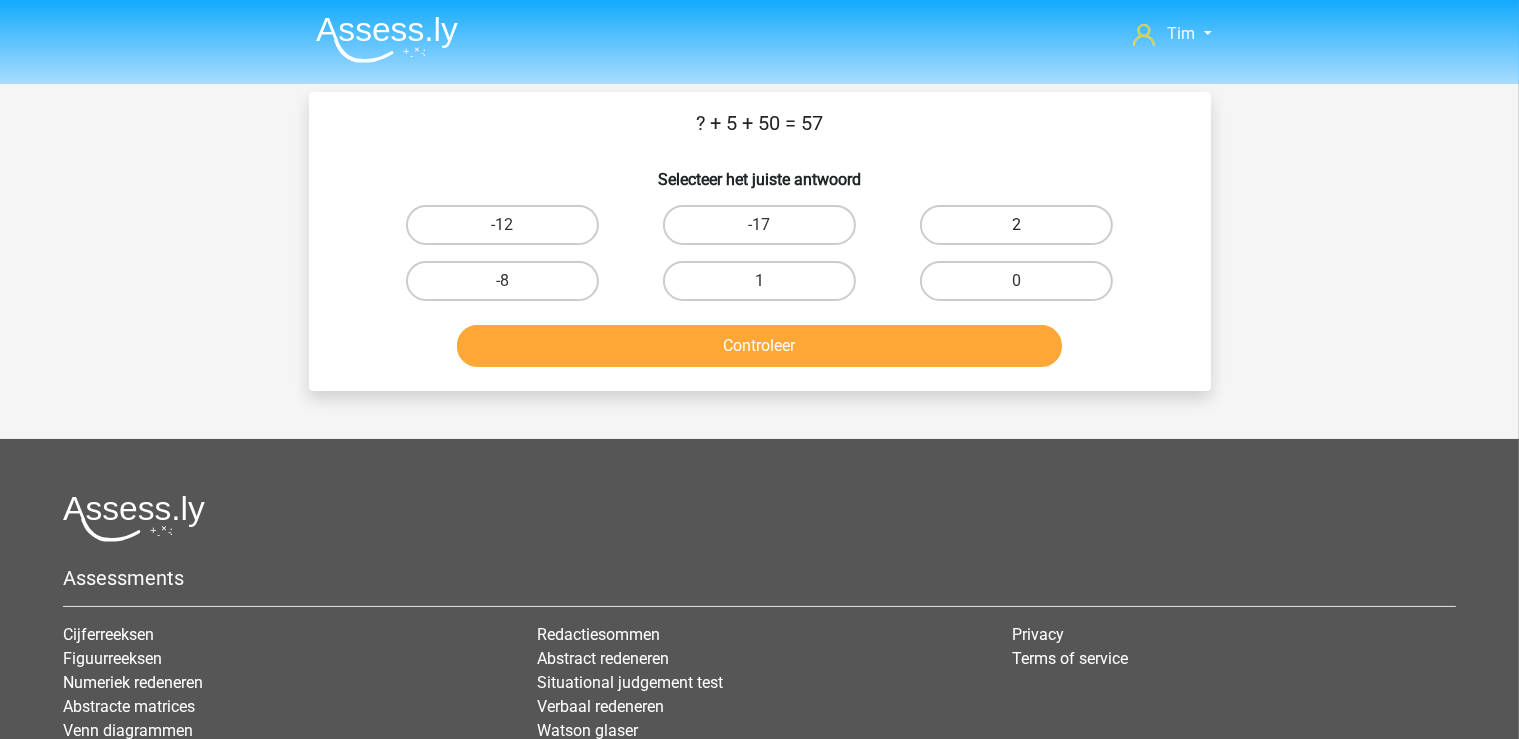 click on "2" at bounding box center [1016, 225] 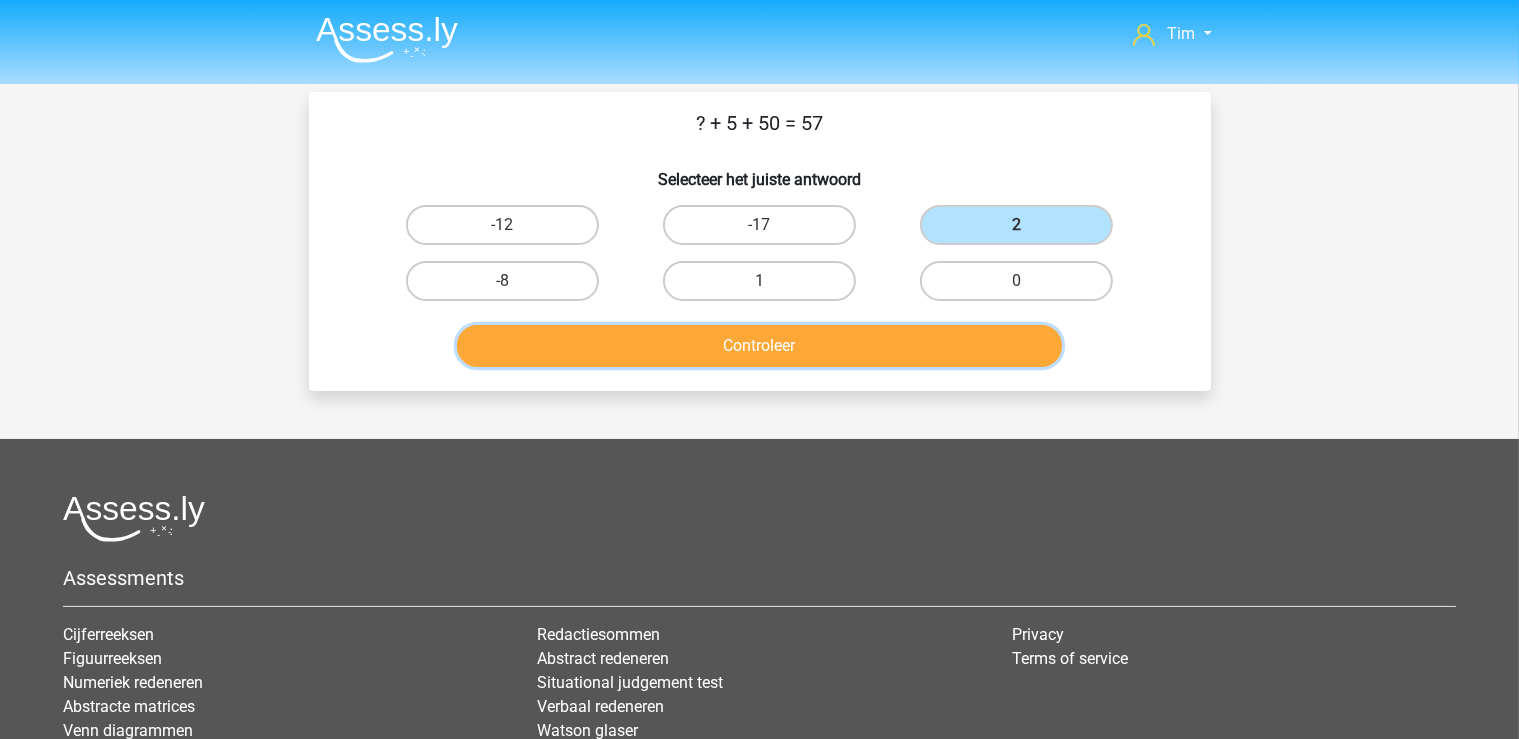 click on "Controleer" at bounding box center [759, 346] 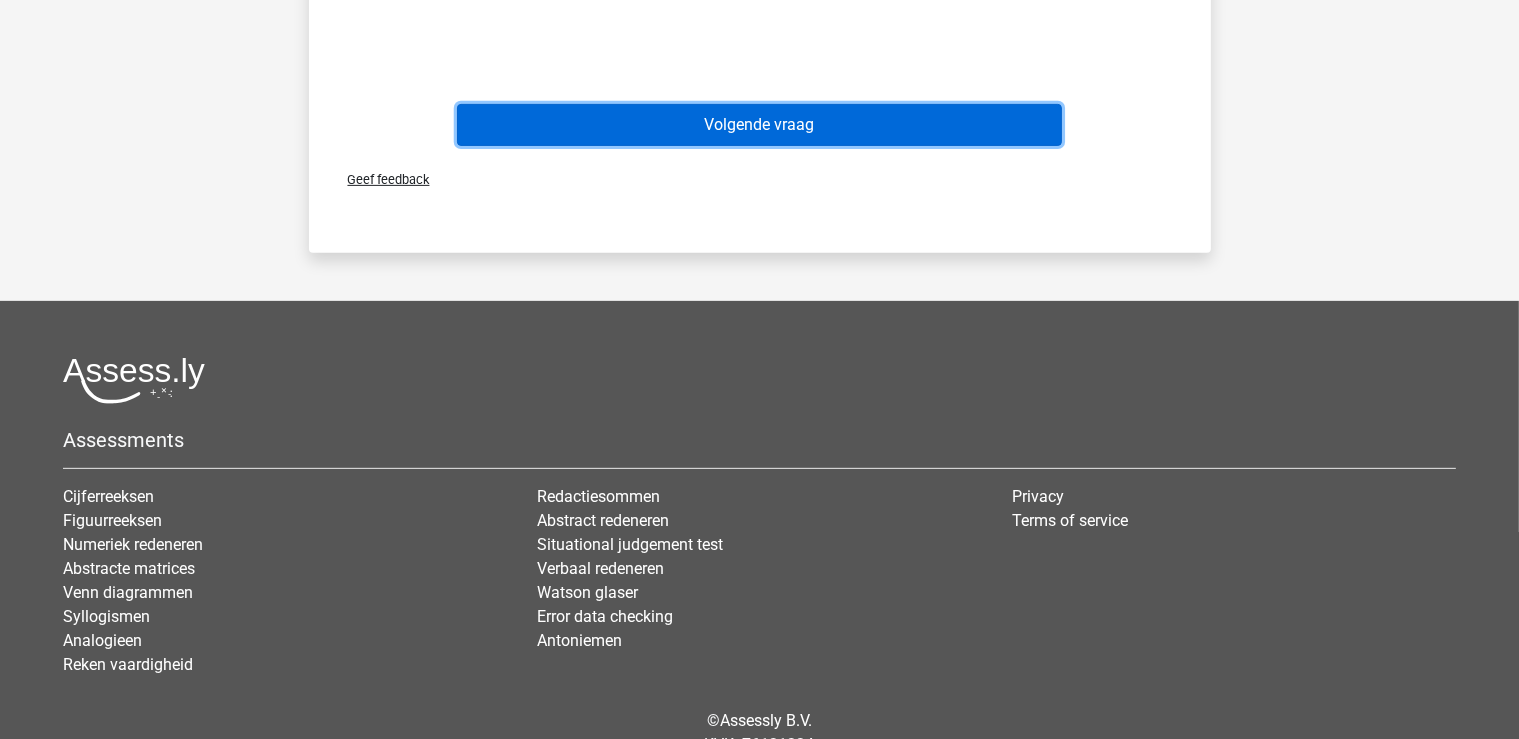 click on "Volgende vraag" at bounding box center [759, 125] 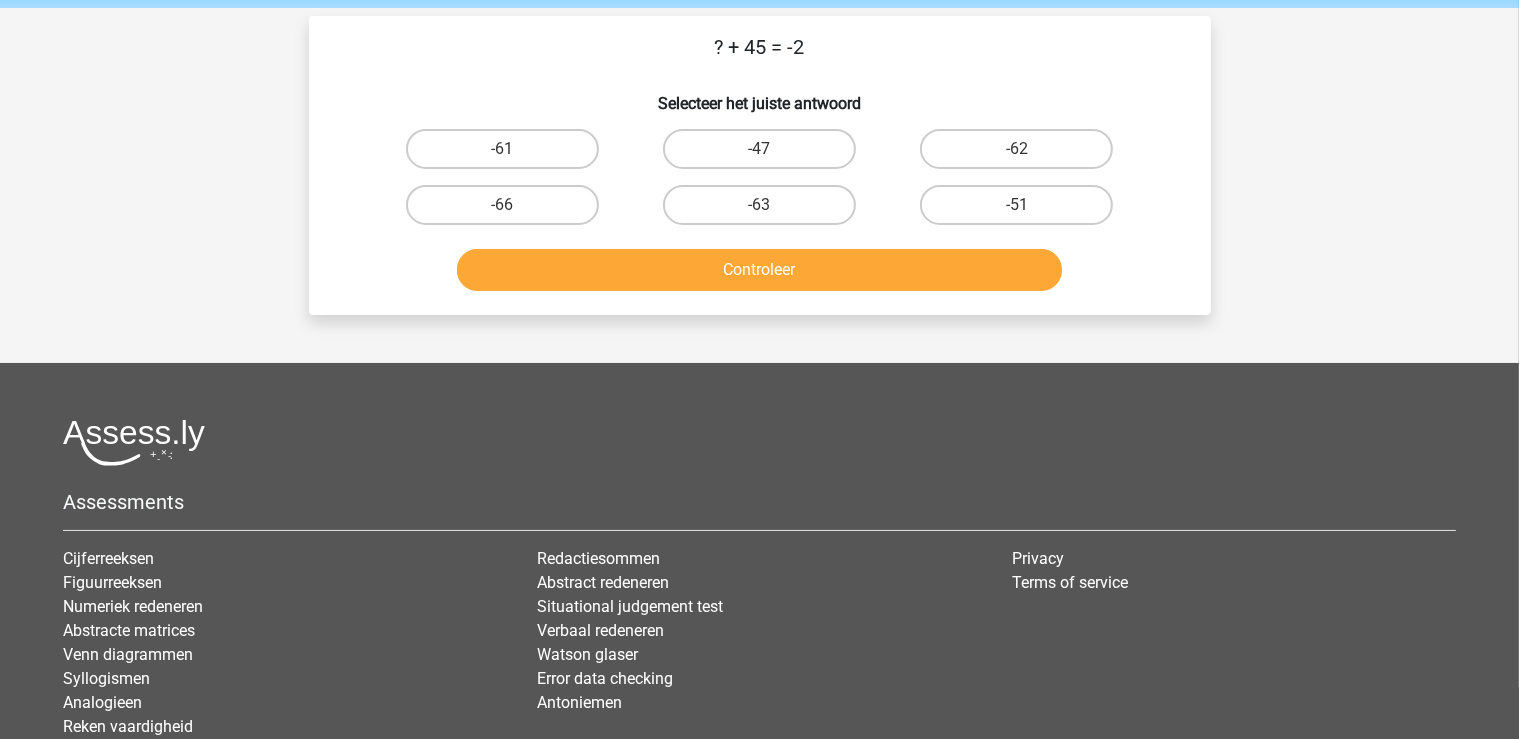 scroll, scrollTop: 0, scrollLeft: 0, axis: both 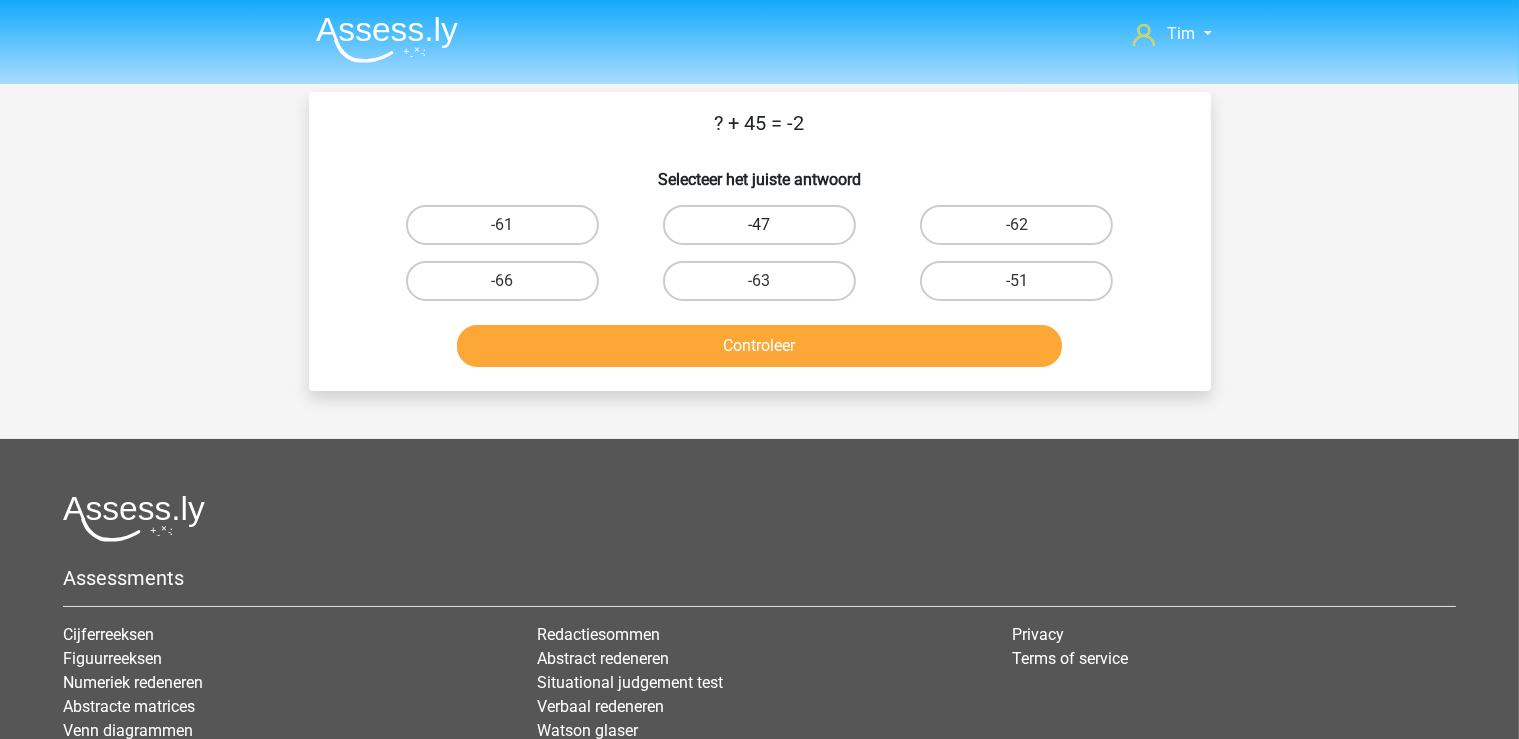 click on "-47" at bounding box center [759, 225] 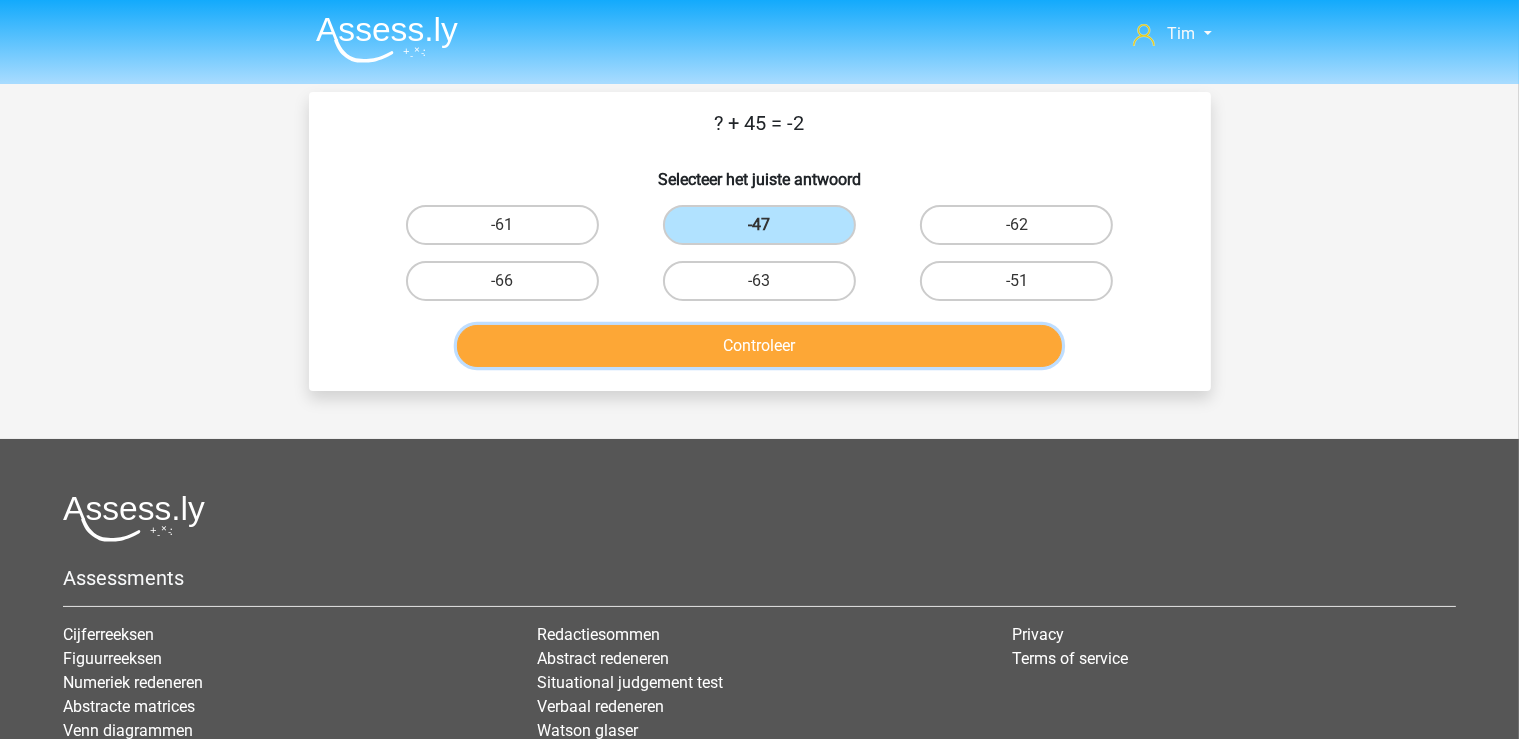 click on "Controleer" at bounding box center (759, 346) 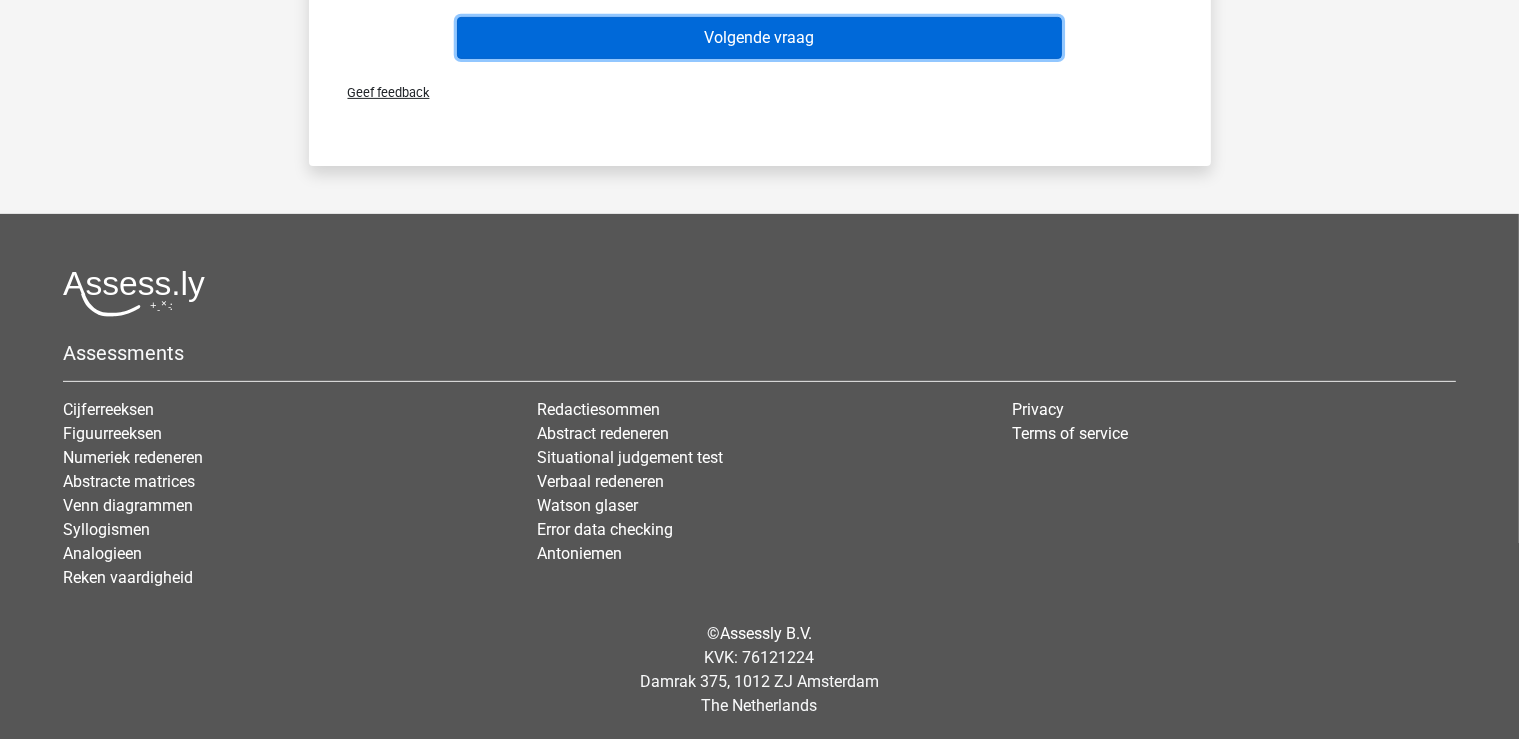 click on "Volgende vraag" at bounding box center [759, 38] 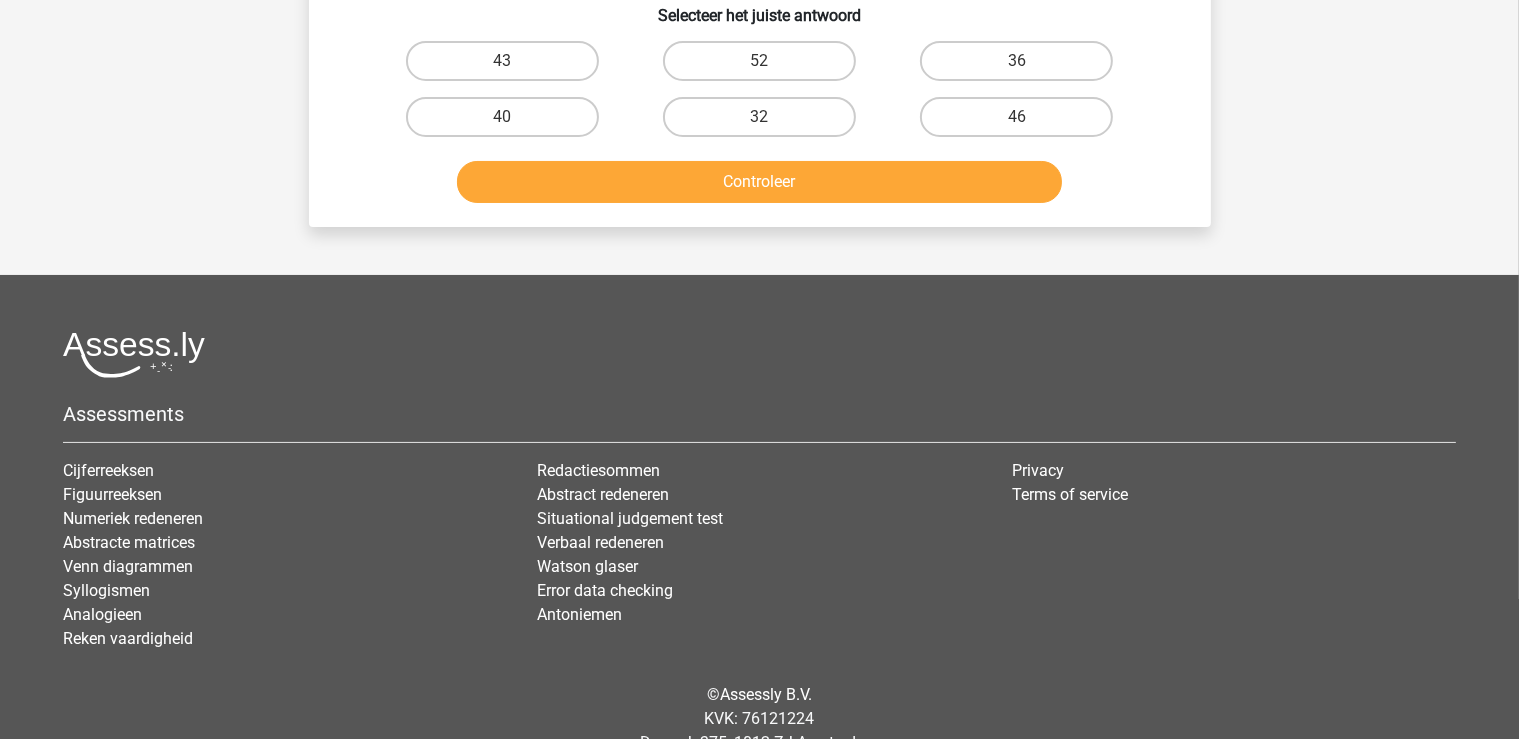 scroll, scrollTop: 0, scrollLeft: 0, axis: both 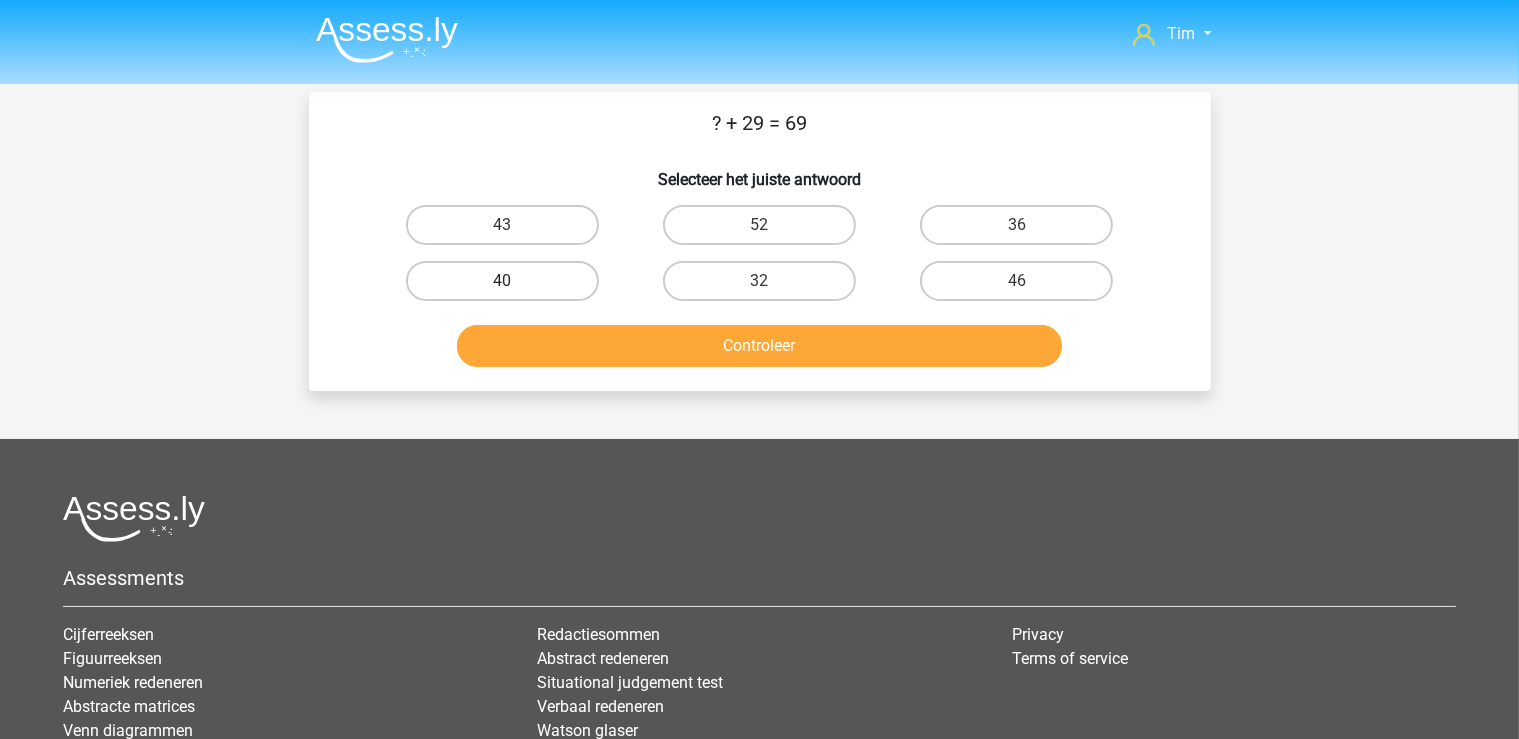 click on "40" at bounding box center [502, 281] 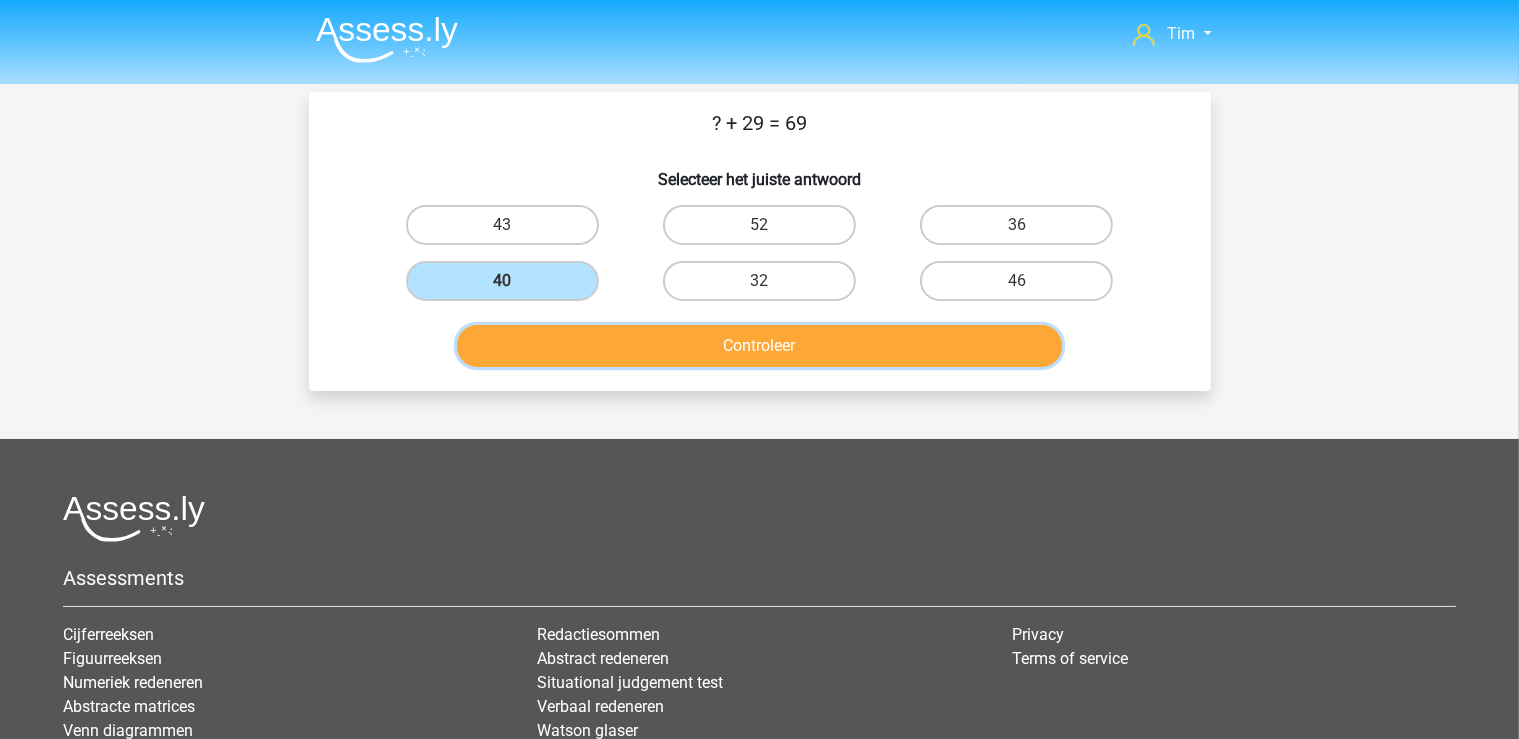 click on "Controleer" at bounding box center (759, 346) 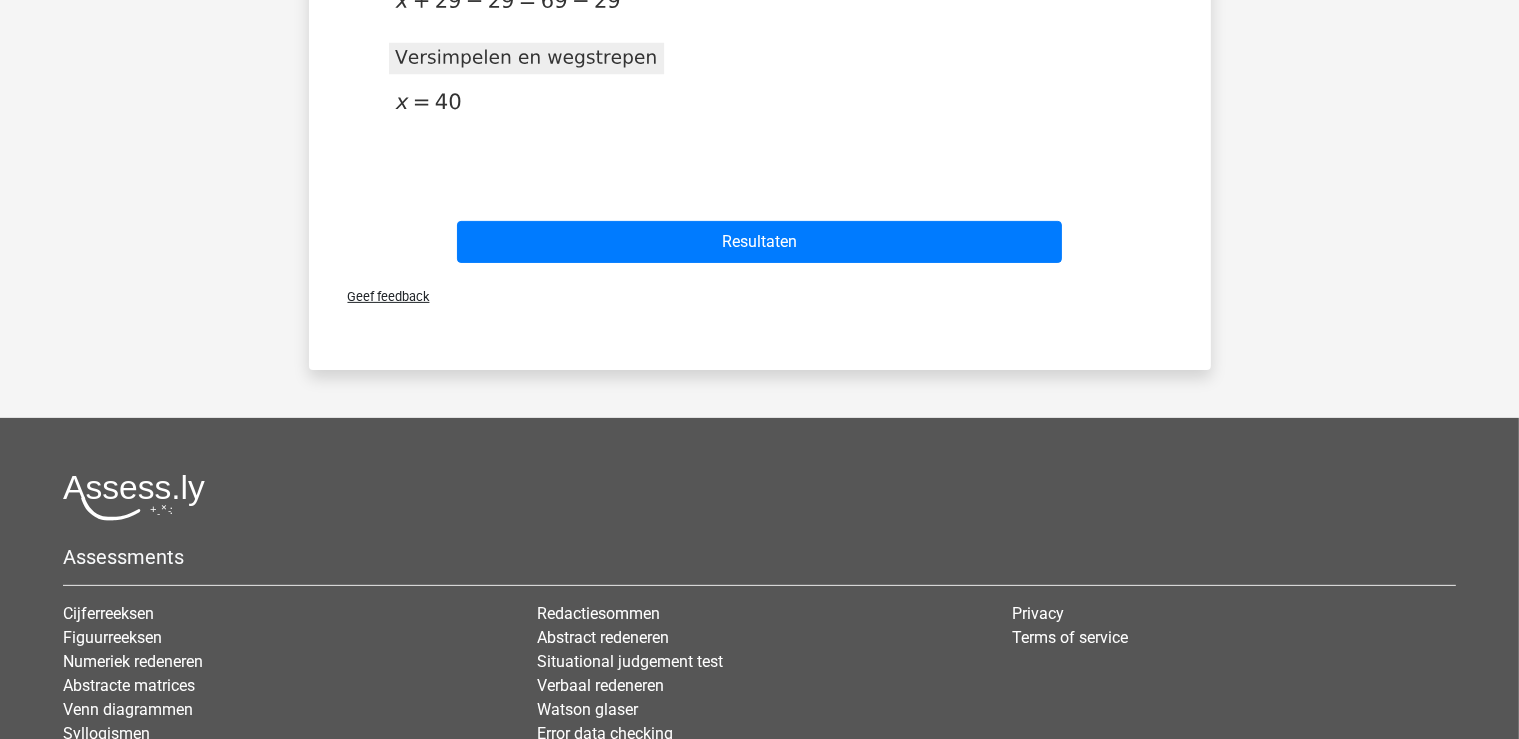 scroll, scrollTop: 528, scrollLeft: 0, axis: vertical 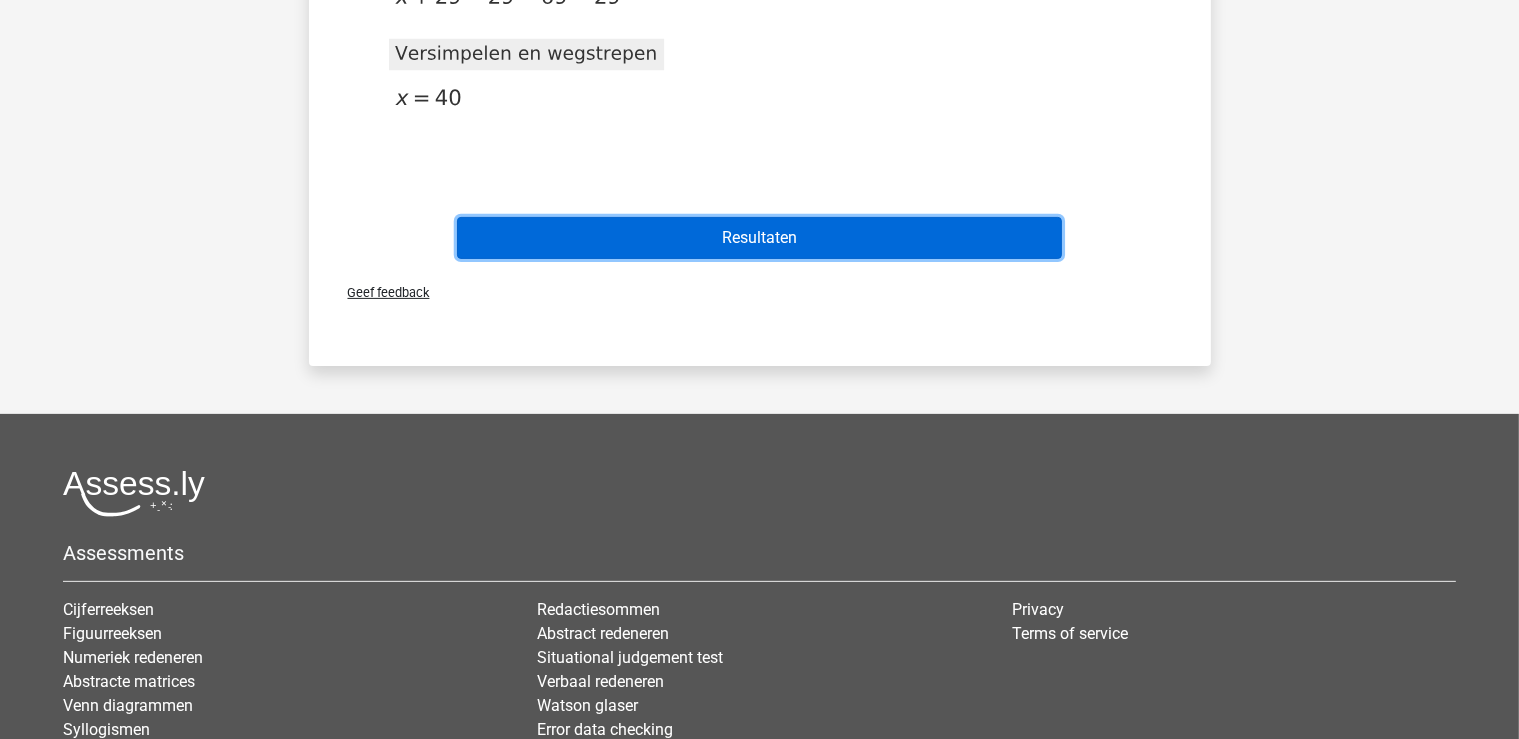 click on "Resultaten" at bounding box center (759, 238) 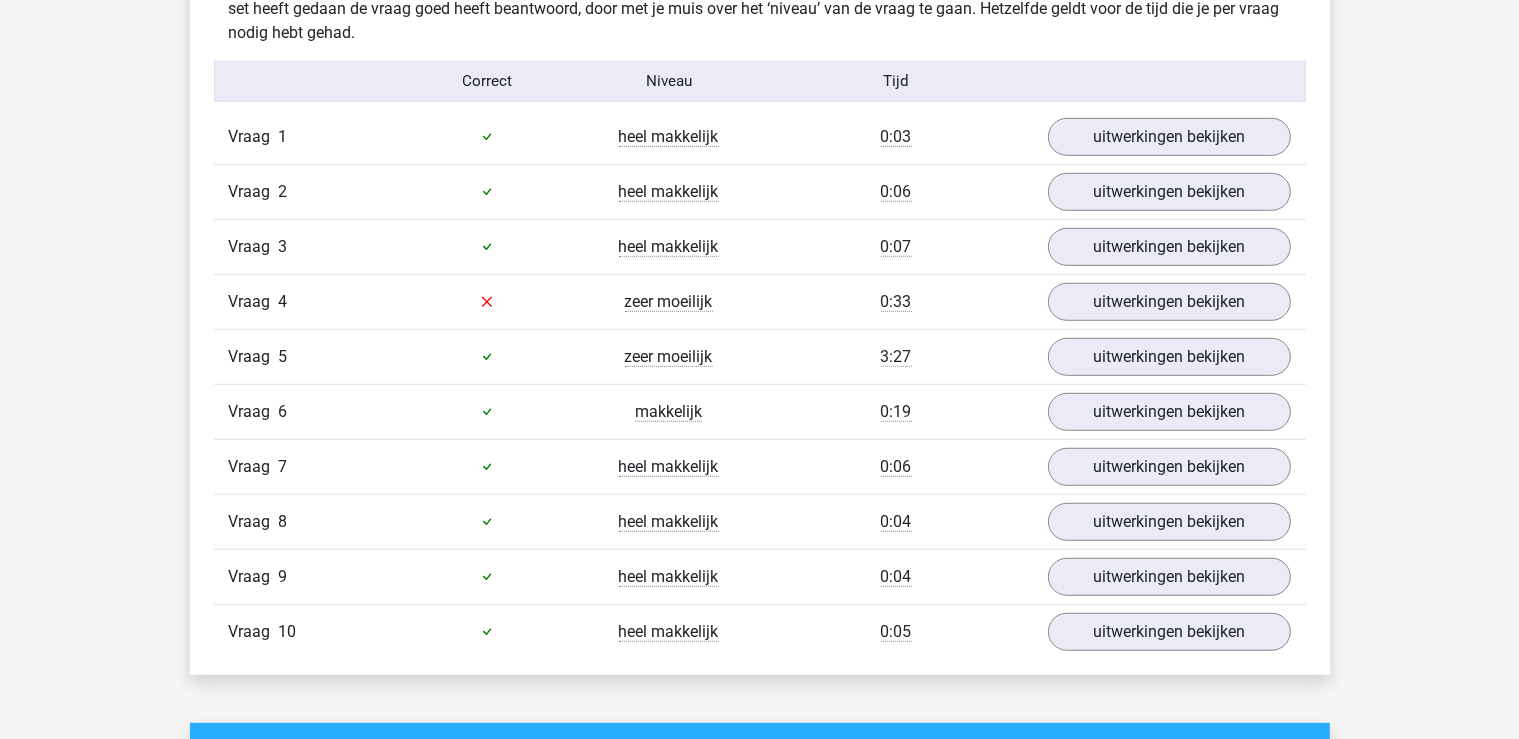 scroll, scrollTop: 1161, scrollLeft: 0, axis: vertical 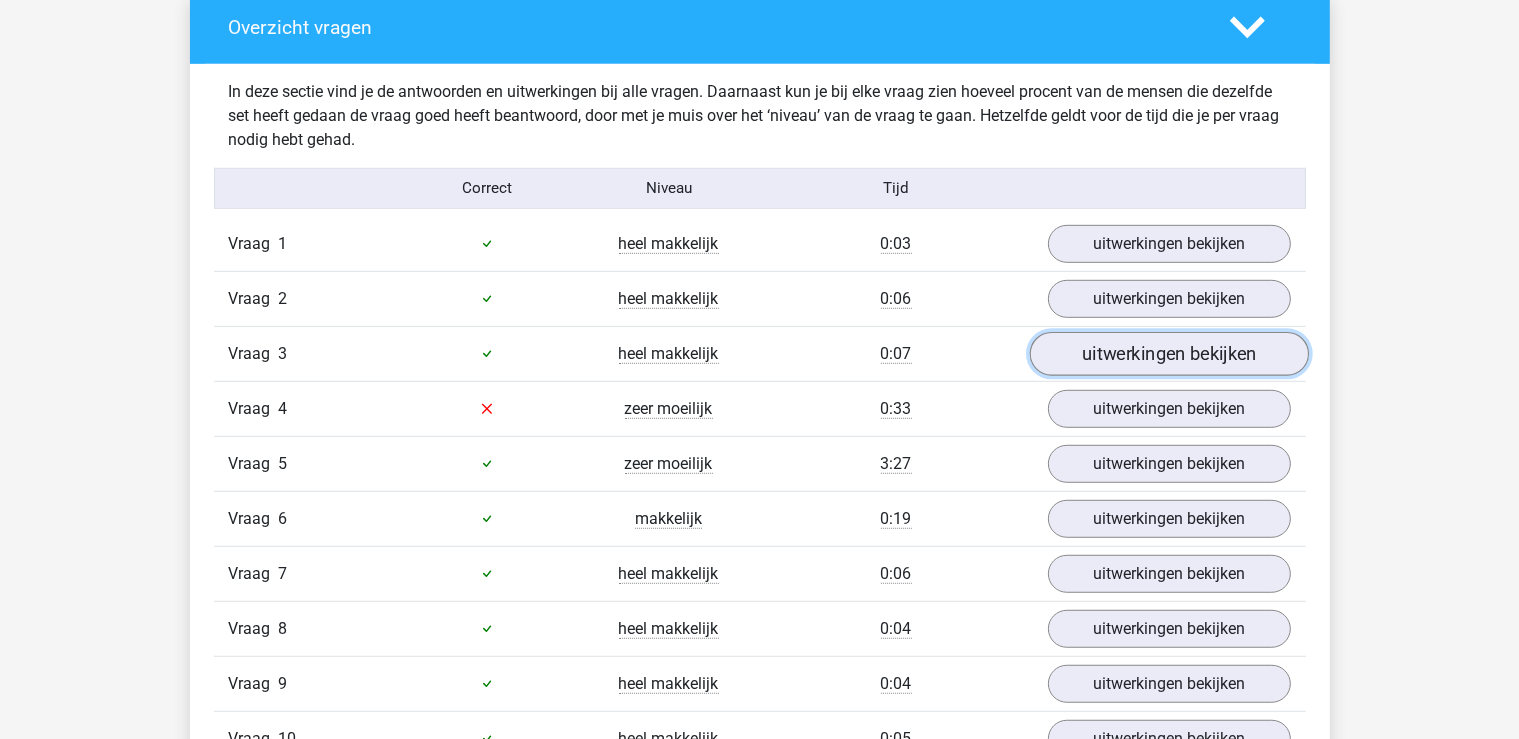 click on "uitwerkingen bekijken" at bounding box center [1168, 354] 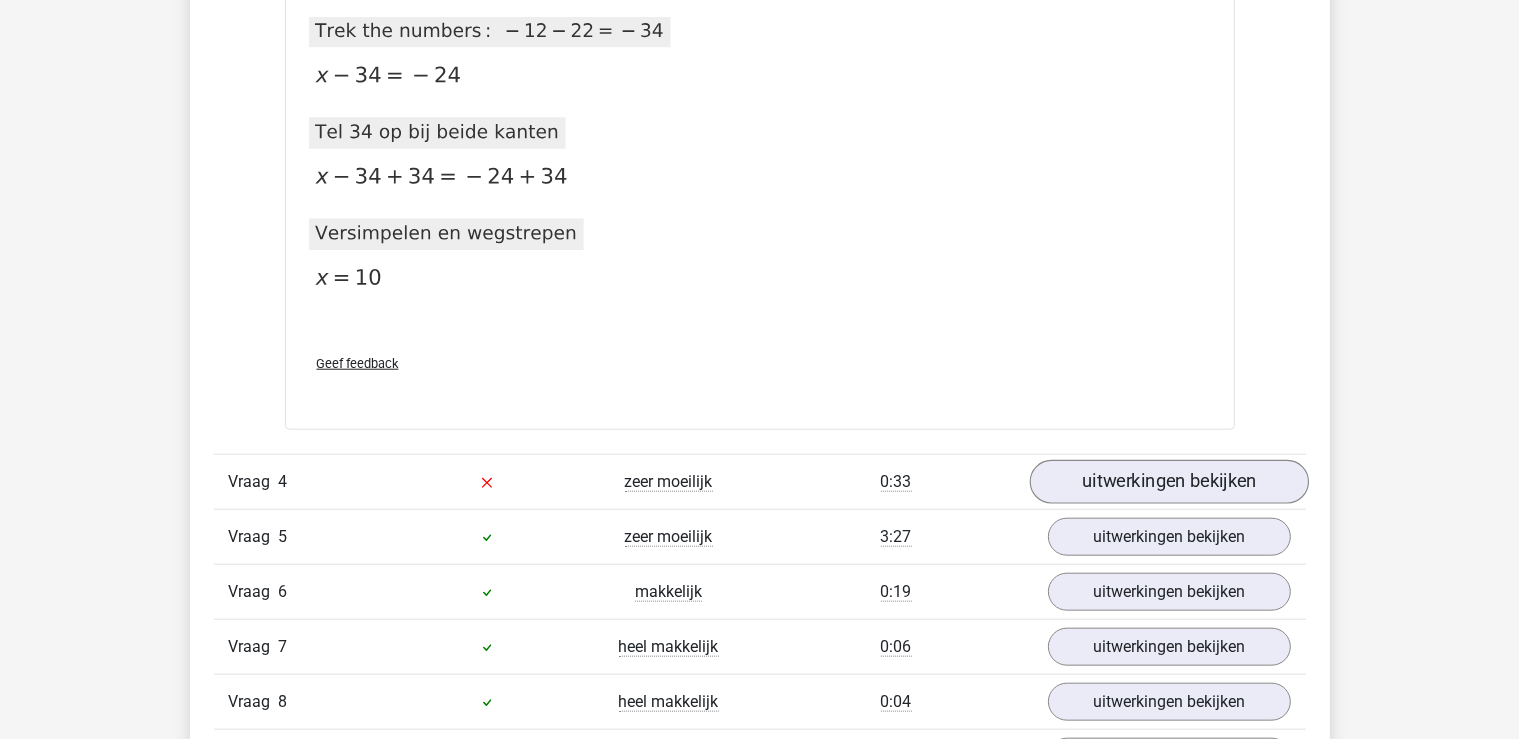 scroll, scrollTop: 2006, scrollLeft: 0, axis: vertical 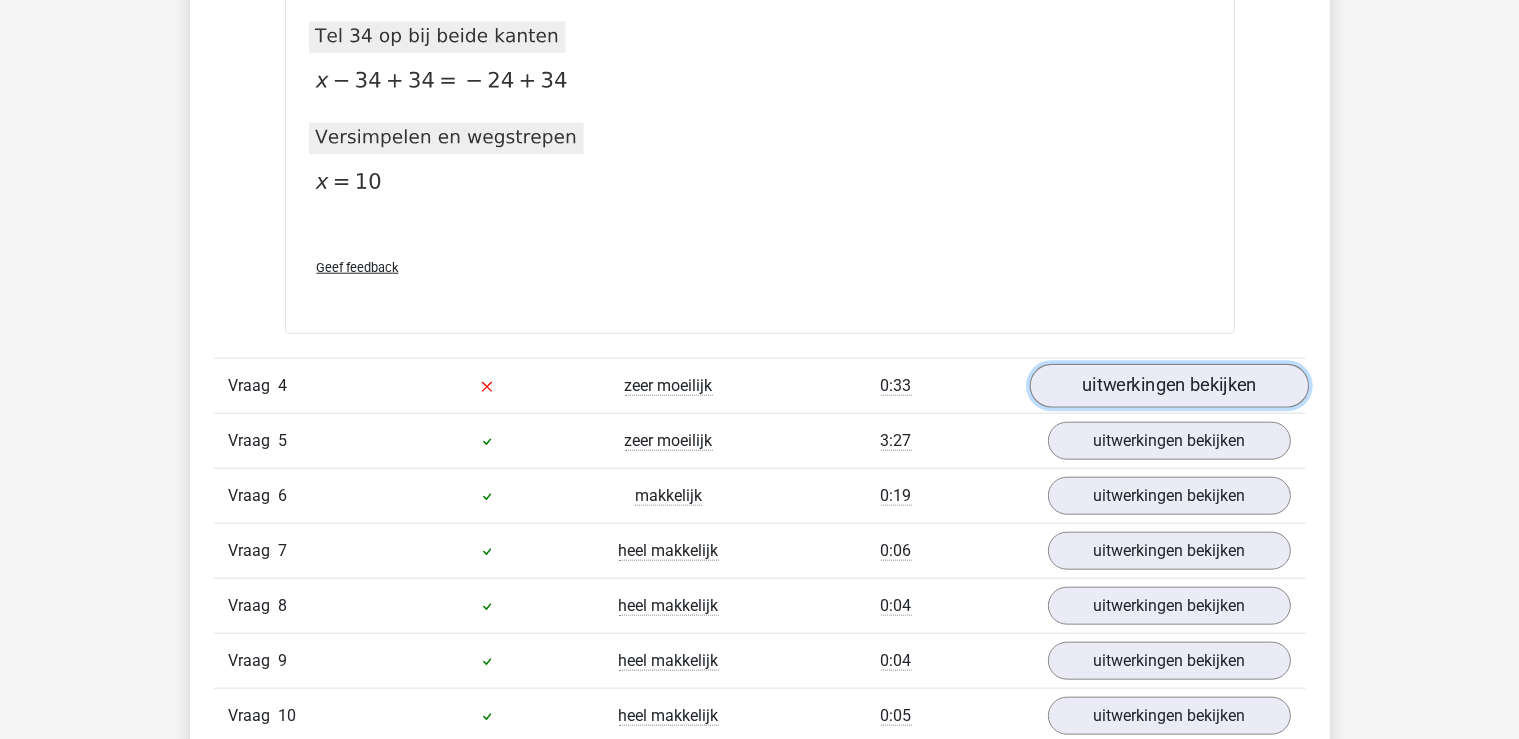 click on "uitwerkingen bekijken" at bounding box center [1168, 387] 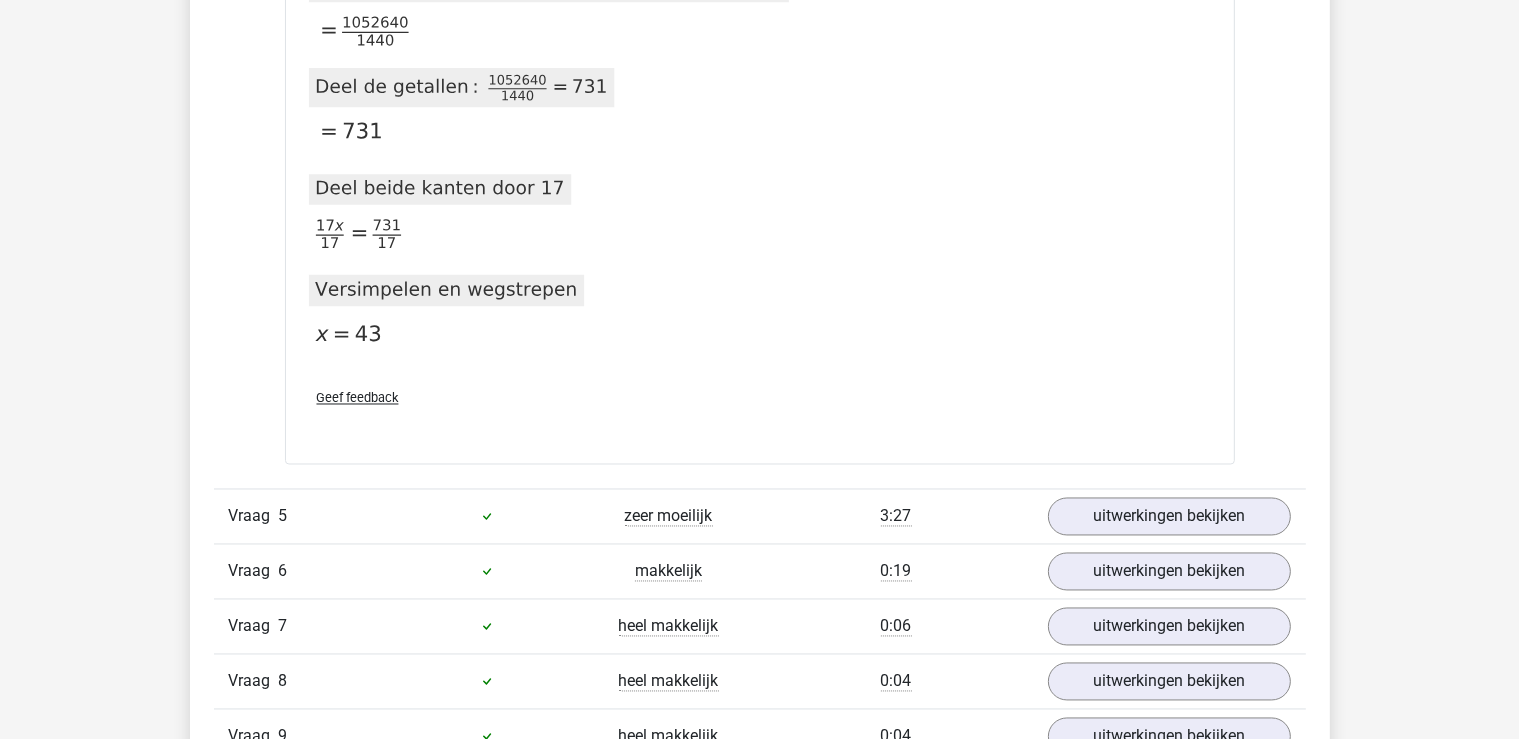scroll, scrollTop: 3696, scrollLeft: 0, axis: vertical 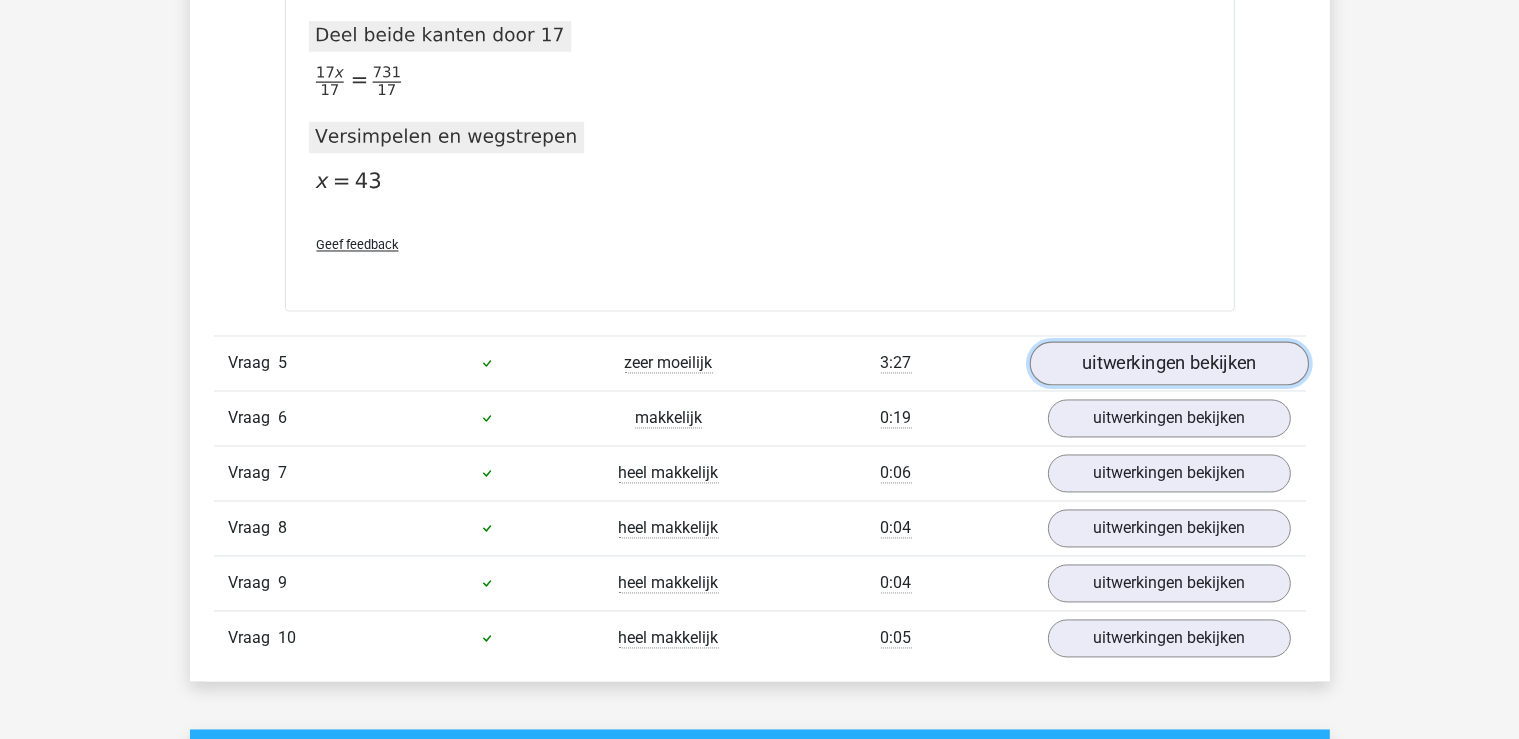 click on "uitwerkingen bekijken" at bounding box center [1168, 364] 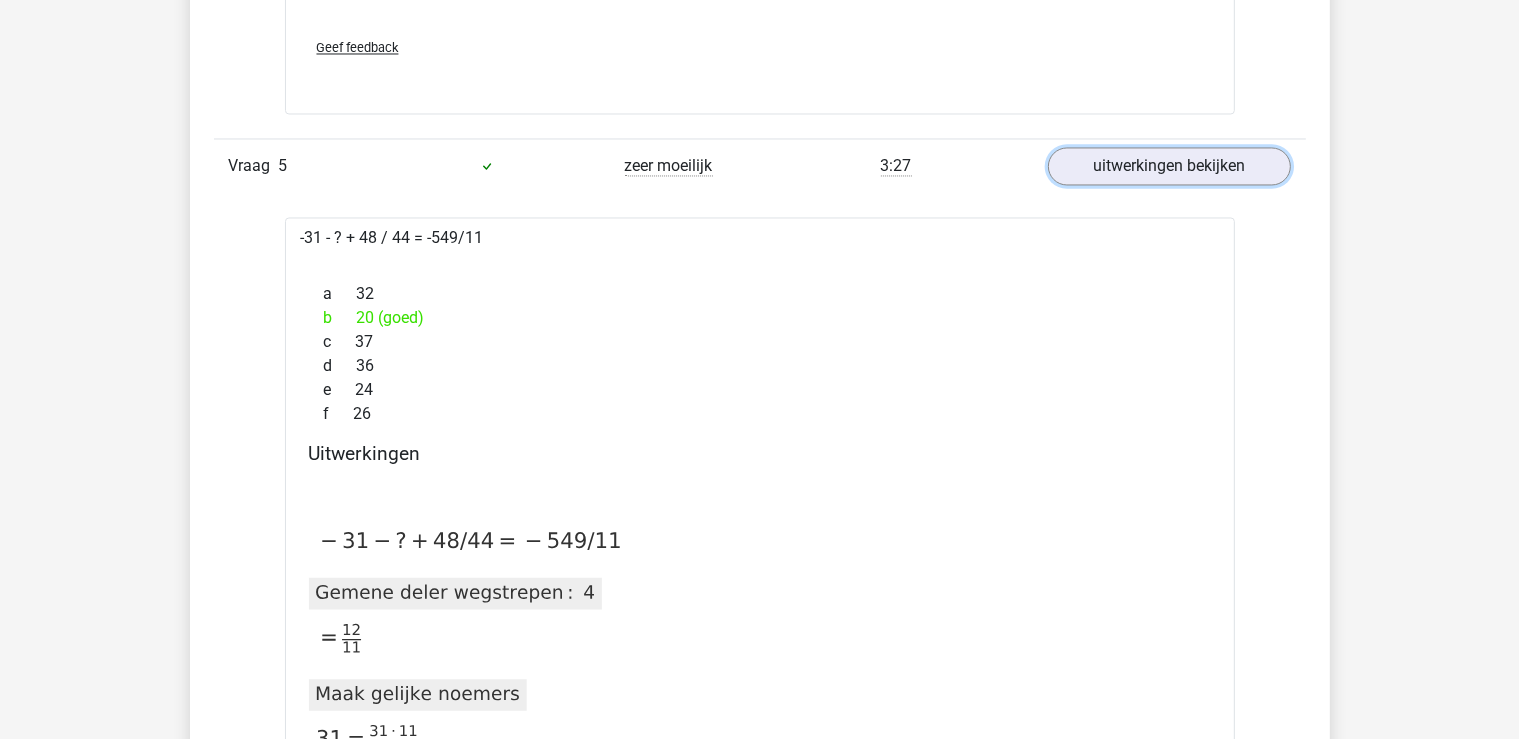 scroll, scrollTop: 3895, scrollLeft: 0, axis: vertical 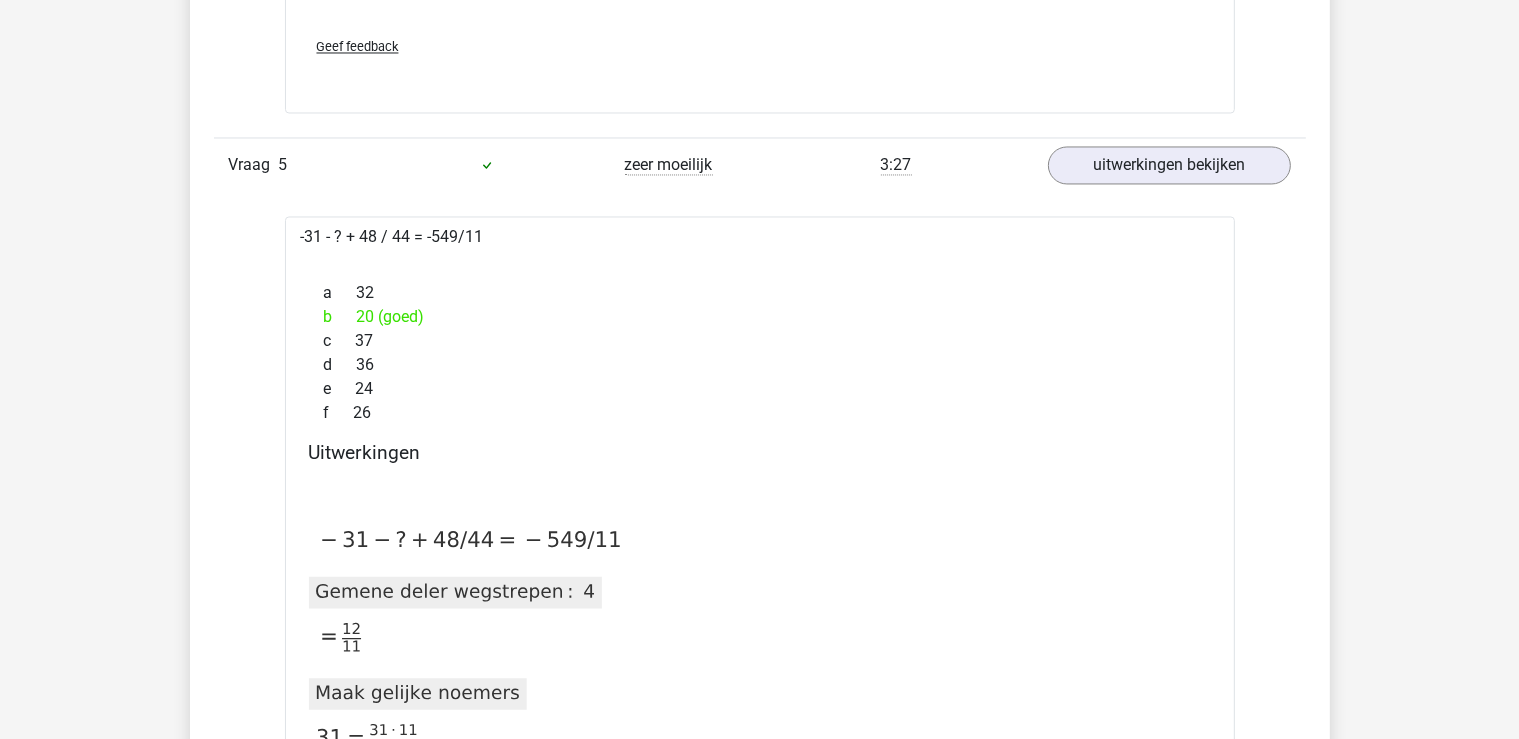 click on "f
26" at bounding box center (760, 413) 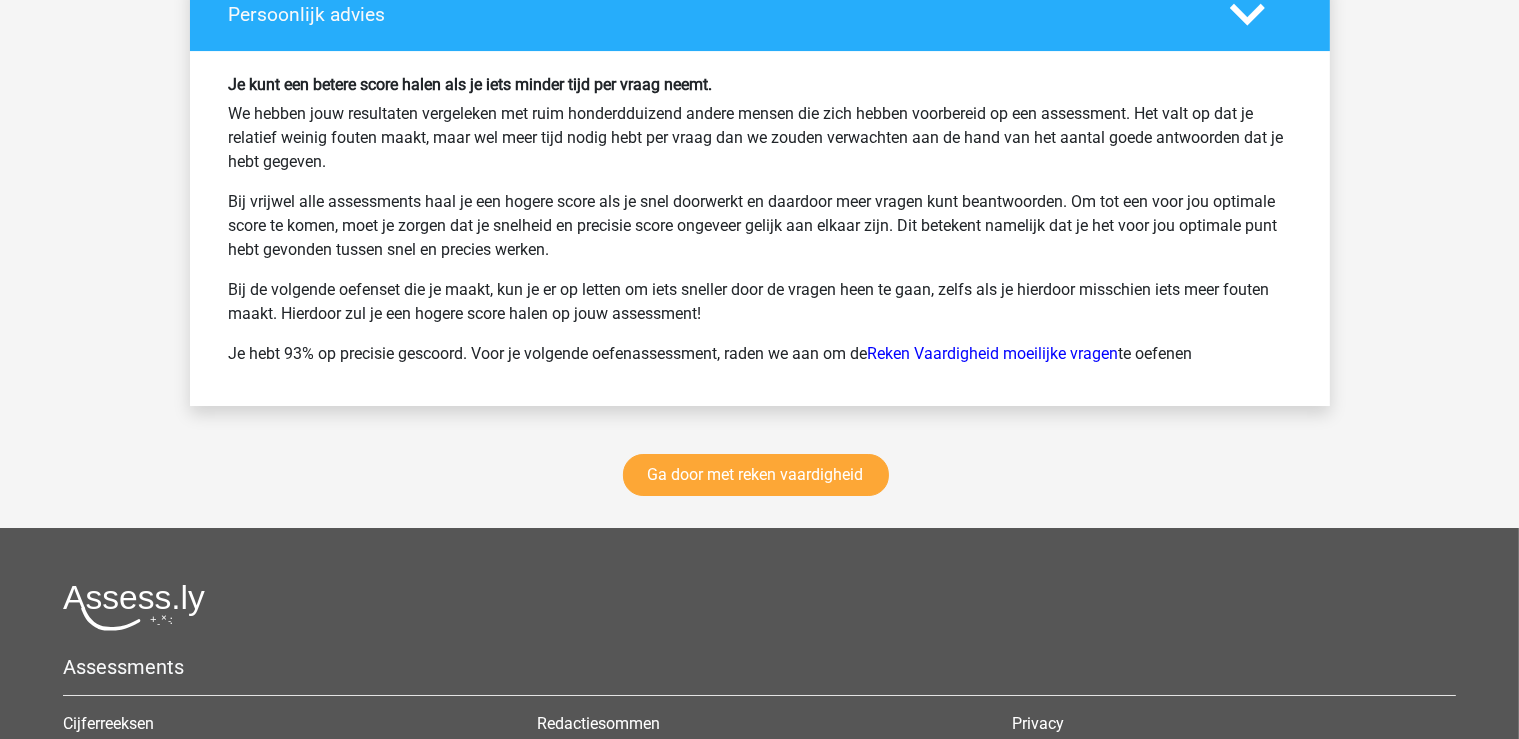 scroll, scrollTop: 7024, scrollLeft: 0, axis: vertical 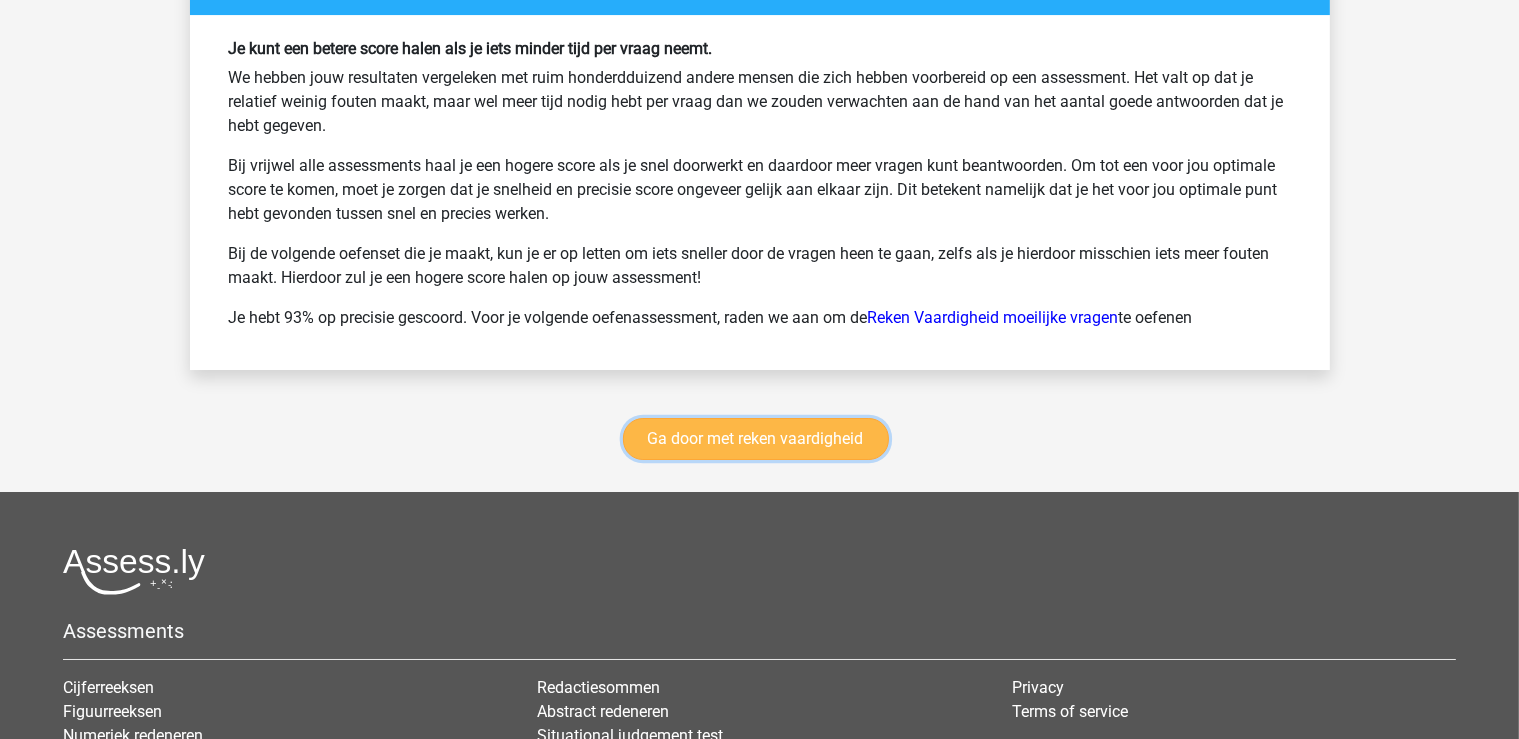 click on "Ga door met reken vaardigheid" at bounding box center [756, 439] 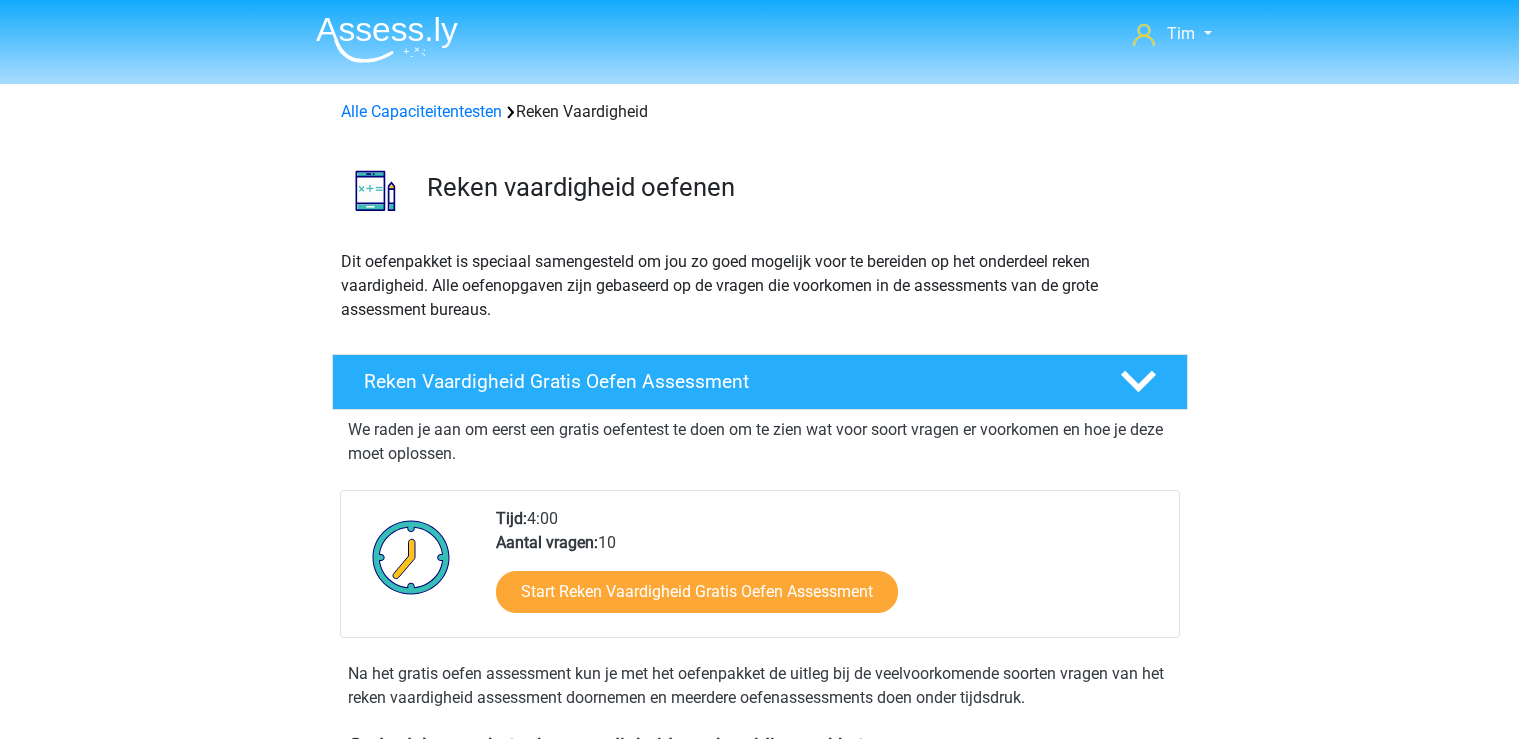 scroll, scrollTop: 1051, scrollLeft: 0, axis: vertical 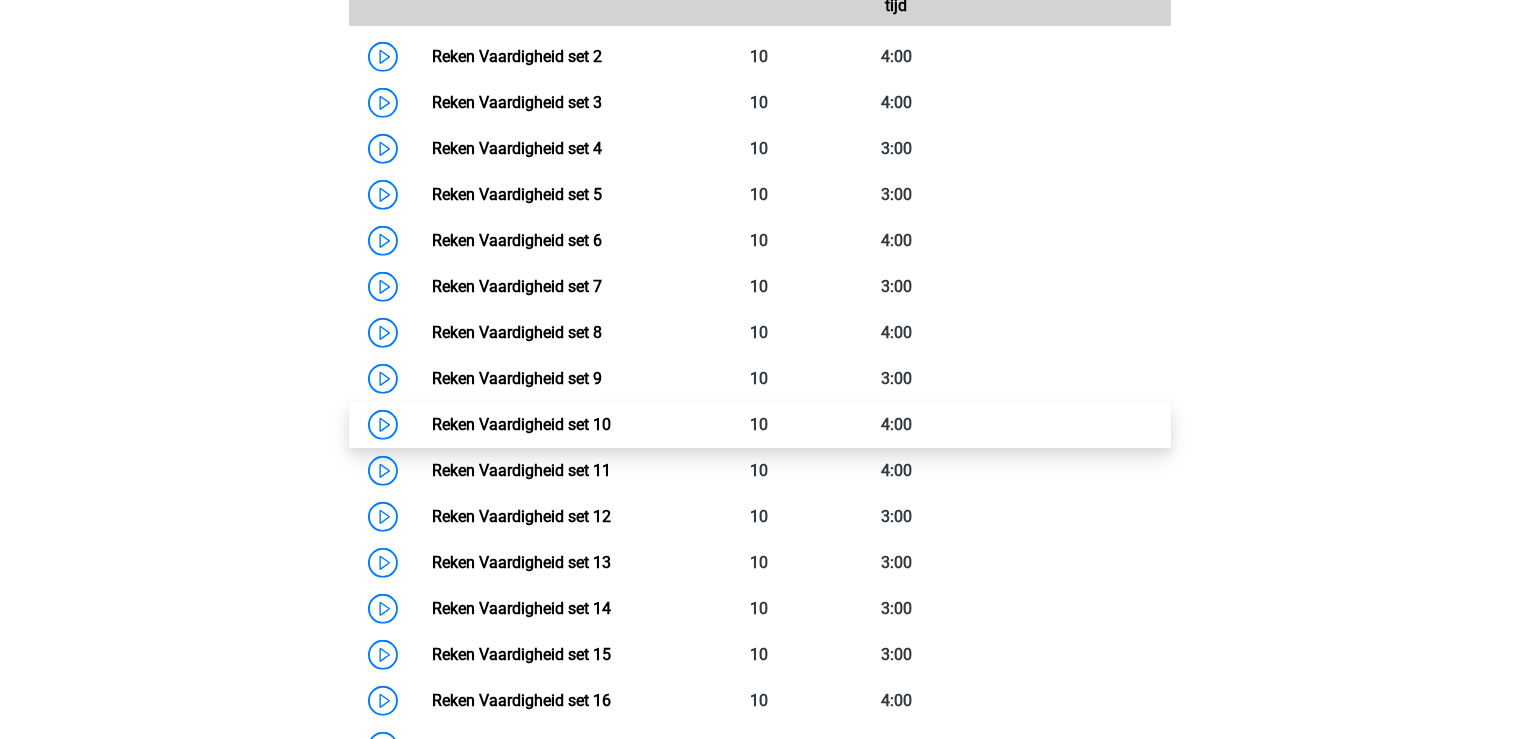 click on "Reken Vaardigheid
set 10" at bounding box center [521, 424] 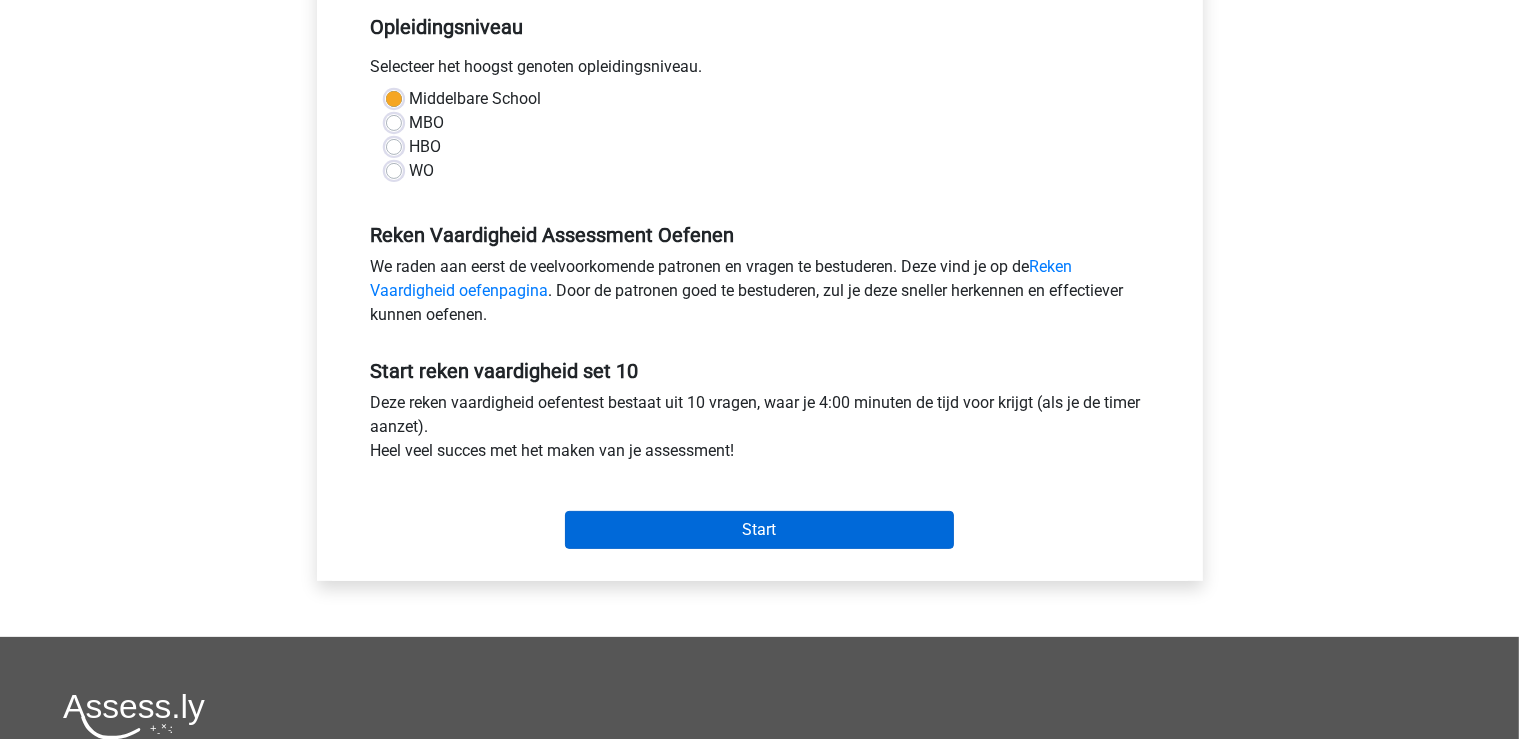 scroll, scrollTop: 528, scrollLeft: 0, axis: vertical 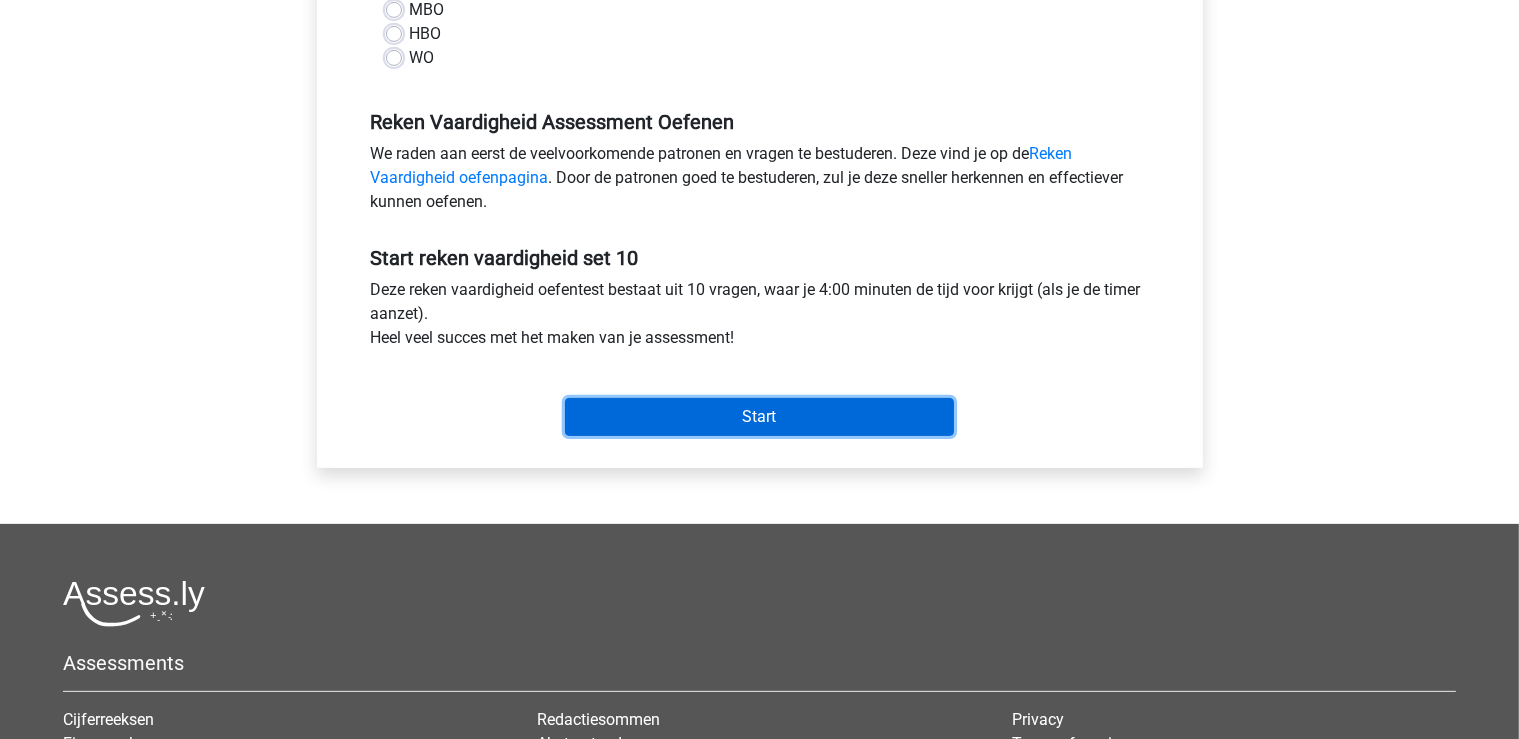 click on "Start" at bounding box center [759, 417] 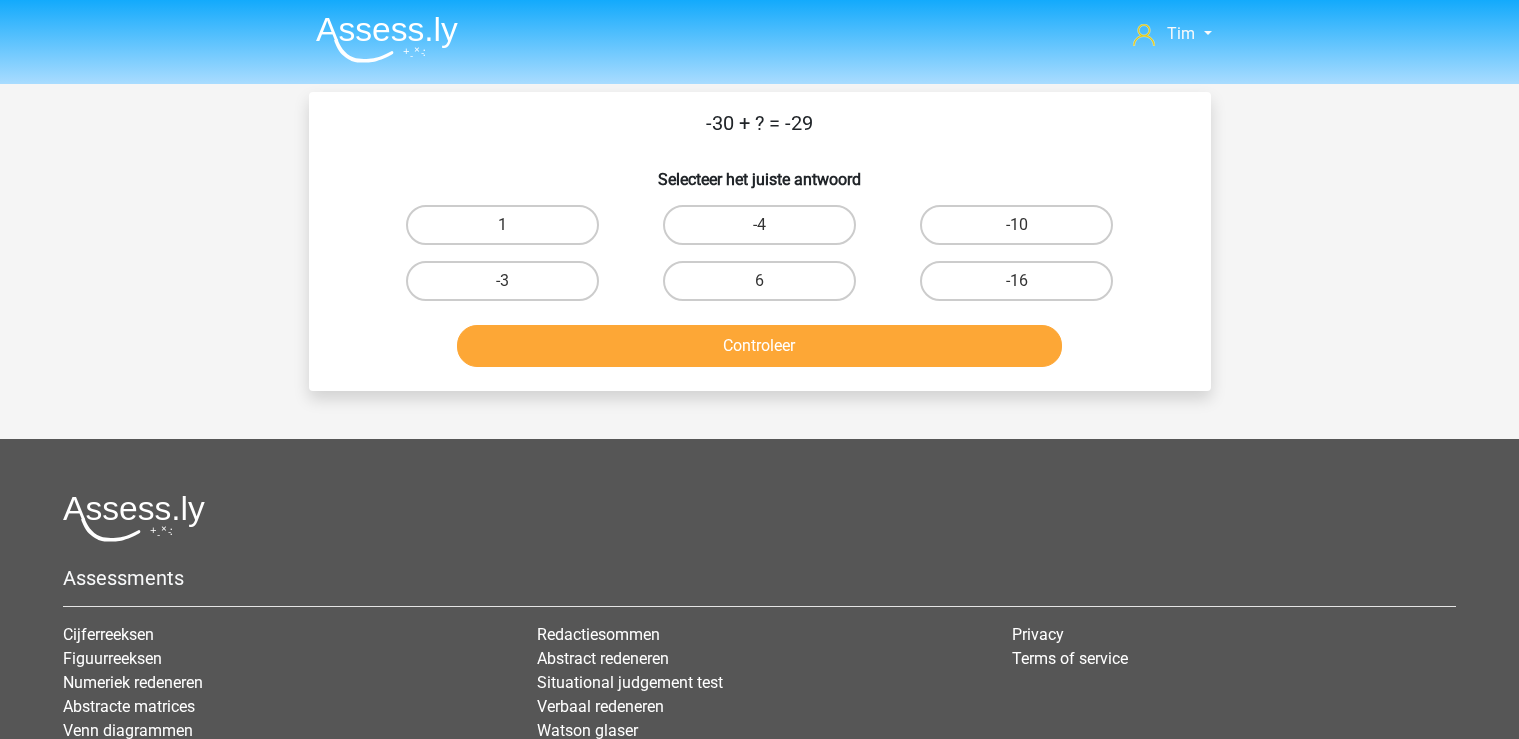 scroll, scrollTop: 0, scrollLeft: 0, axis: both 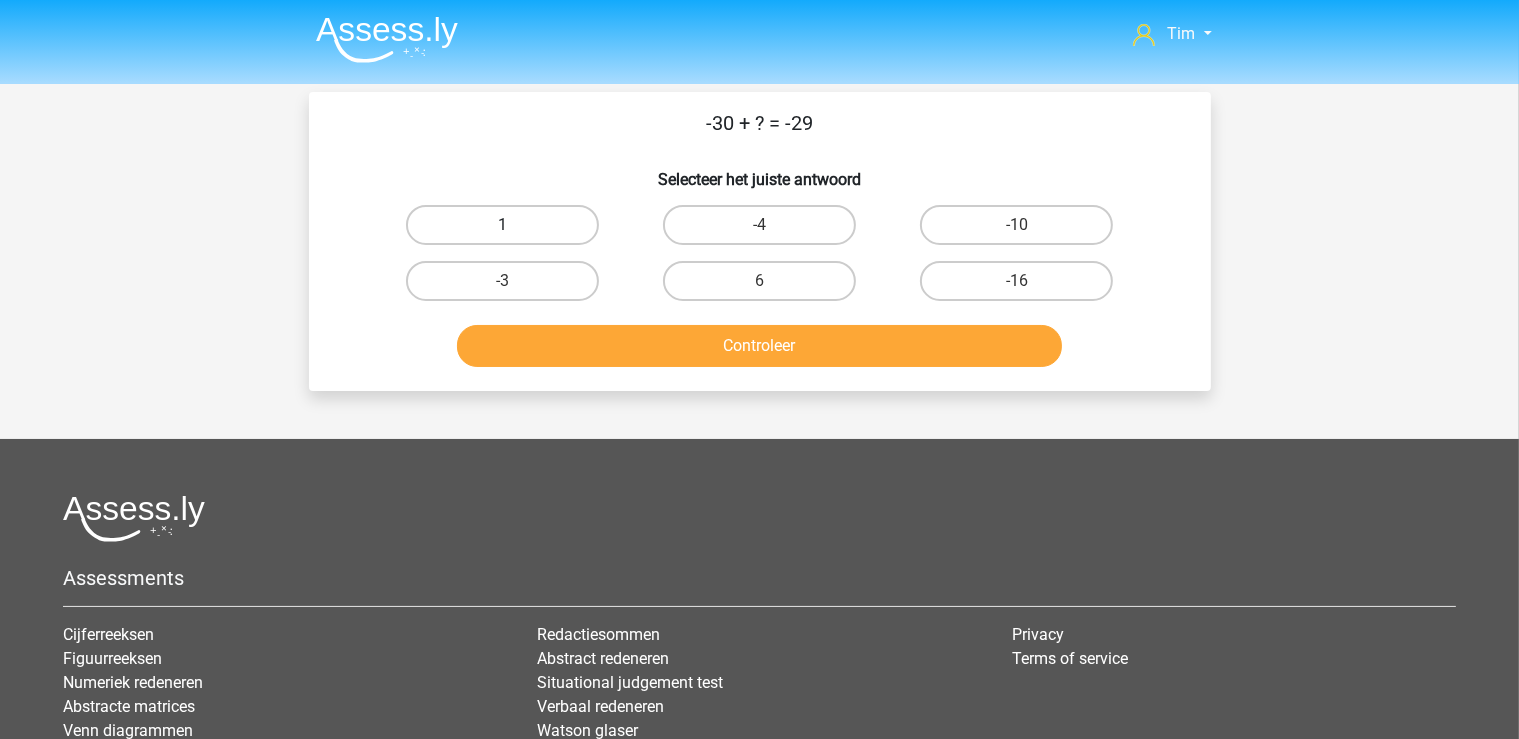 click on "1" at bounding box center (502, 225) 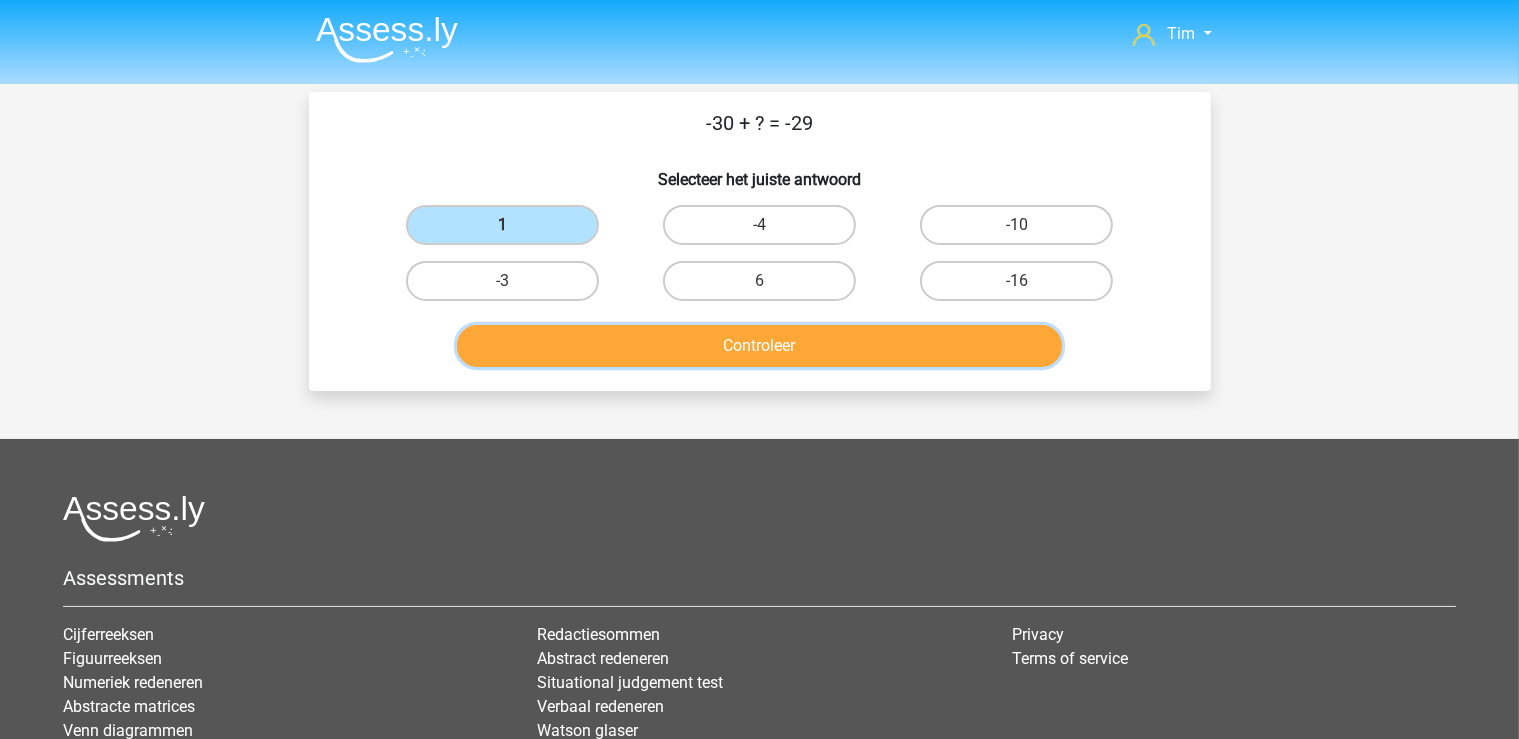 click on "Controleer" at bounding box center [759, 346] 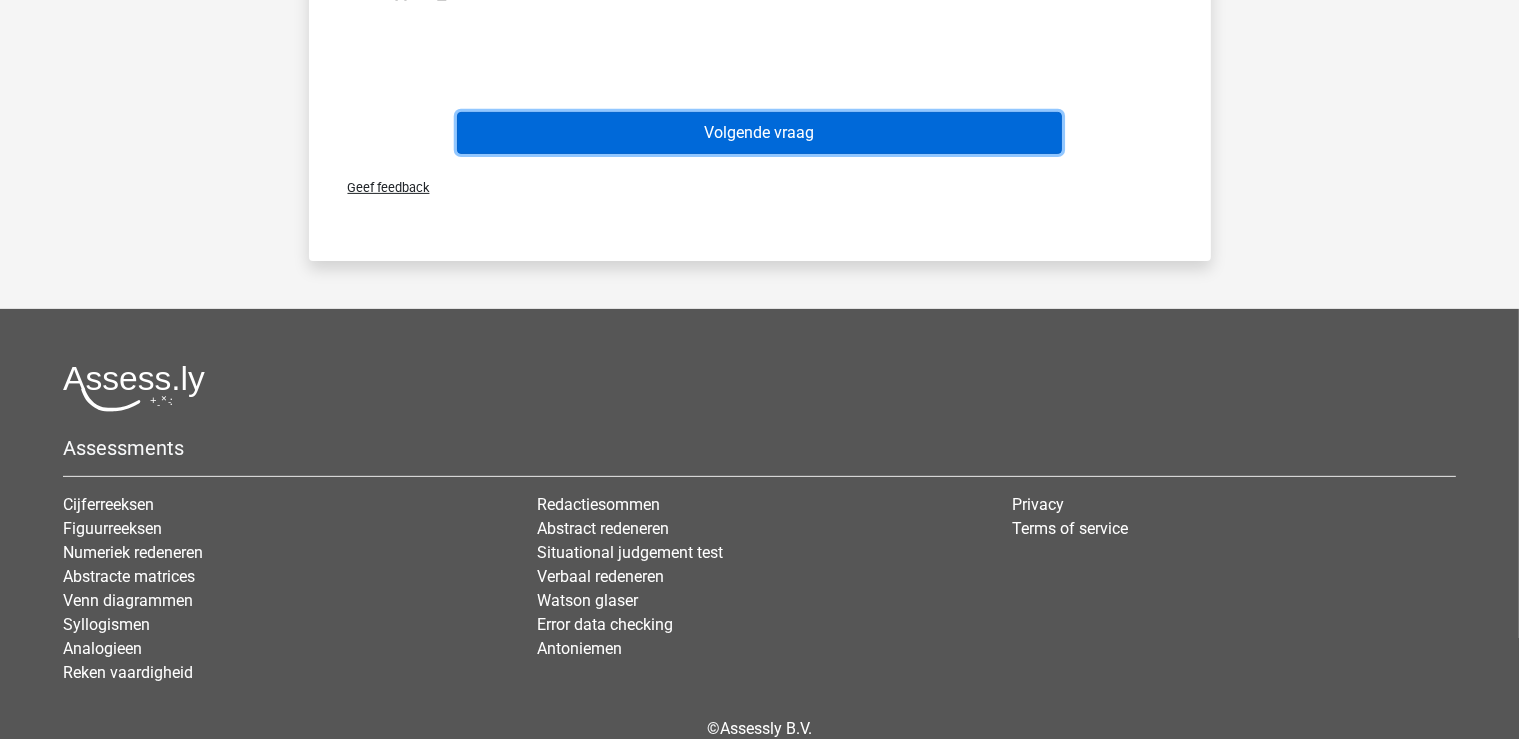 click on "Volgende vraag" at bounding box center [759, 133] 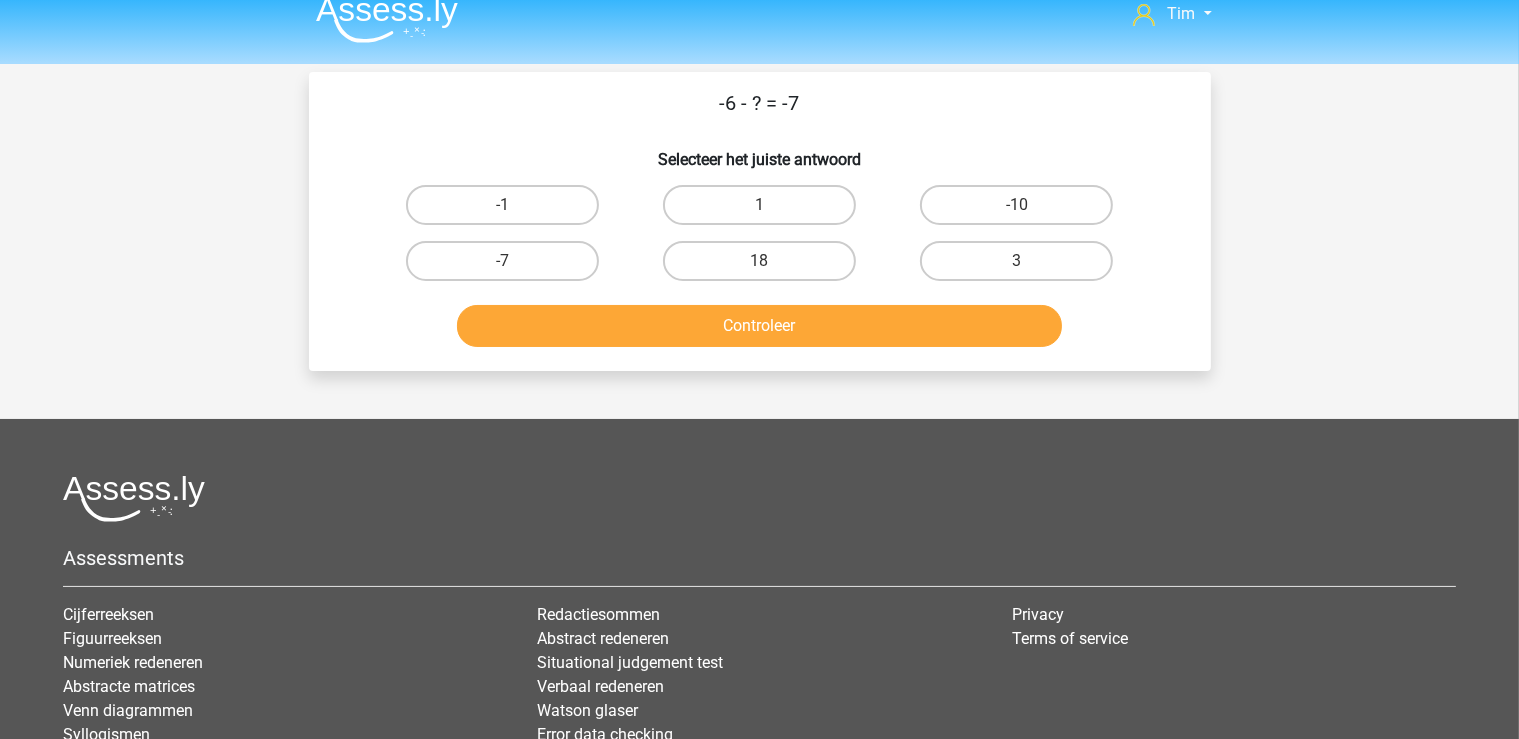 scroll, scrollTop: 0, scrollLeft: 0, axis: both 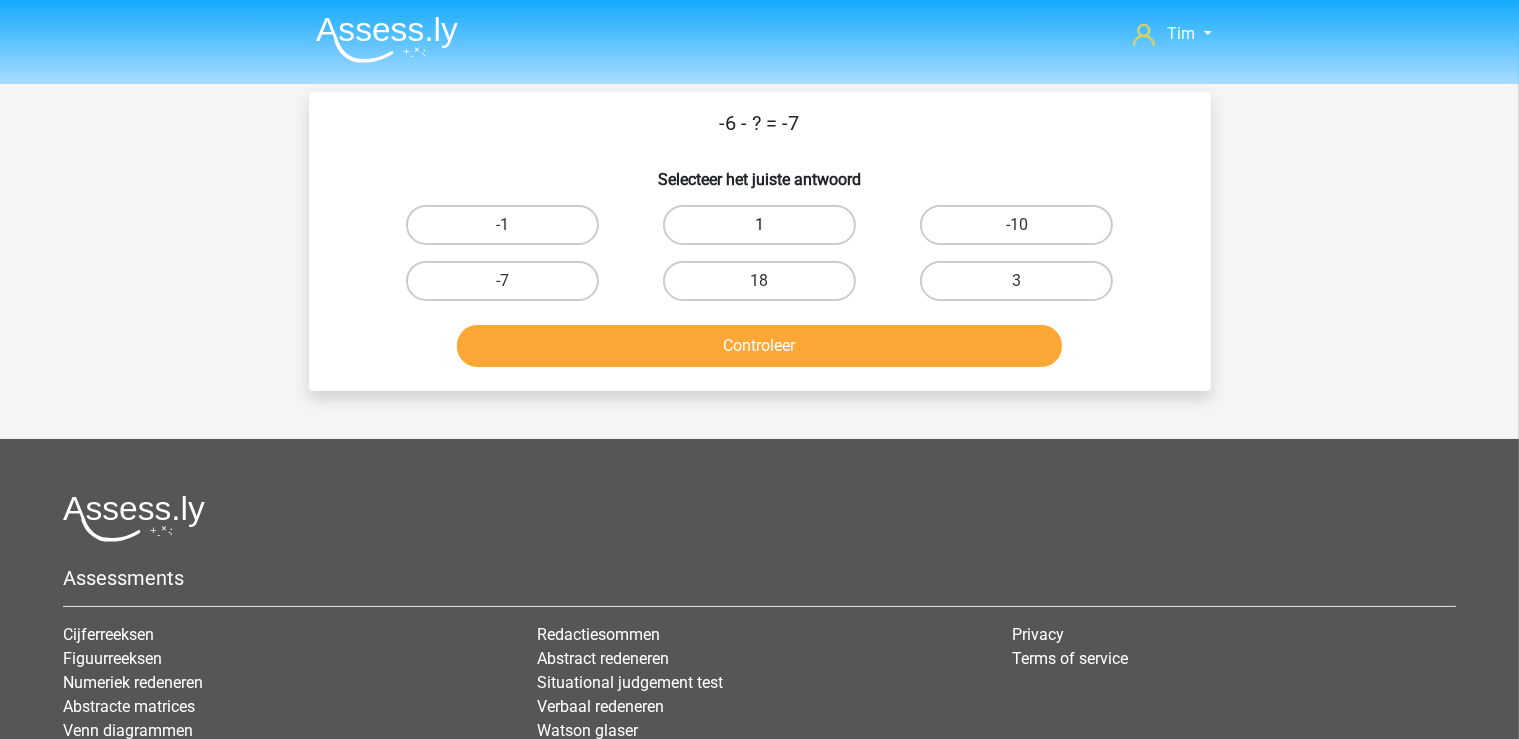 click on "1" at bounding box center (759, 225) 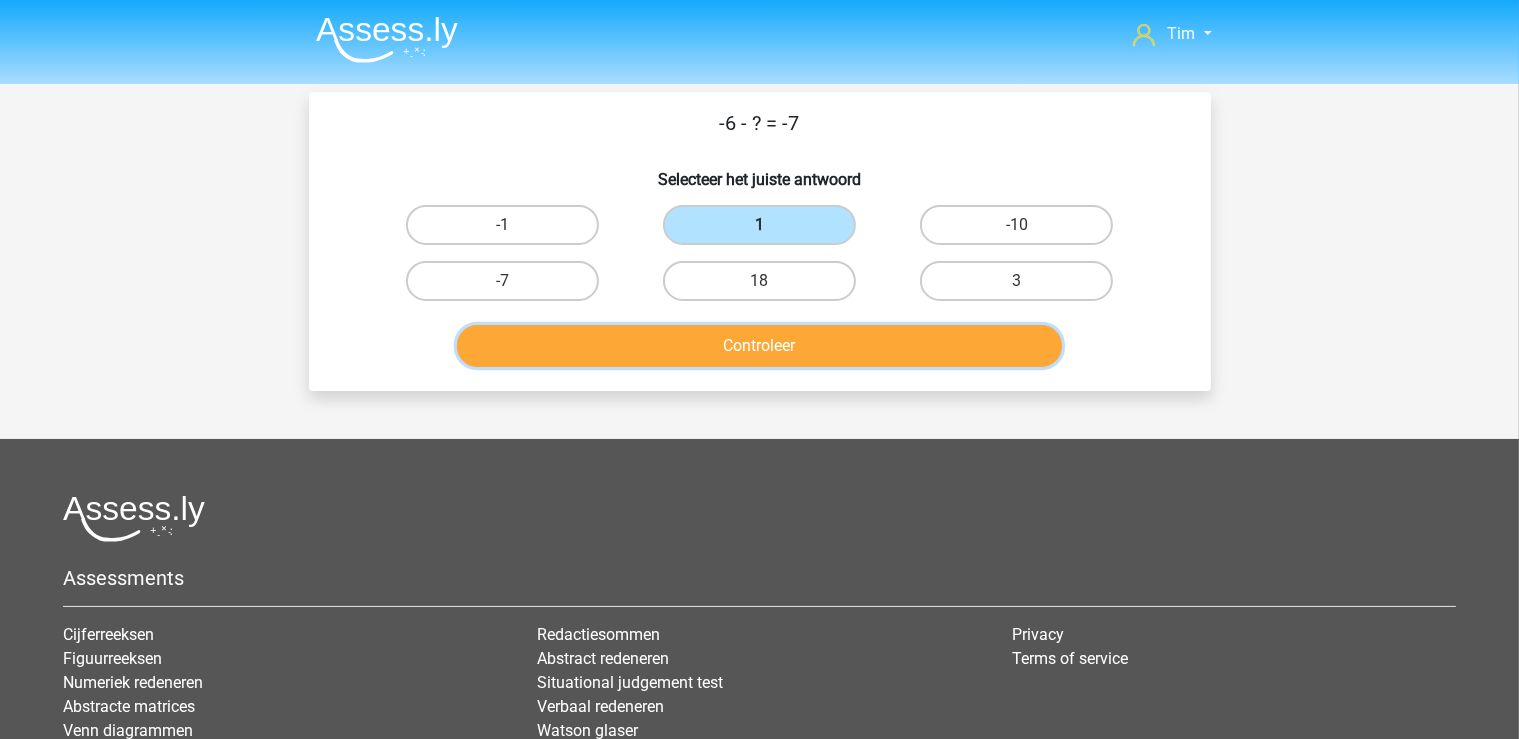 click on "Controleer" at bounding box center [759, 346] 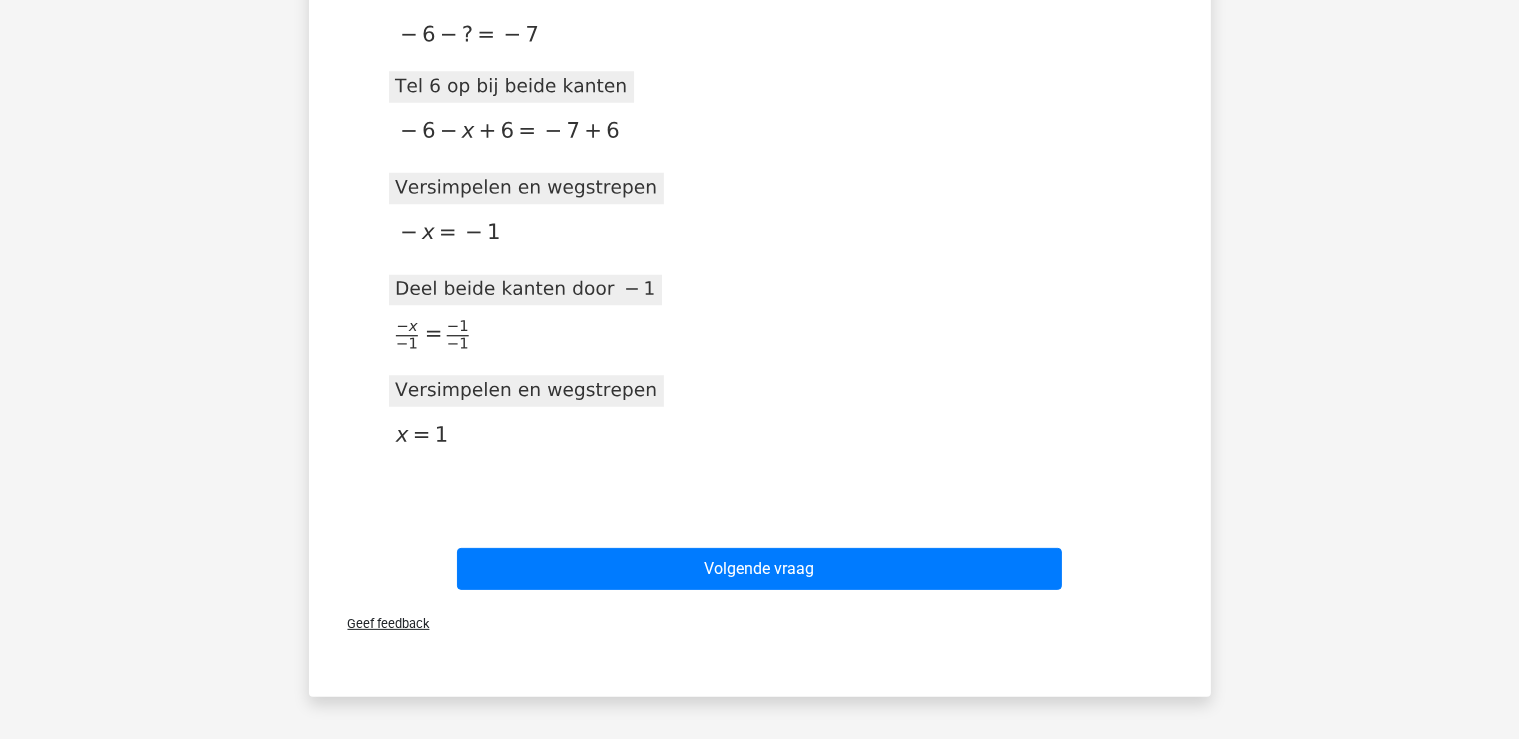 scroll, scrollTop: 528, scrollLeft: 0, axis: vertical 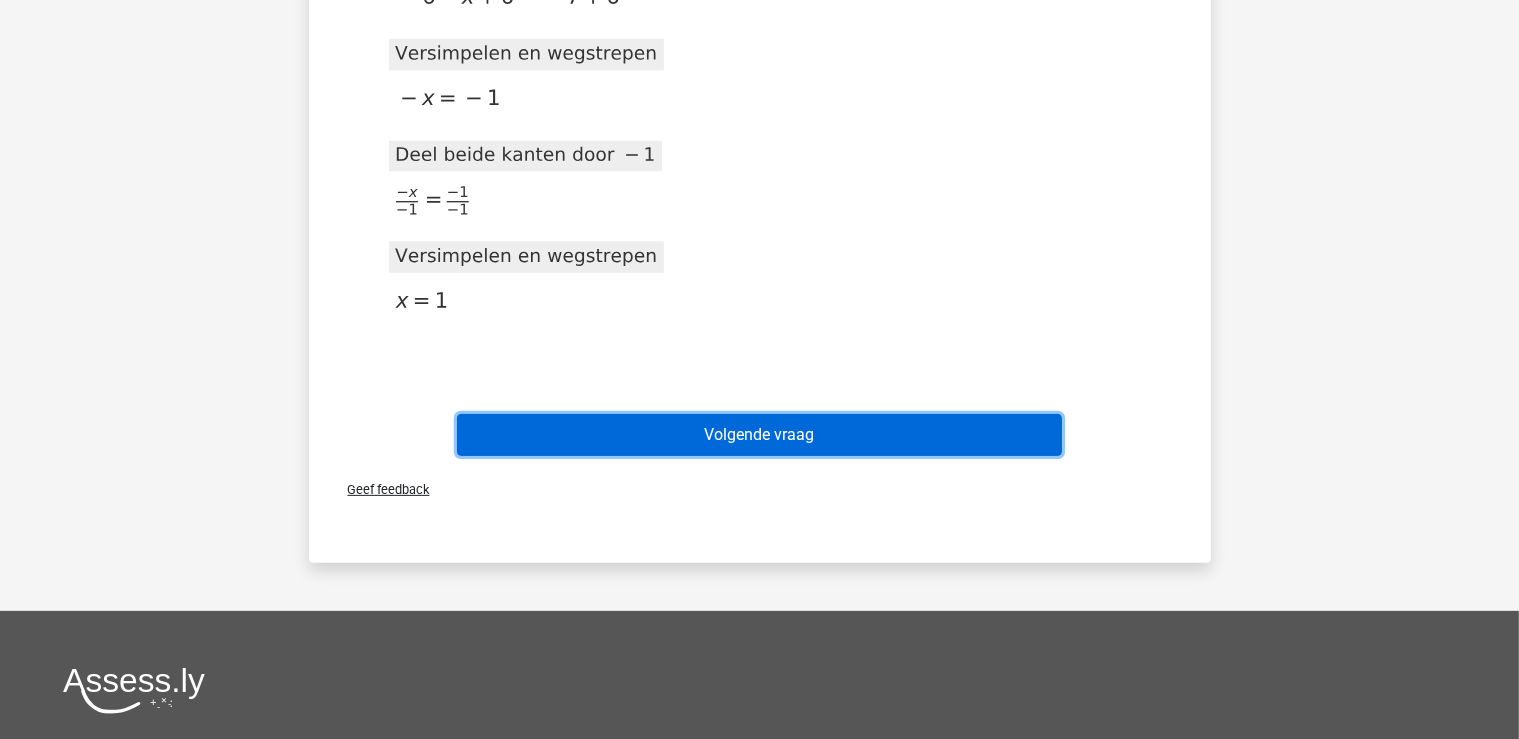 click on "Volgende vraag" at bounding box center [759, 435] 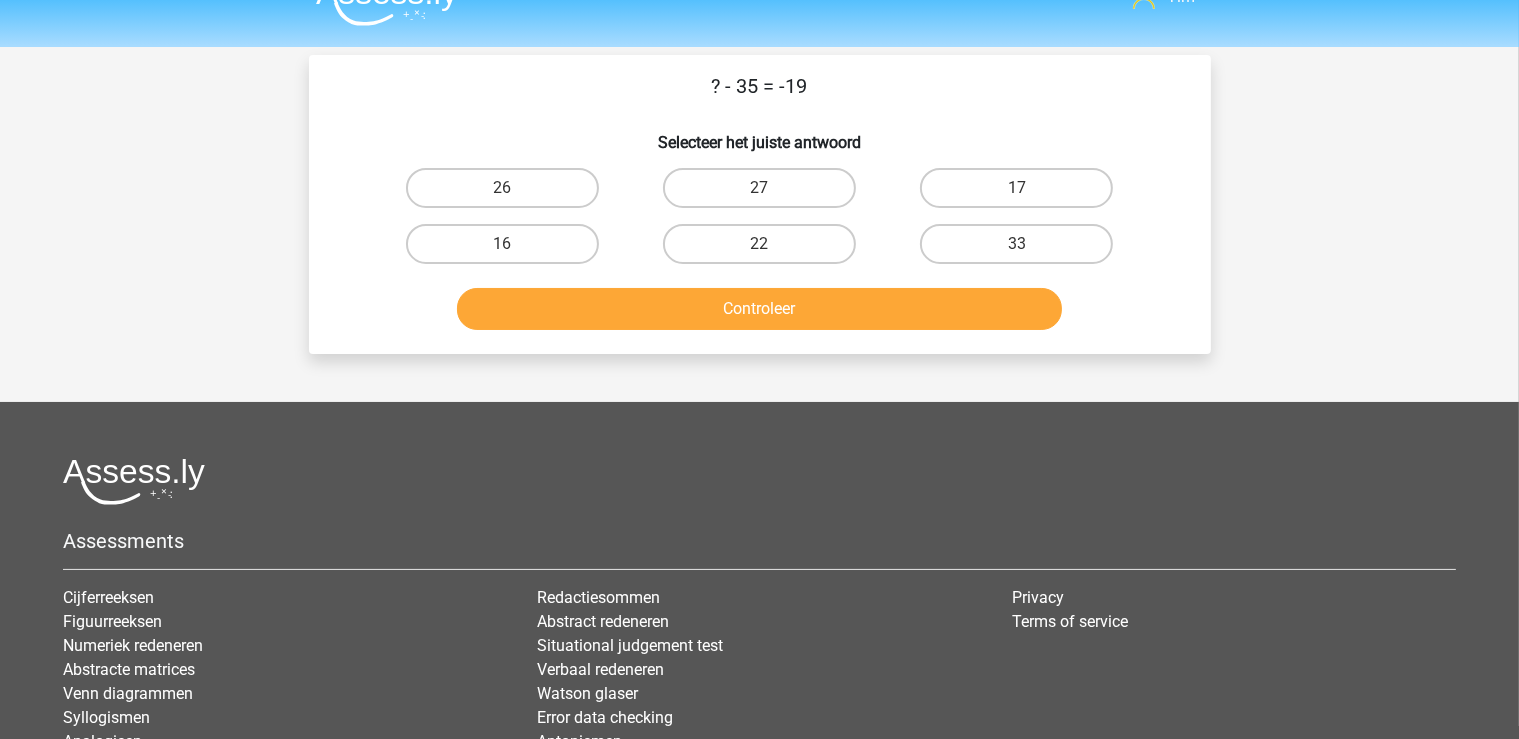 scroll, scrollTop: 0, scrollLeft: 0, axis: both 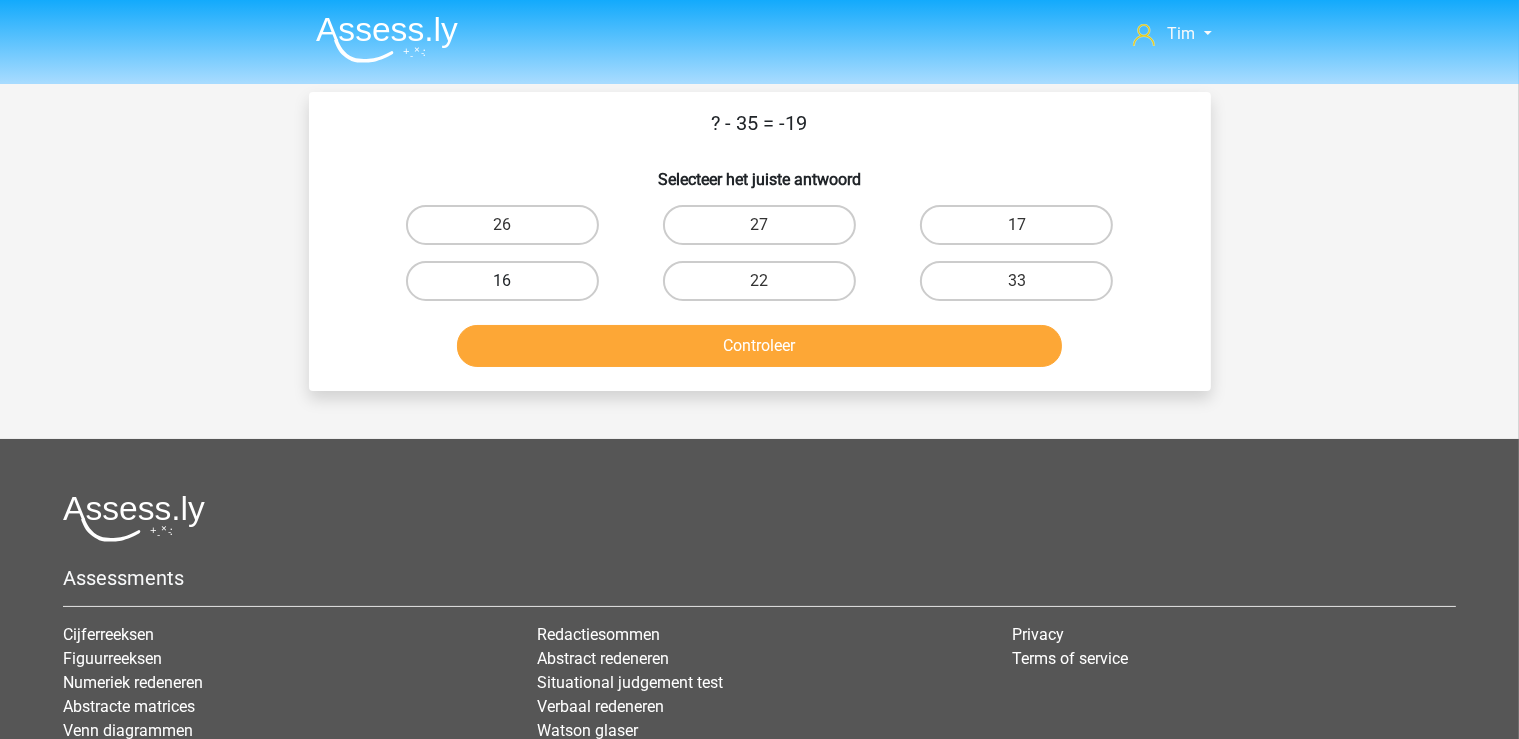 click on "16" at bounding box center [502, 281] 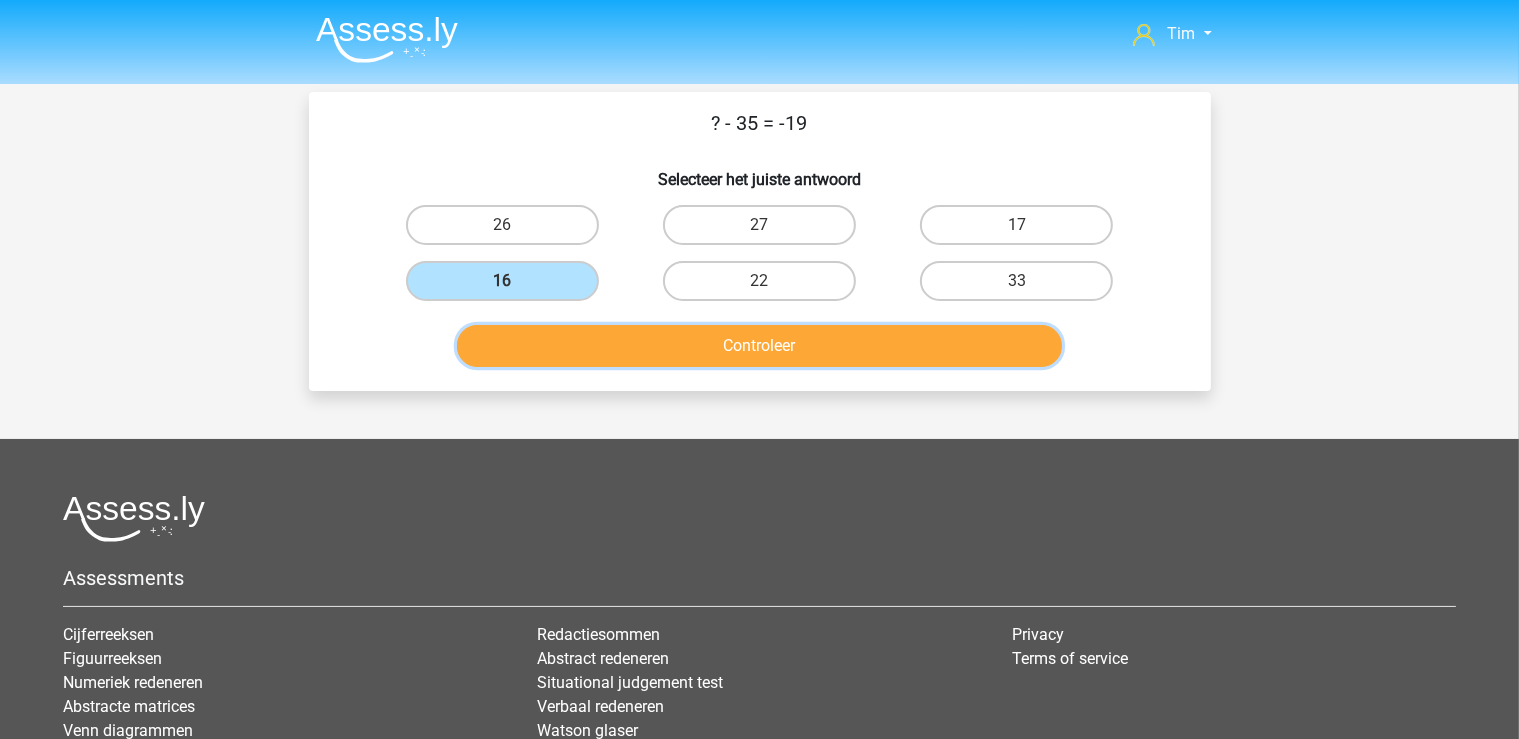 click on "Controleer" at bounding box center (759, 346) 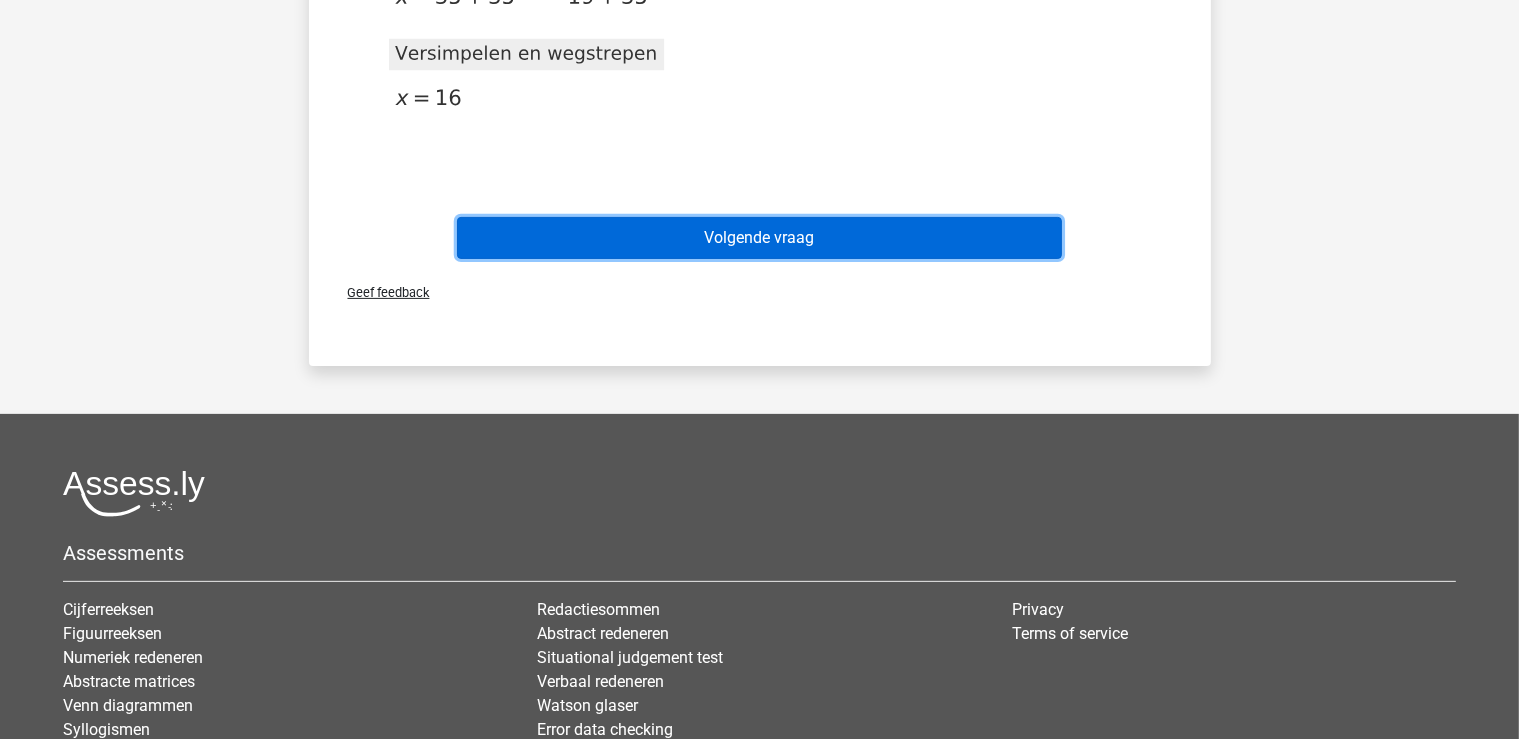 click on "Volgende vraag" at bounding box center [759, 238] 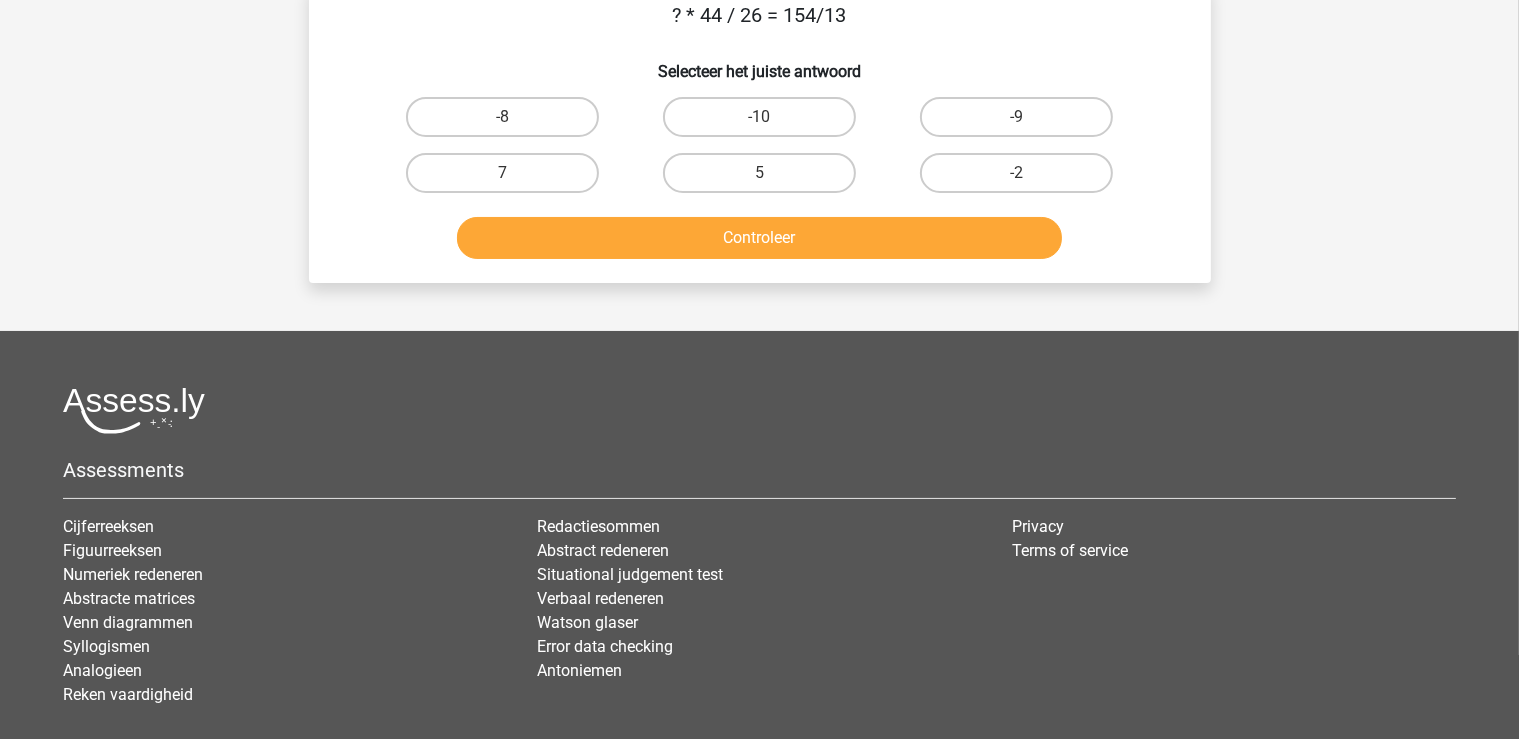 scroll, scrollTop: 0, scrollLeft: 0, axis: both 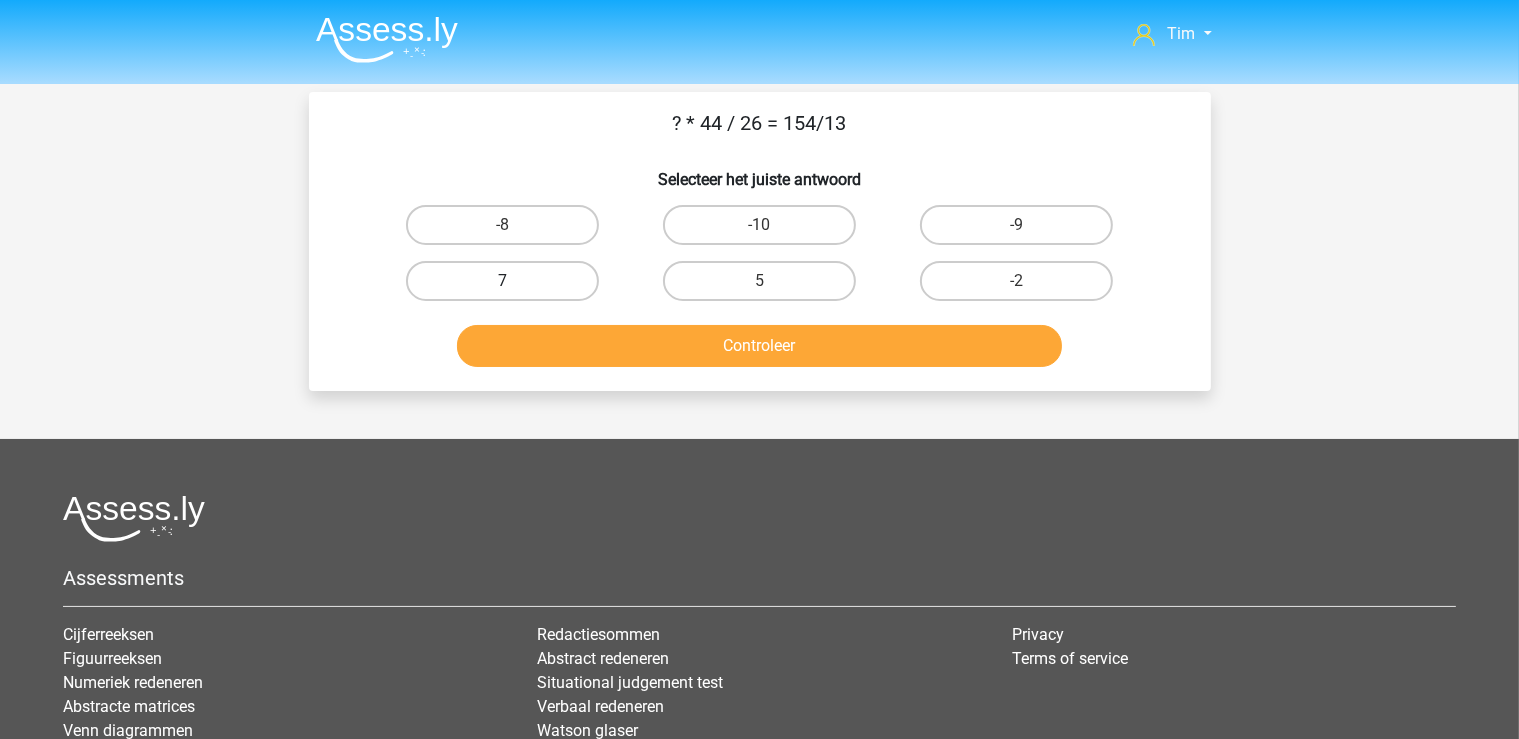 click on "7" at bounding box center [502, 281] 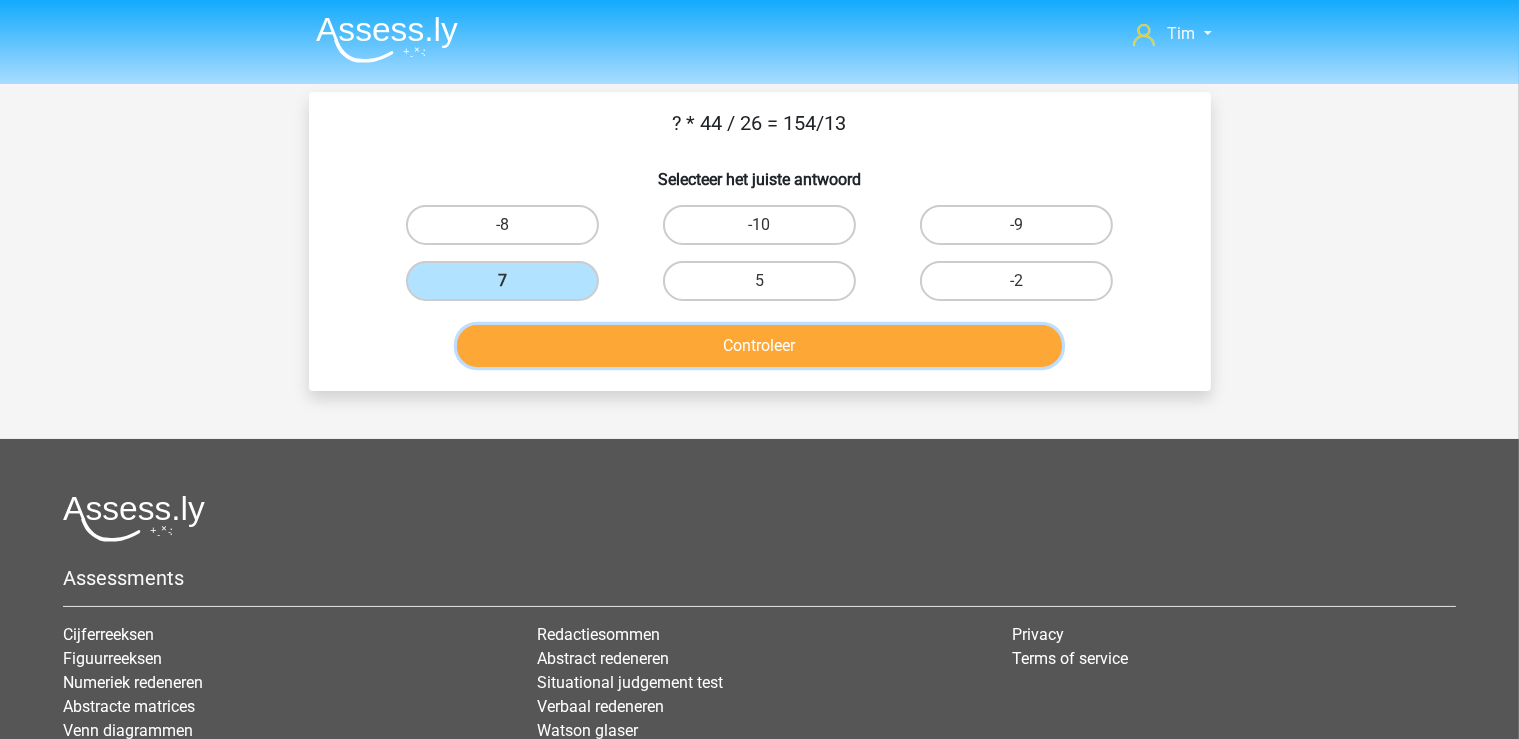 click on "Controleer" at bounding box center (759, 346) 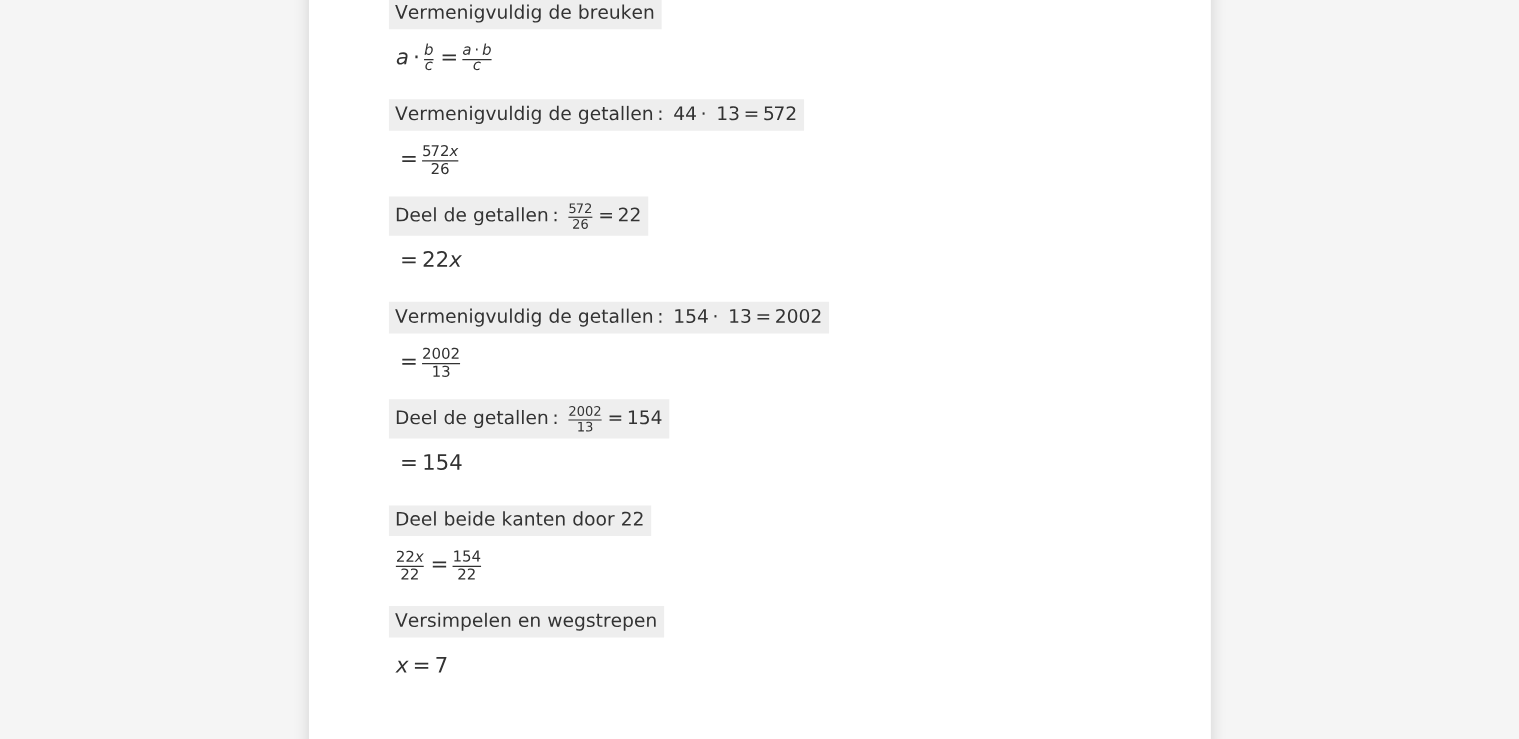 scroll, scrollTop: 739, scrollLeft: 0, axis: vertical 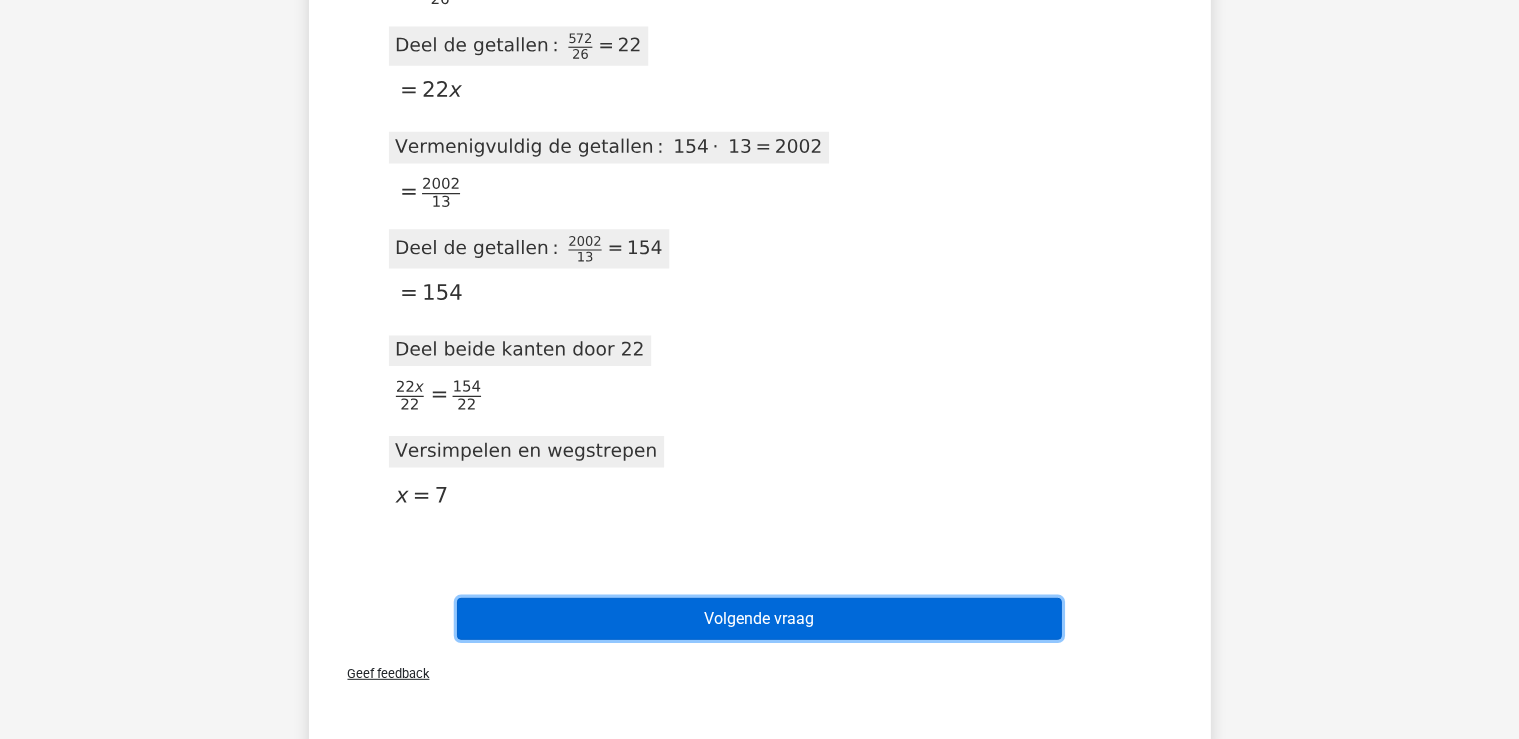 click on "Volgende vraag" at bounding box center [759, 619] 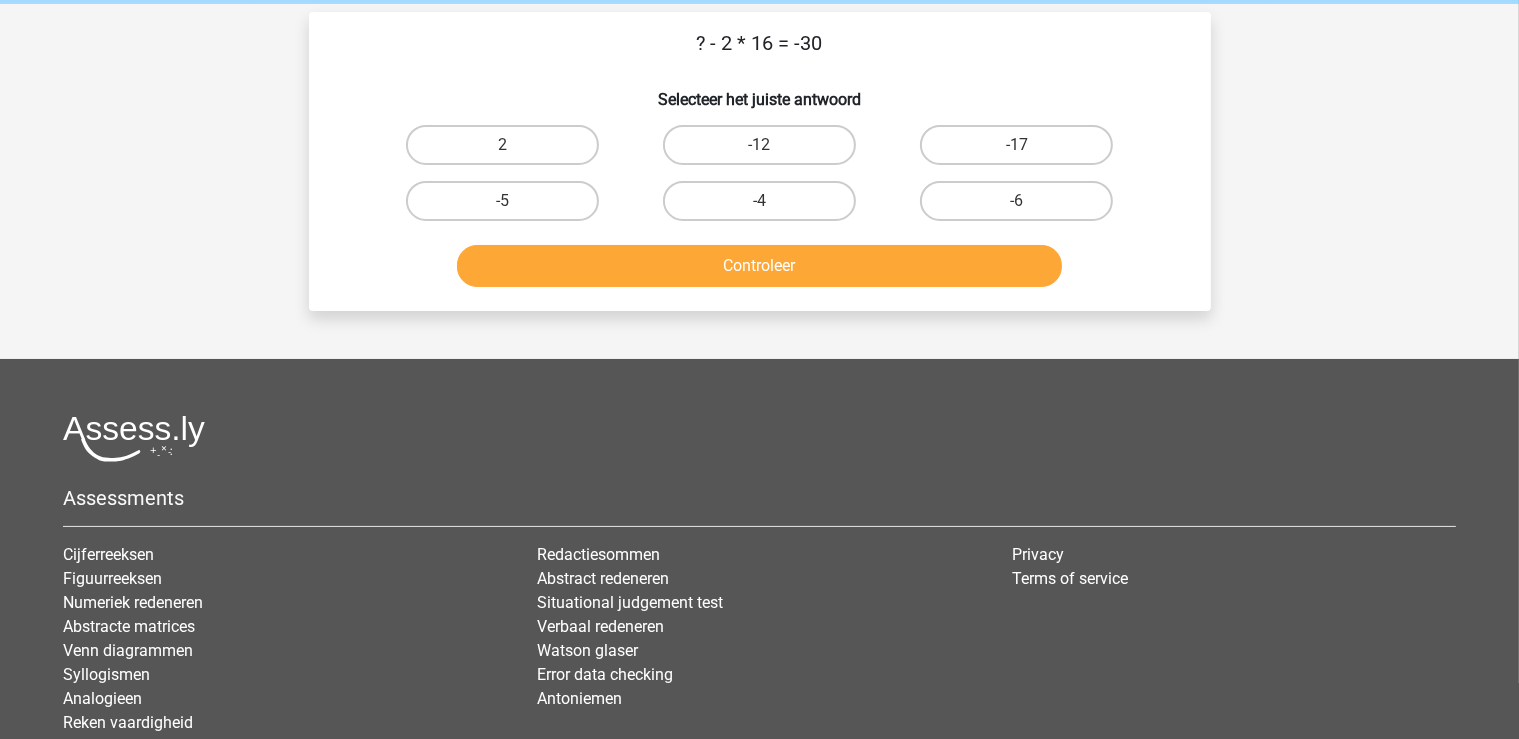 scroll, scrollTop: 0, scrollLeft: 0, axis: both 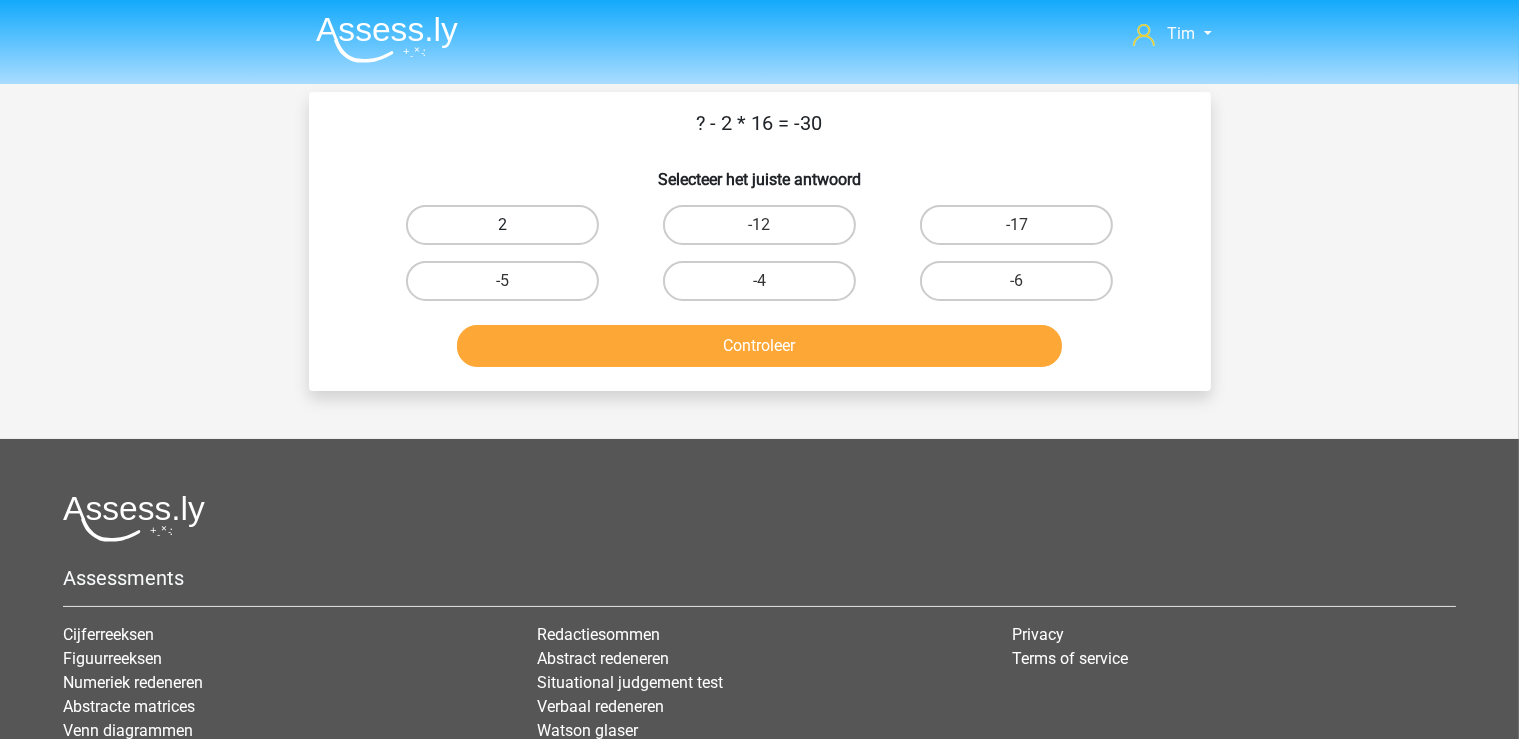 click on "2" at bounding box center [502, 225] 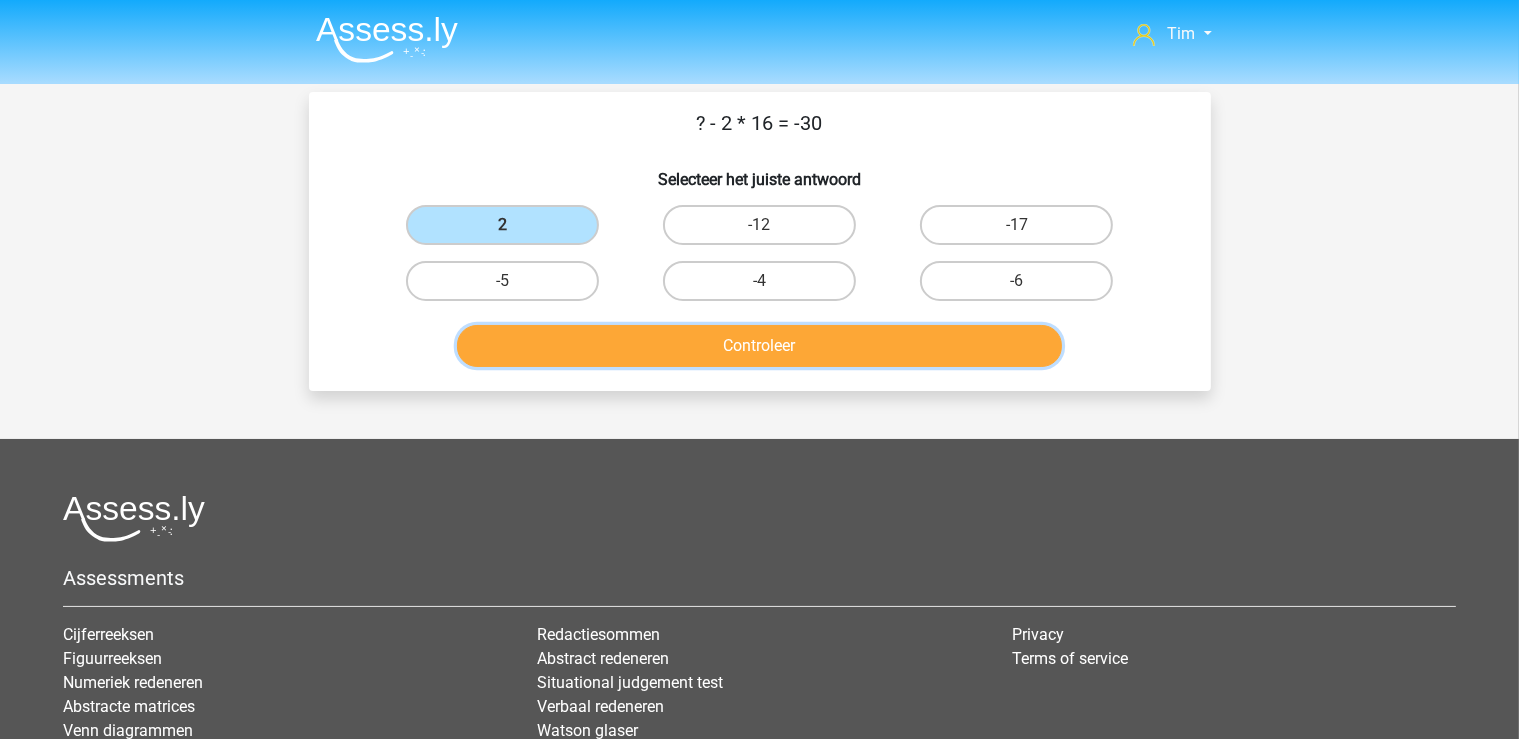 click on "Controleer" at bounding box center (759, 346) 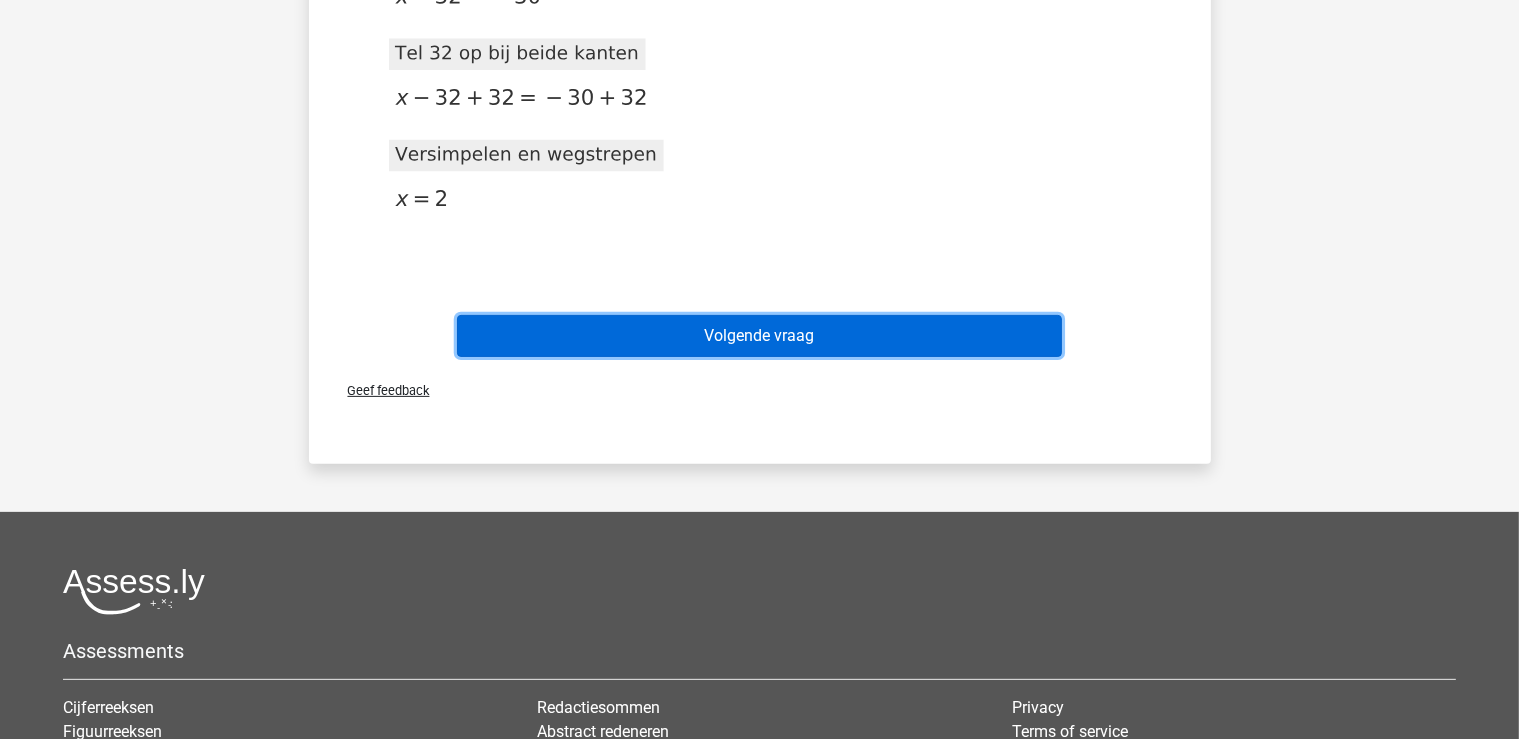 click on "Volgende vraag" at bounding box center [759, 336] 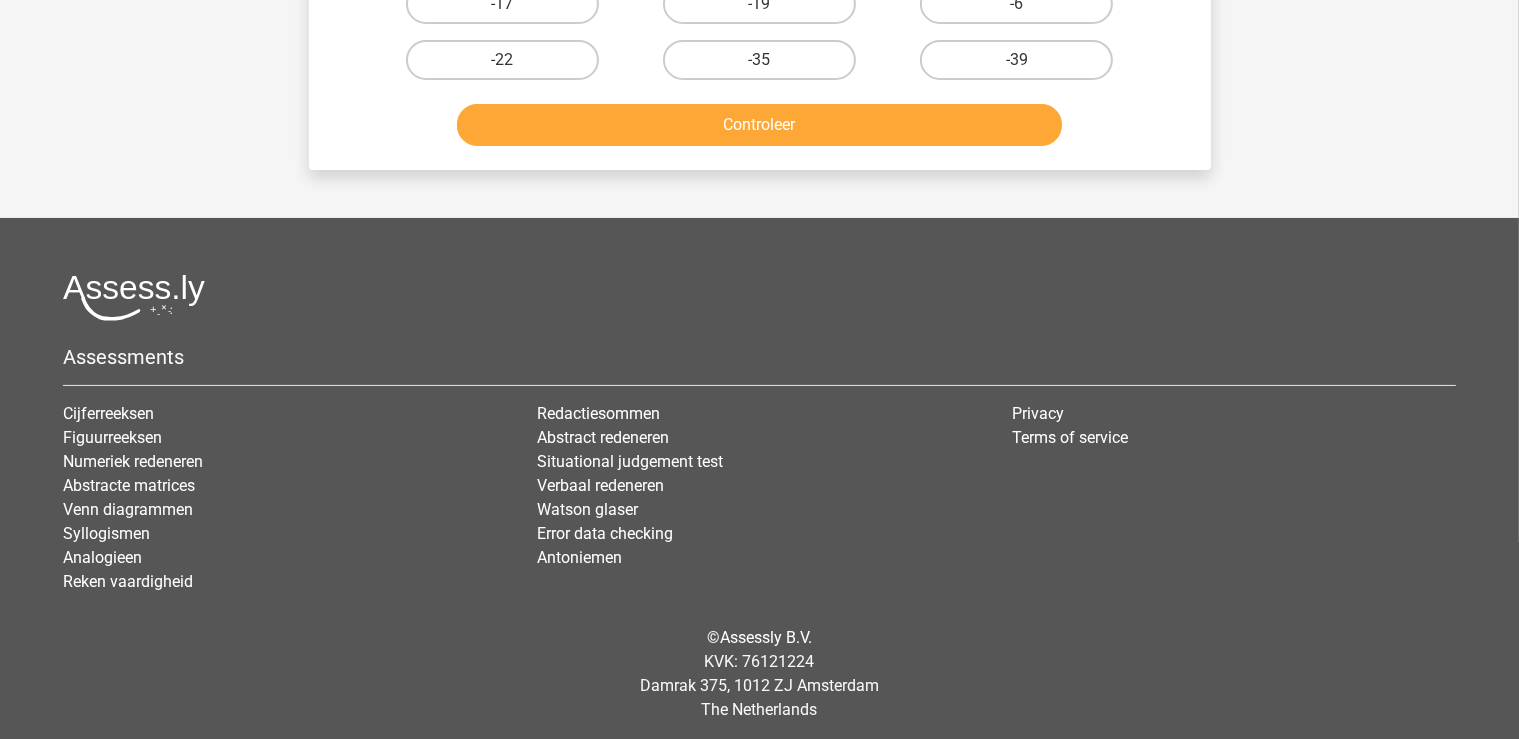 scroll, scrollTop: 0, scrollLeft: 0, axis: both 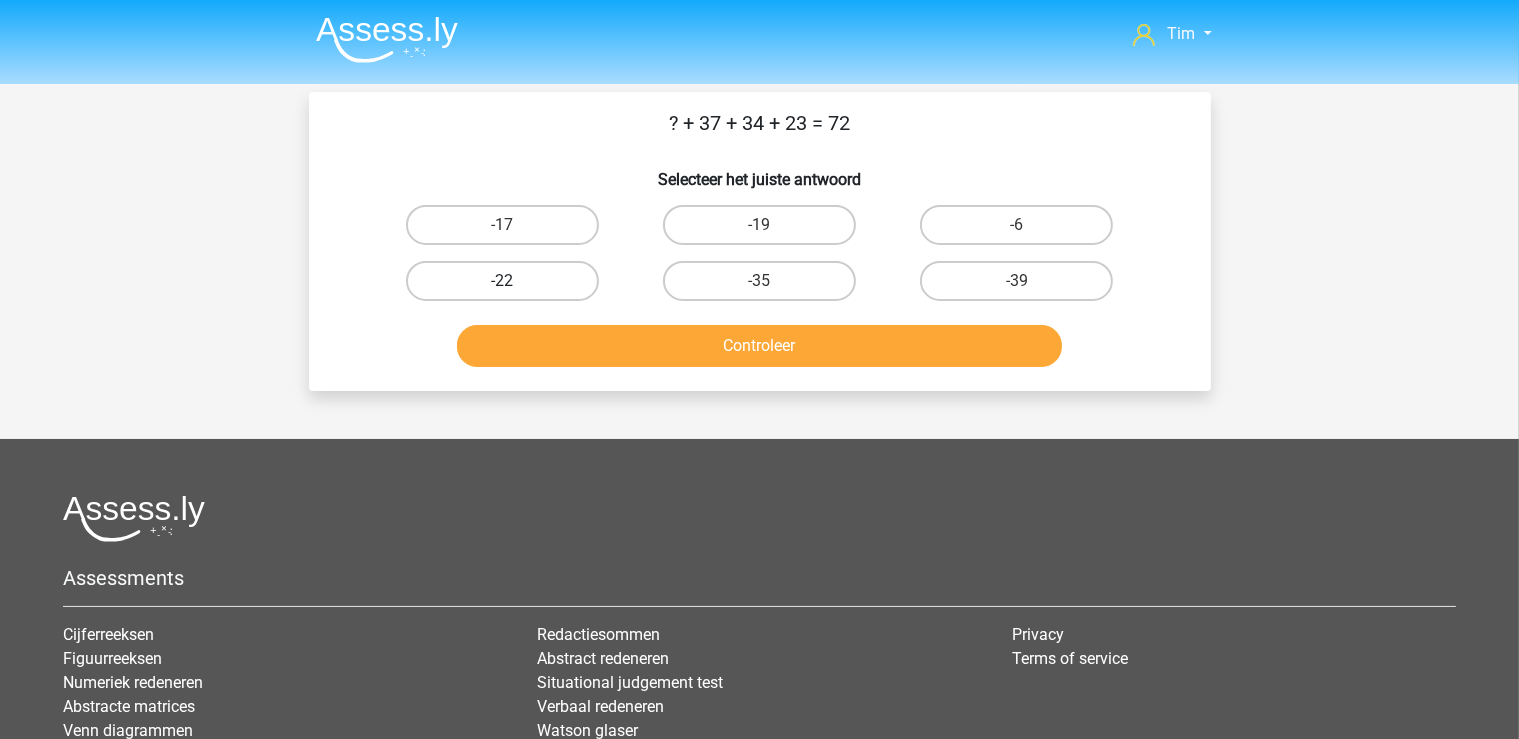 click on "-22" at bounding box center (502, 281) 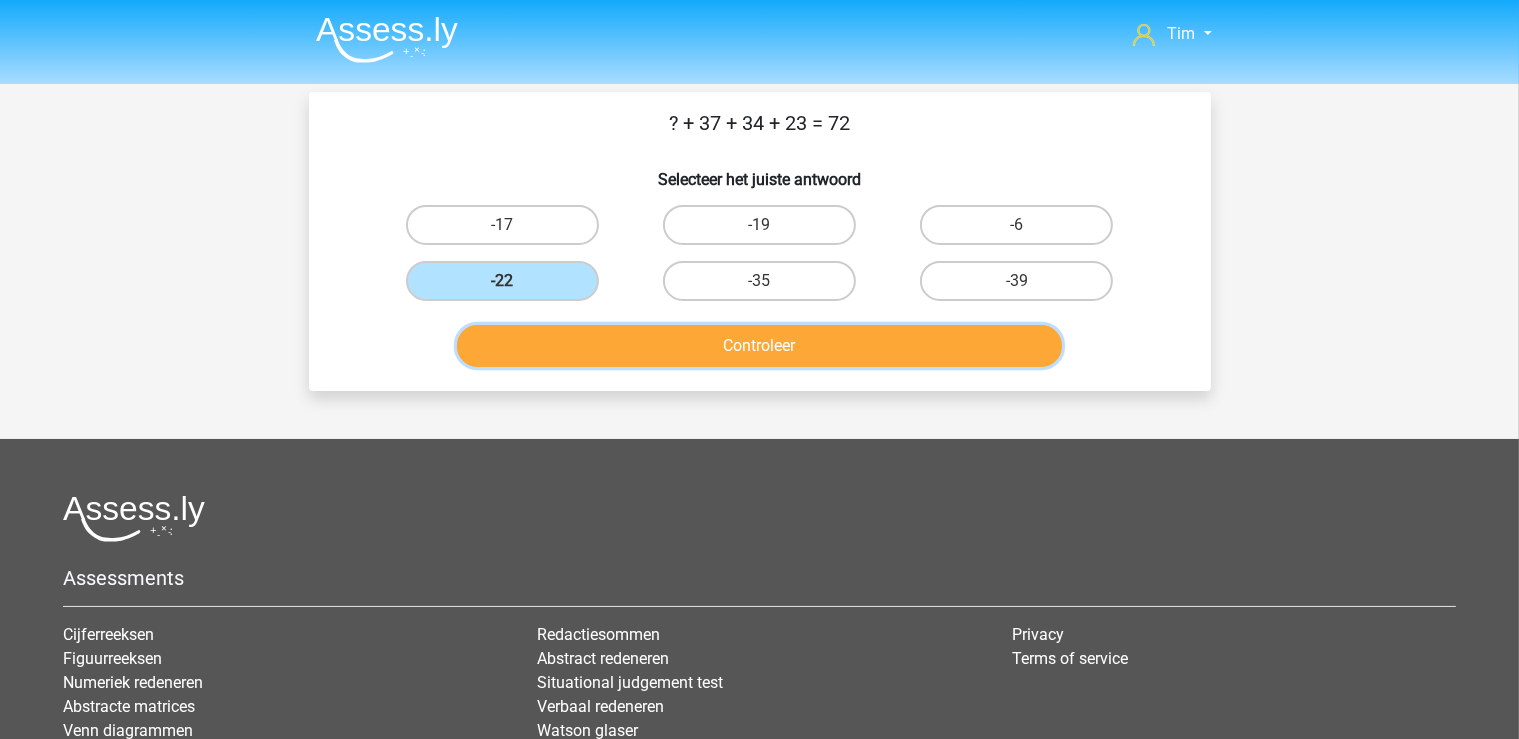 click on "Controleer" at bounding box center (759, 346) 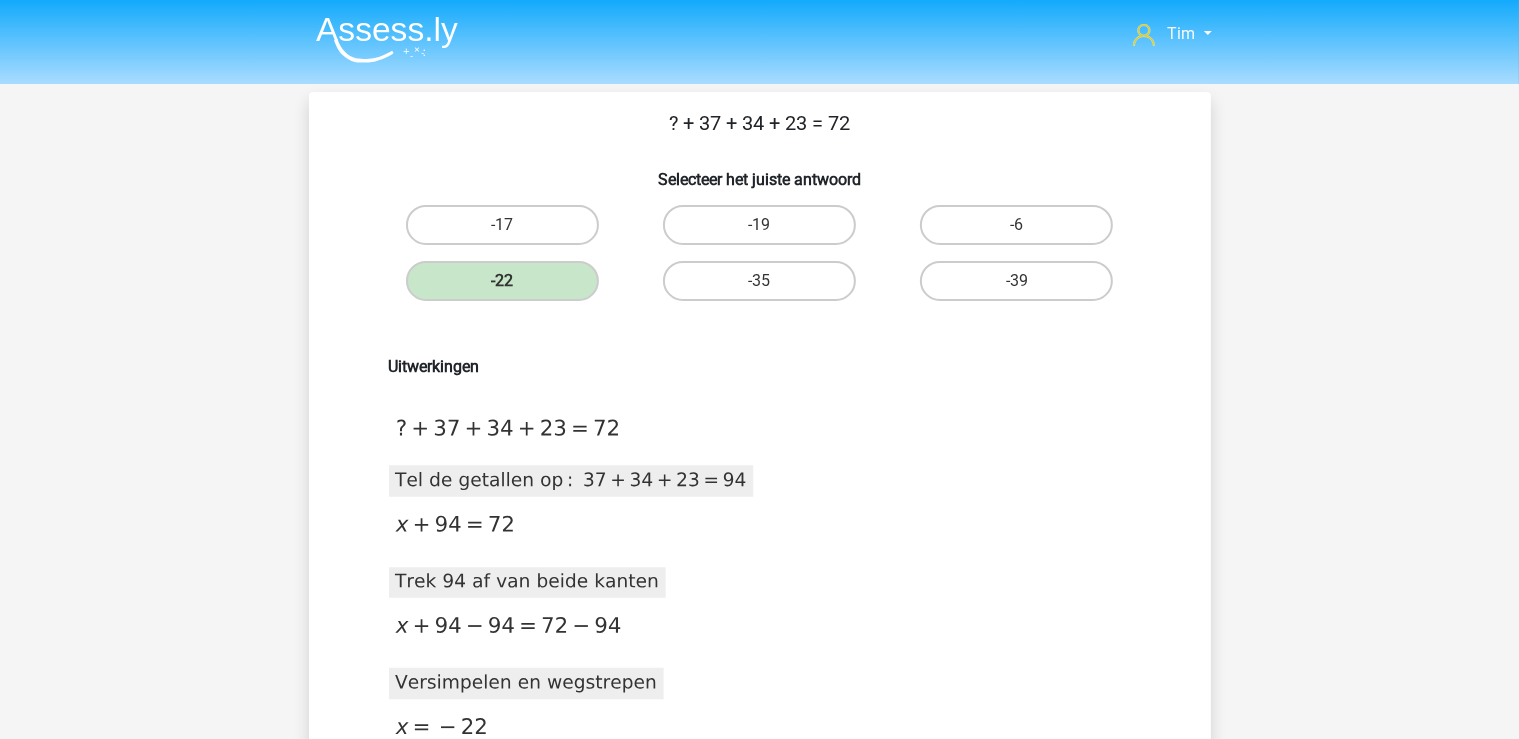 scroll, scrollTop: 633, scrollLeft: 0, axis: vertical 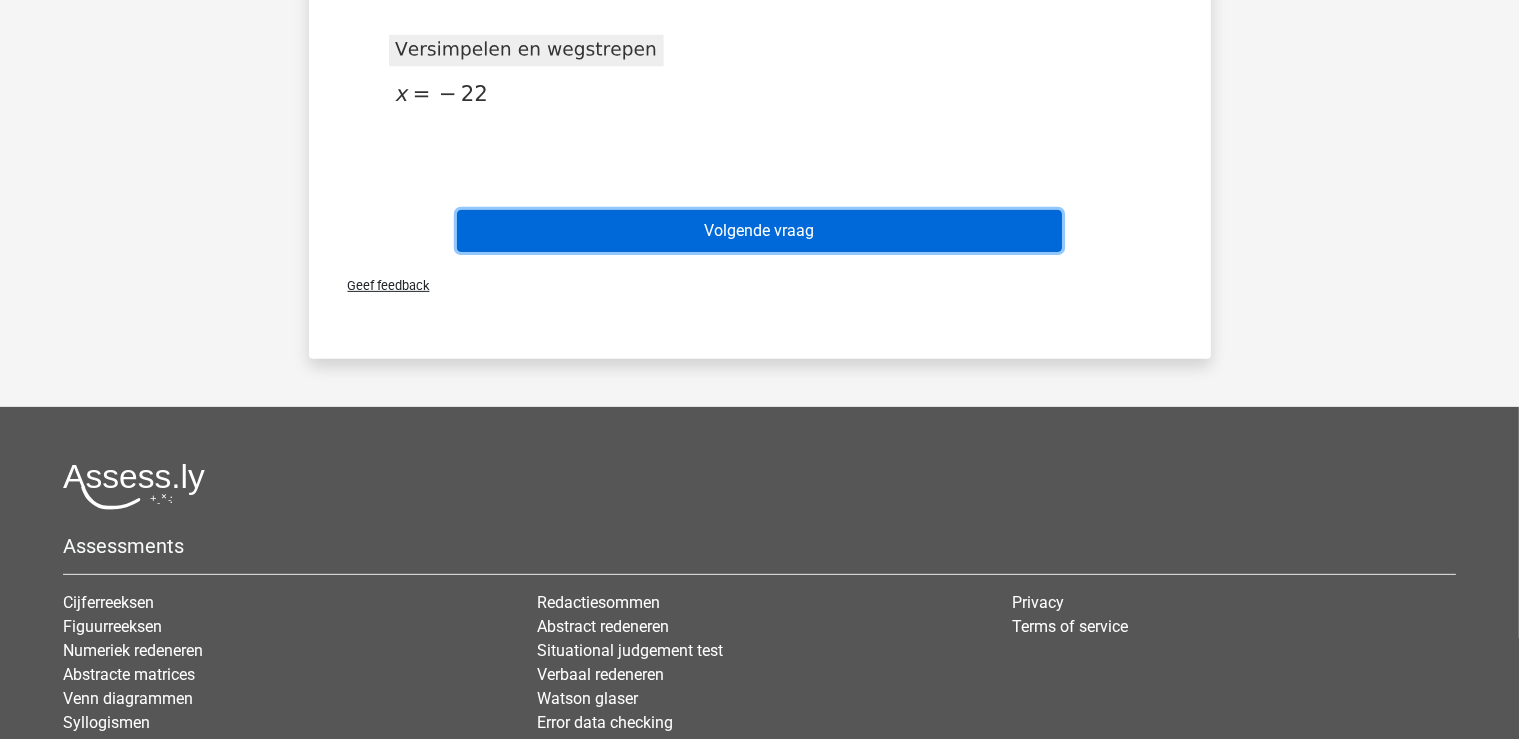 click on "Volgende vraag" at bounding box center [759, 231] 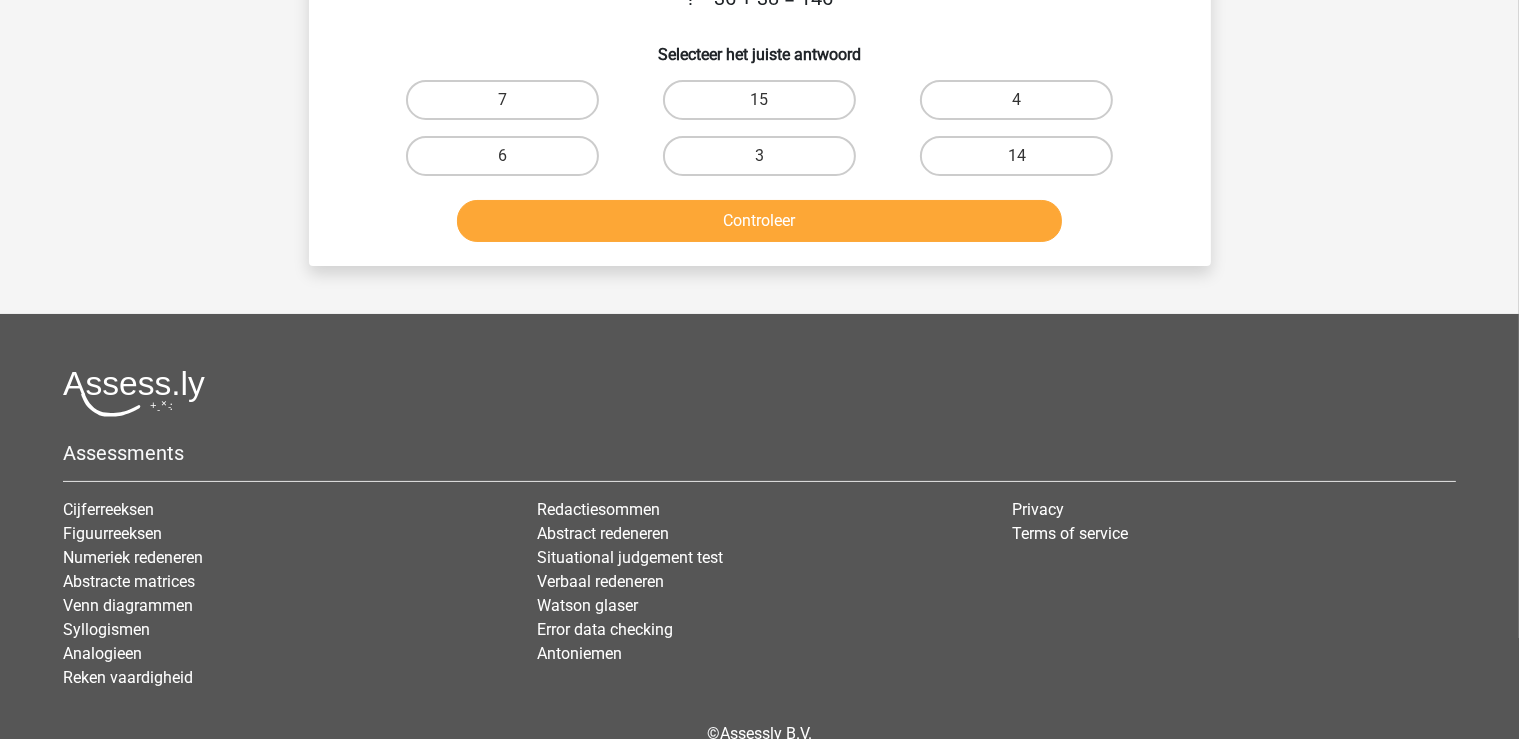 scroll, scrollTop: 0, scrollLeft: 0, axis: both 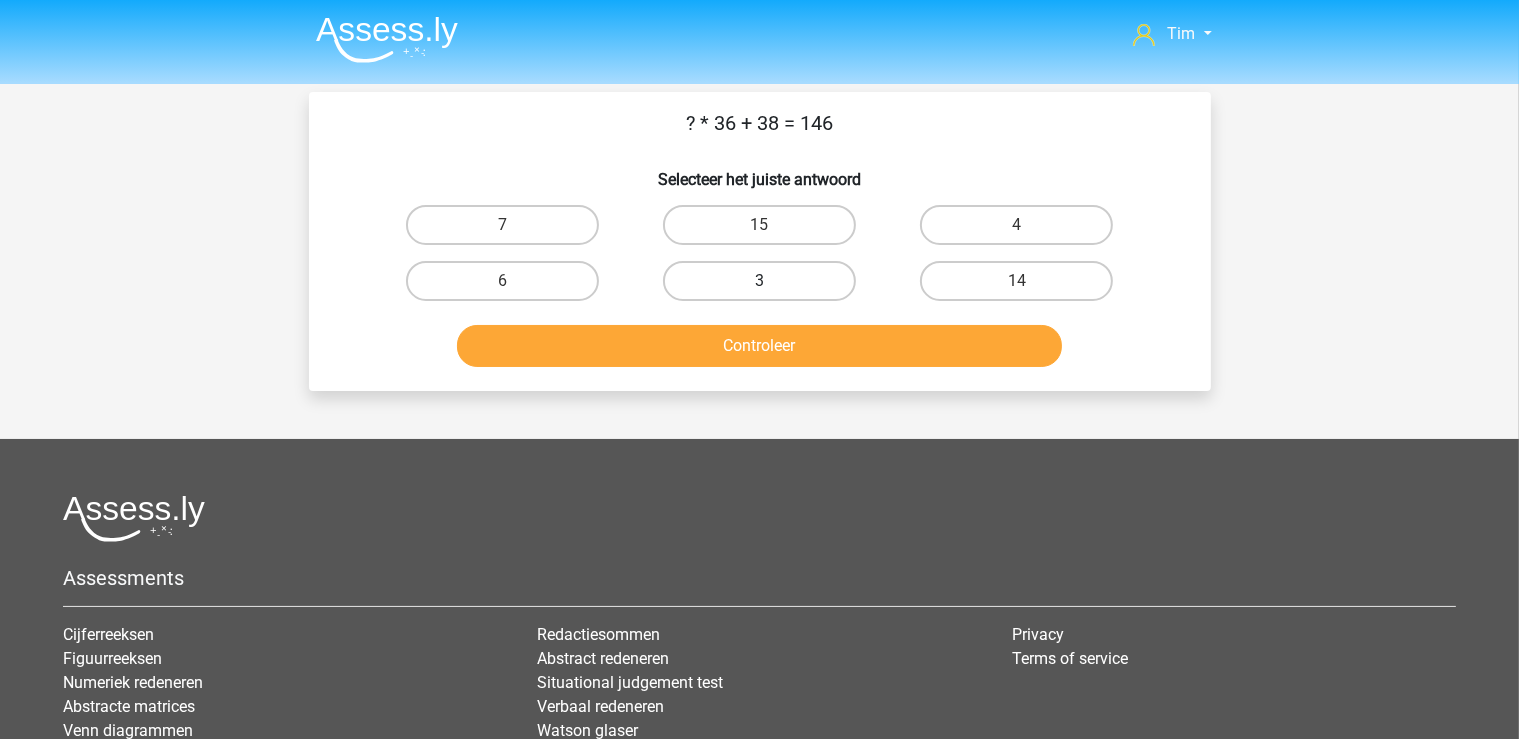 click on "3" at bounding box center (759, 281) 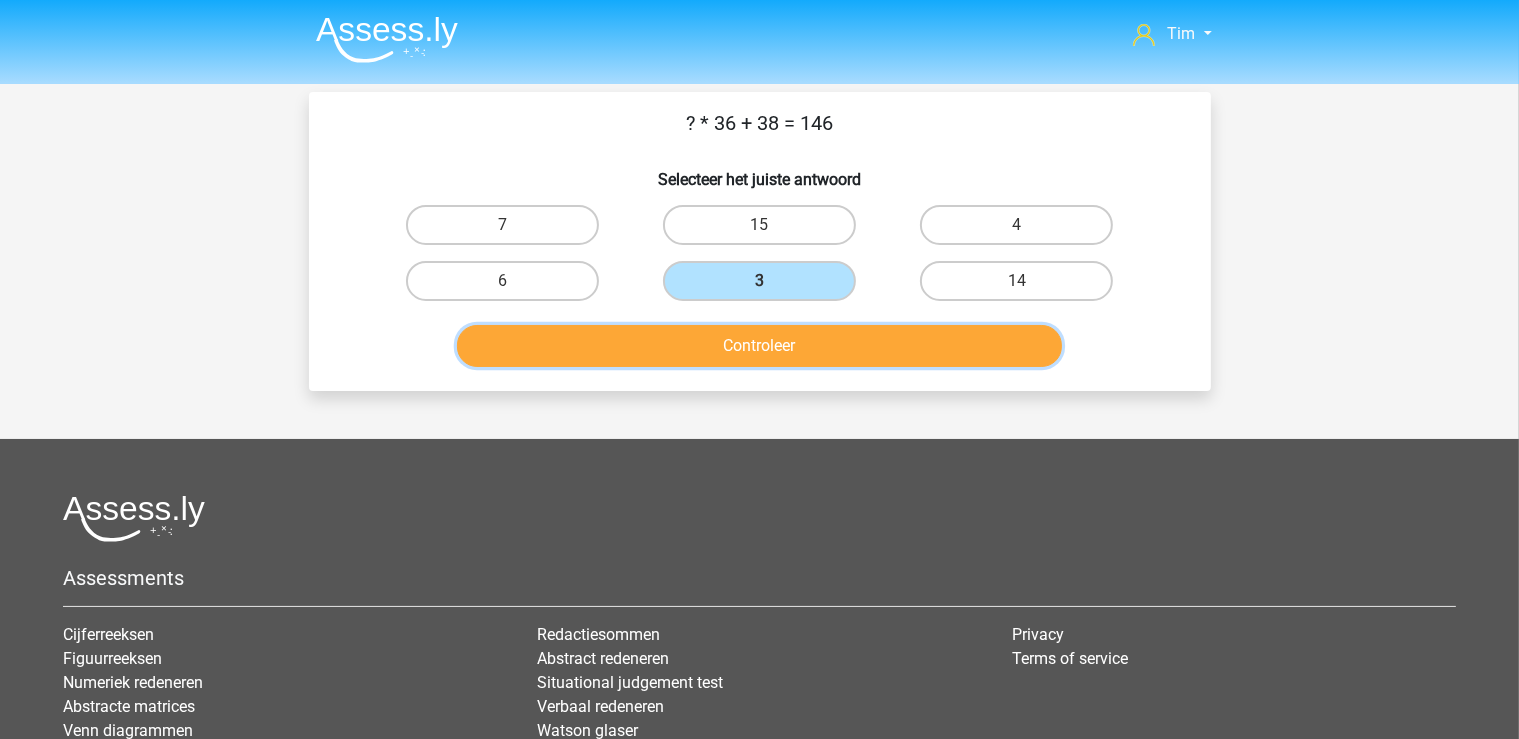 click on "Controleer" at bounding box center (759, 346) 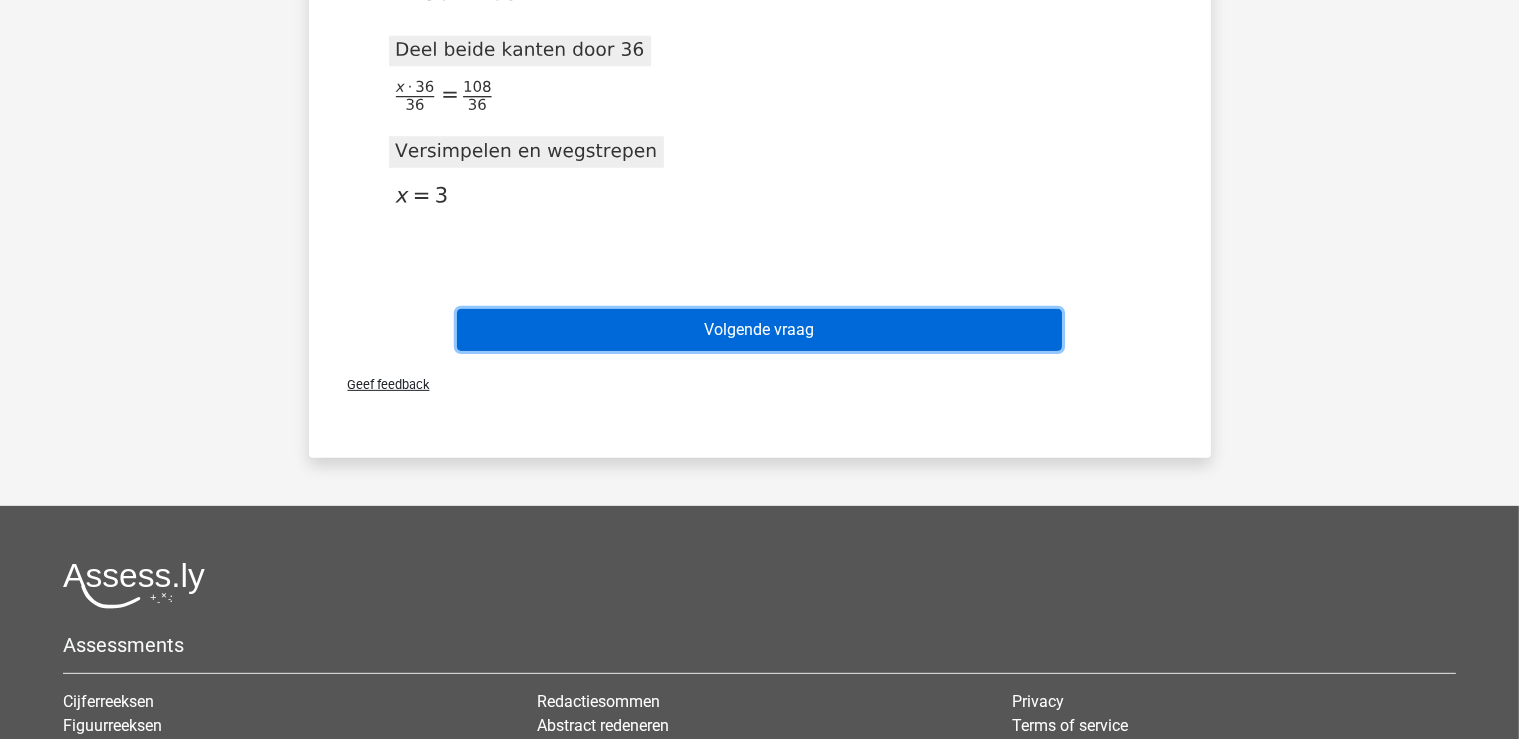 click on "Volgende vraag" at bounding box center [759, 330] 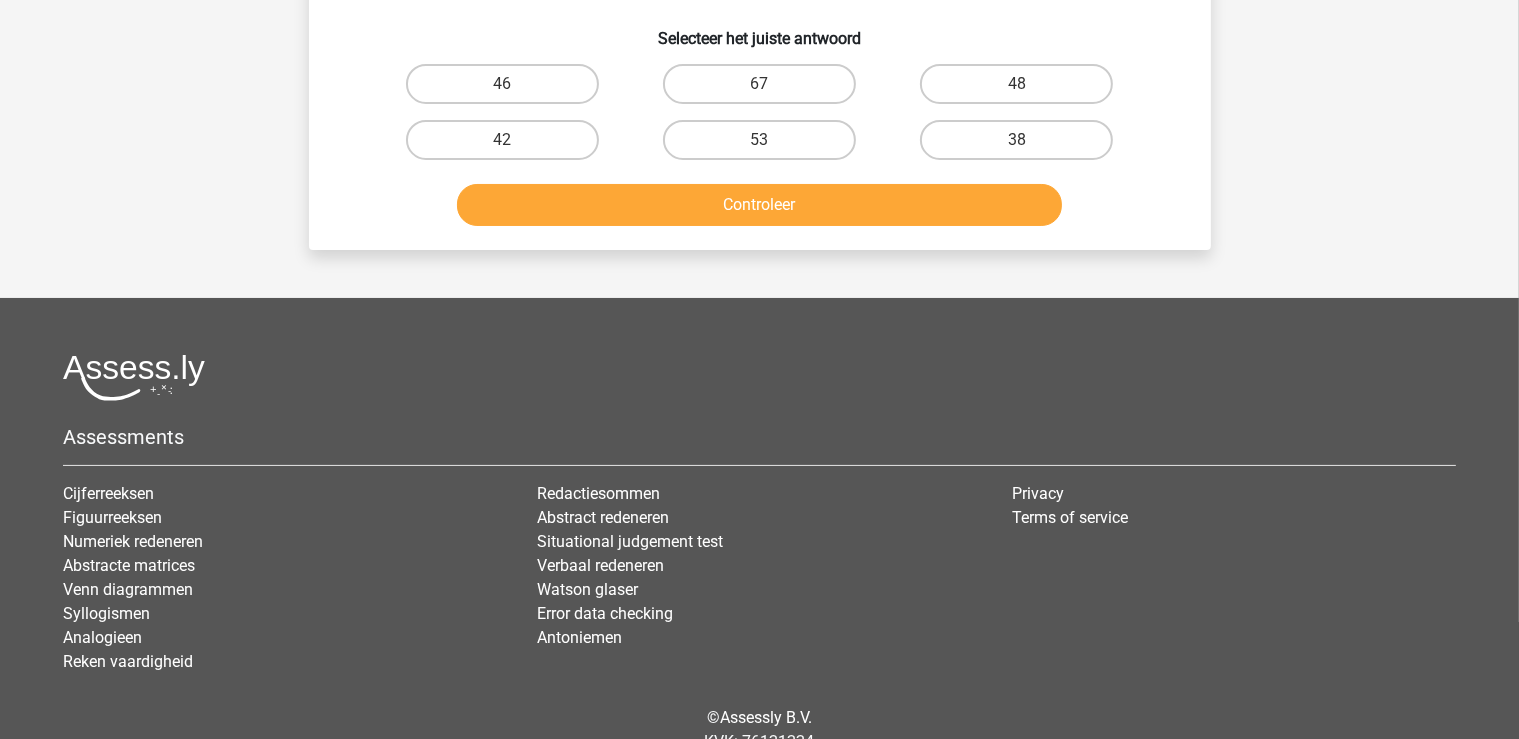 scroll, scrollTop: 0, scrollLeft: 0, axis: both 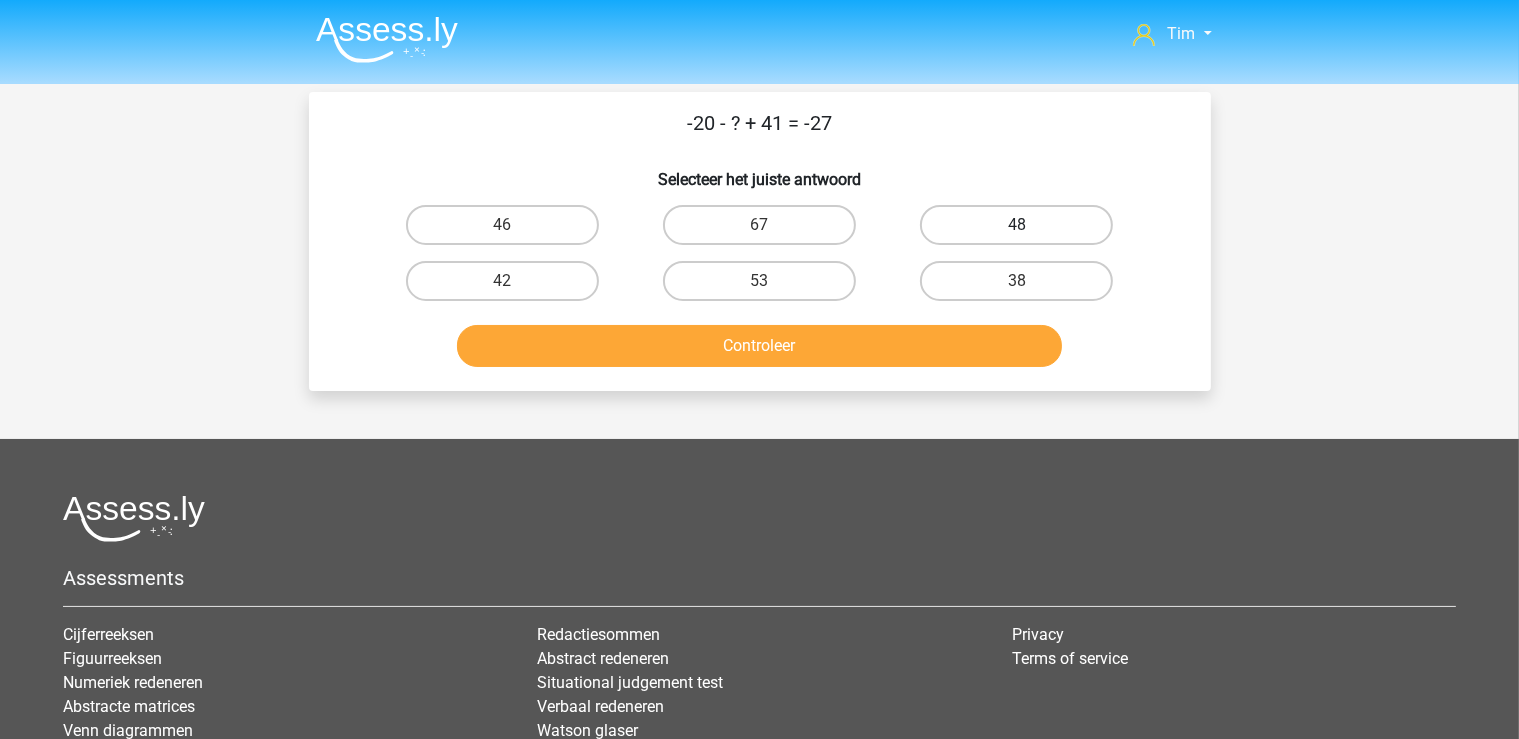click on "48" at bounding box center (1016, 225) 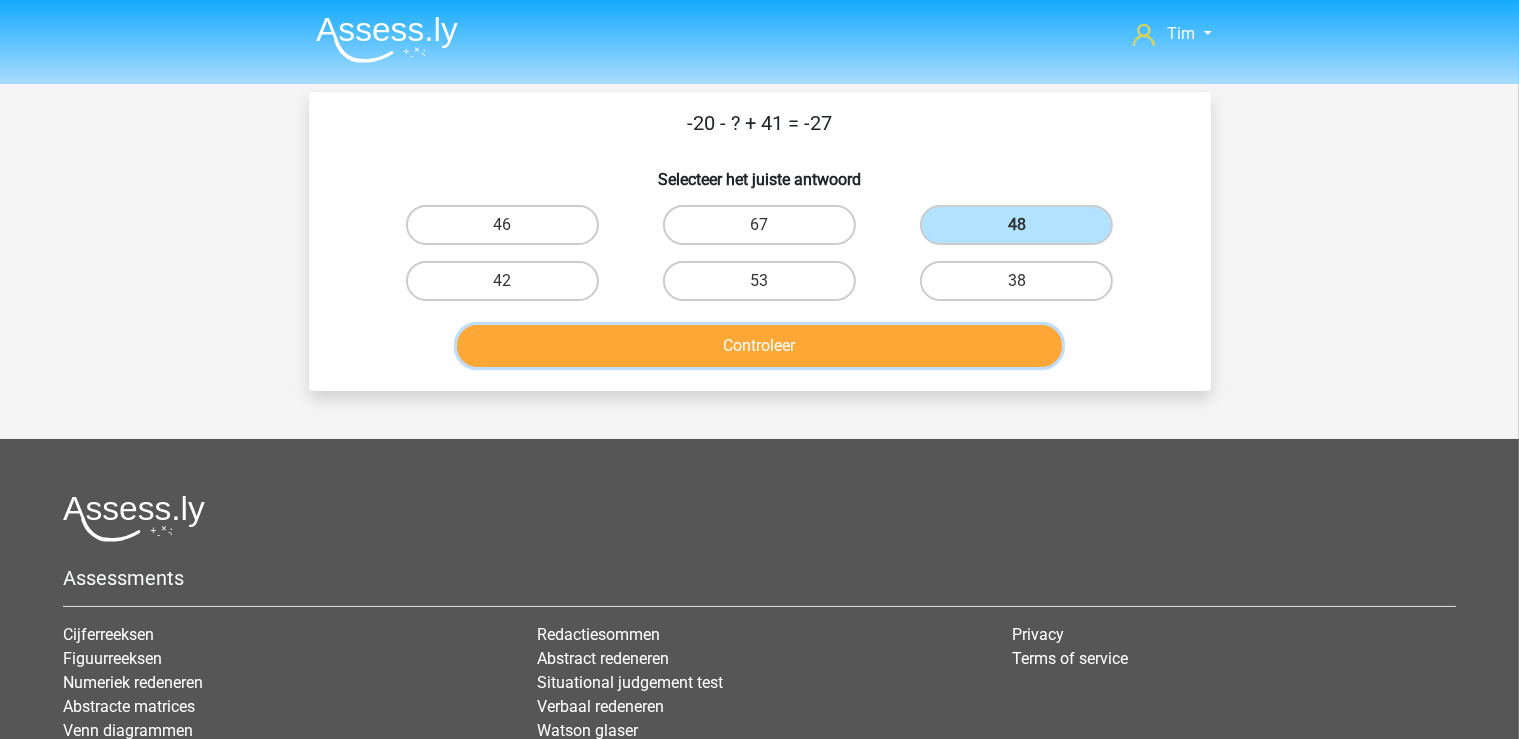 click on "Controleer" at bounding box center [759, 346] 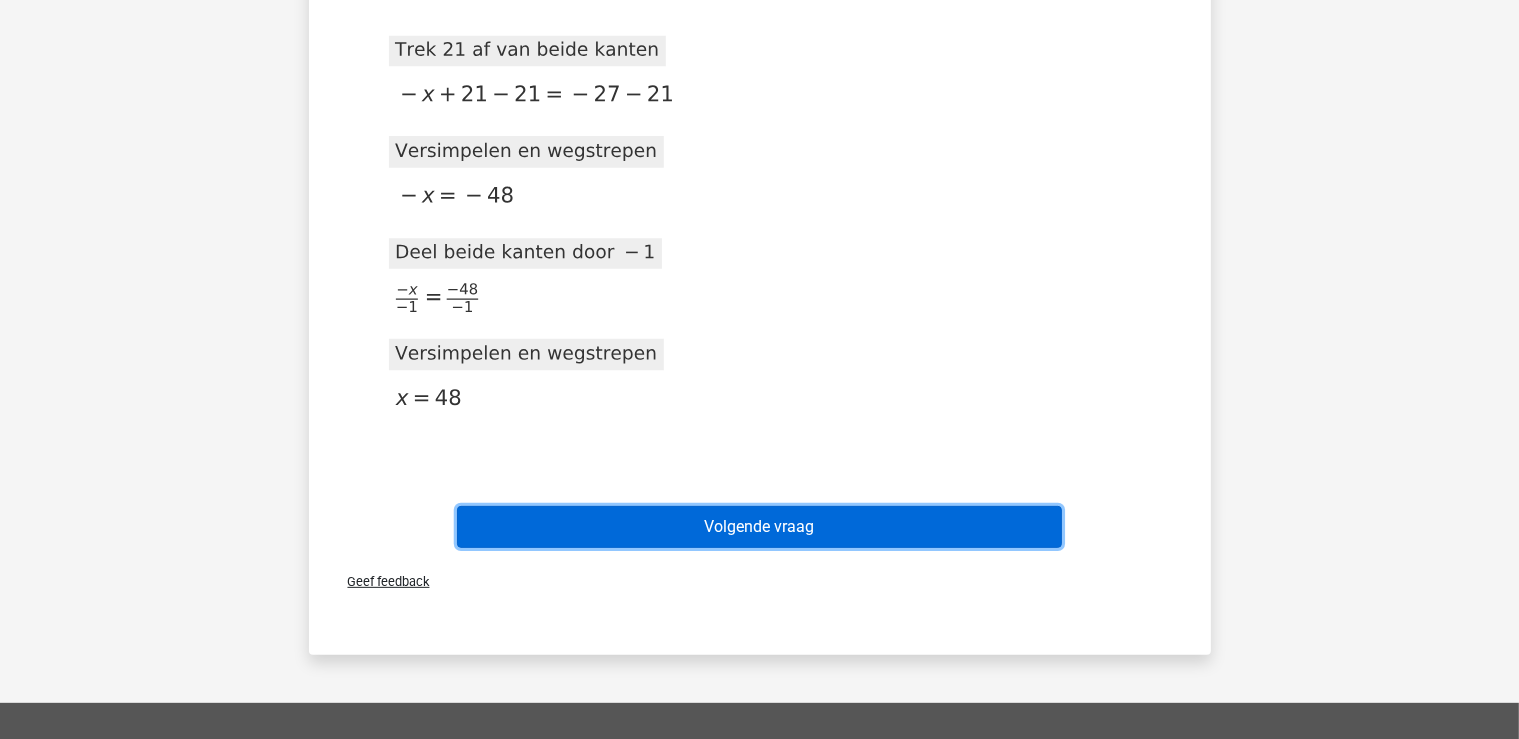 click on "Volgende vraag" at bounding box center (759, 527) 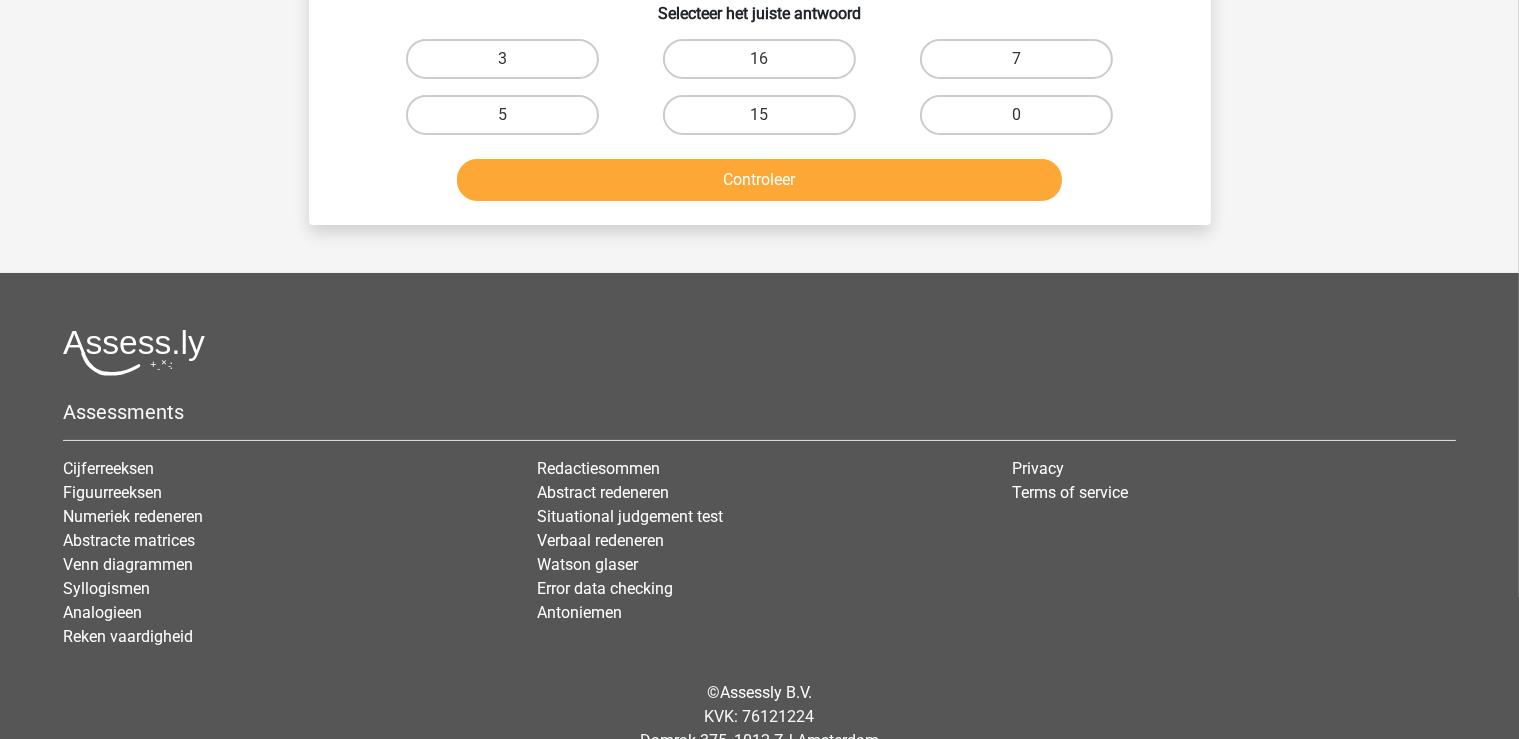 scroll, scrollTop: 0, scrollLeft: 0, axis: both 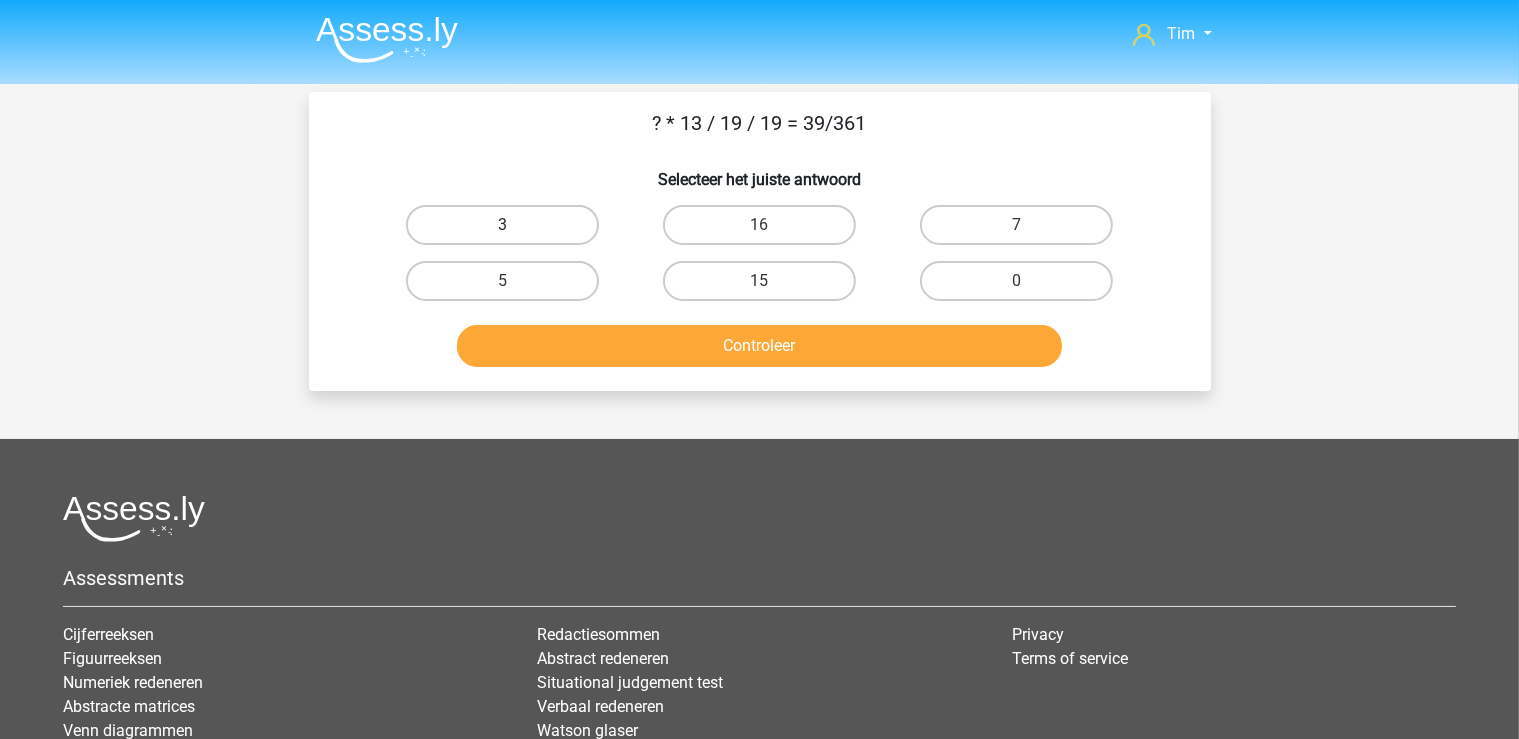 click on "3" at bounding box center [502, 225] 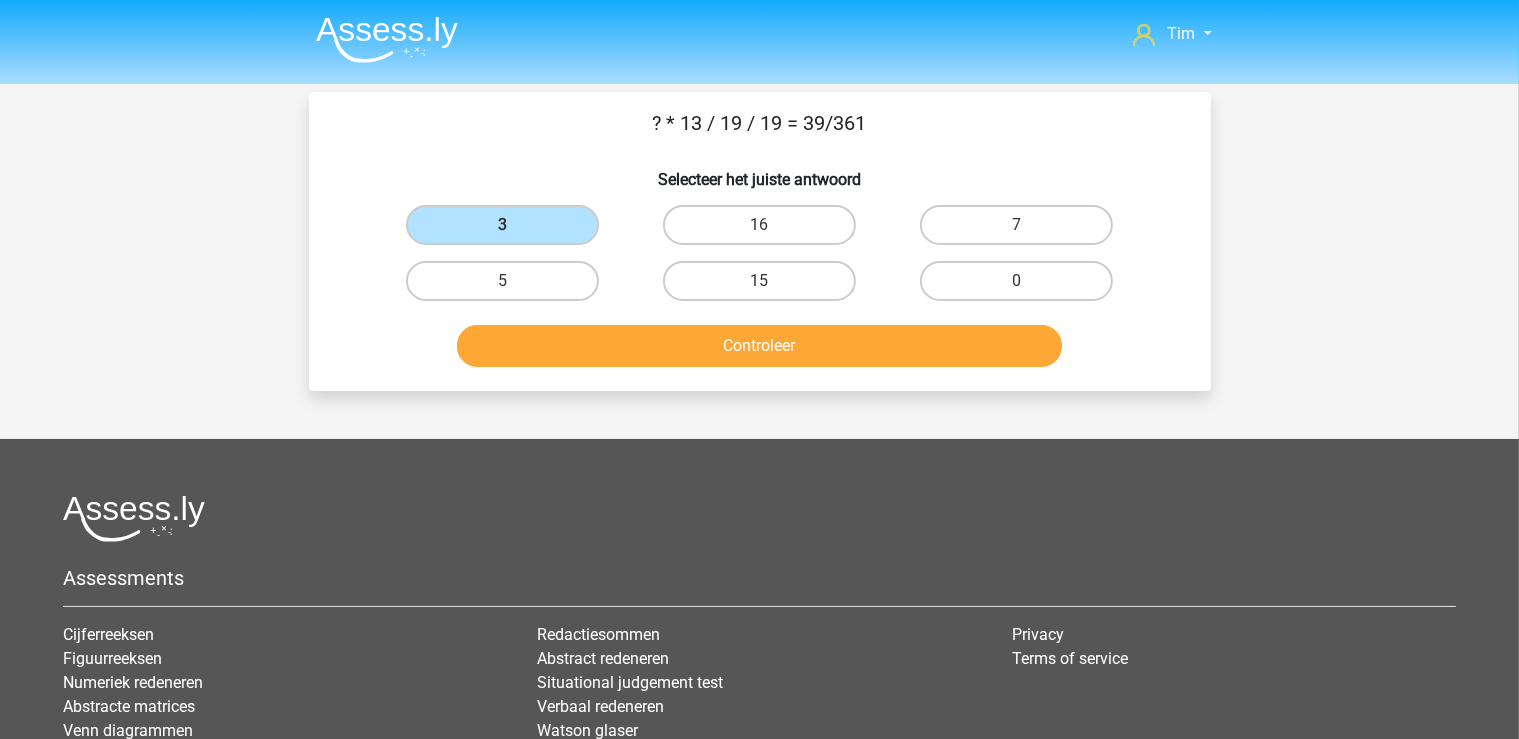 click on "Controleer" at bounding box center (760, 350) 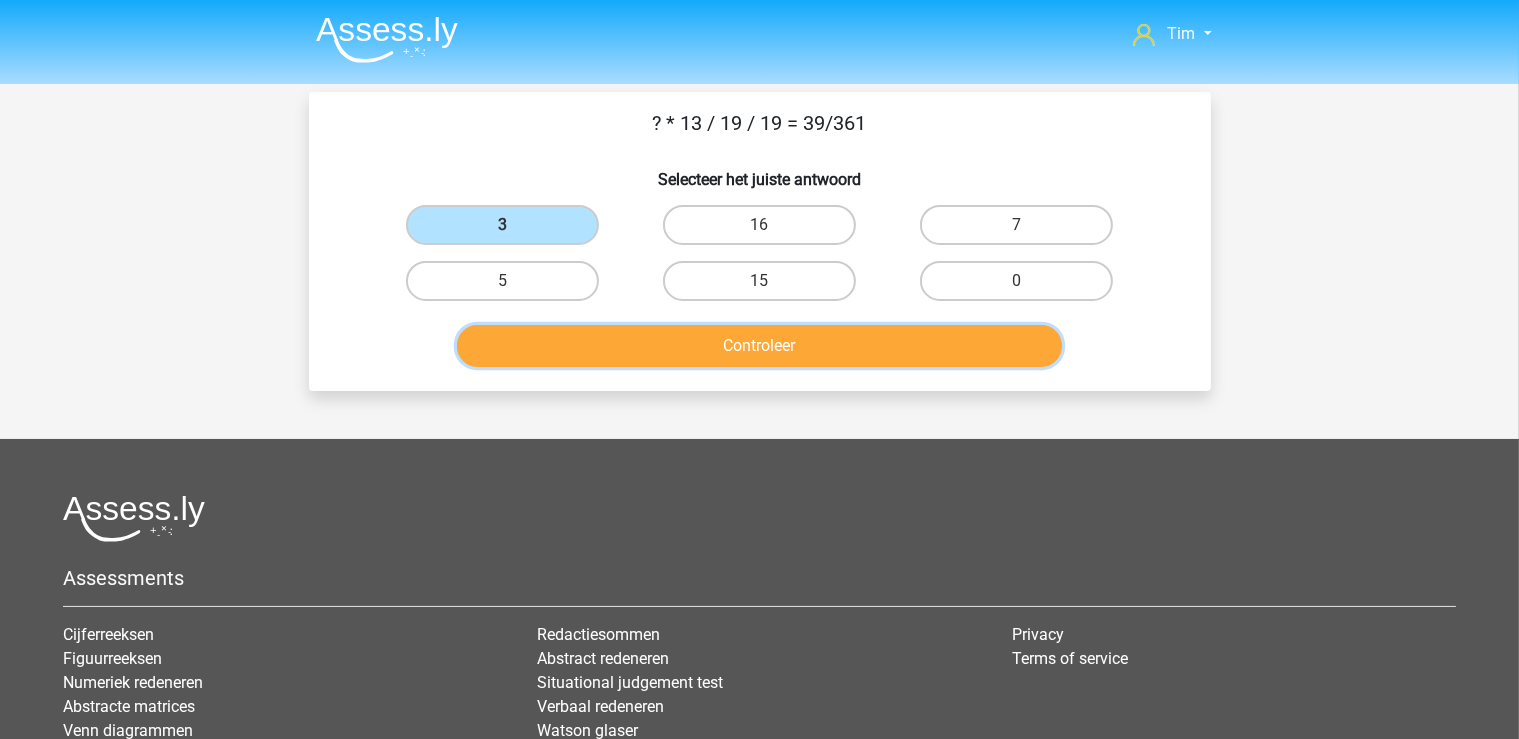 click on "Controleer" at bounding box center [759, 346] 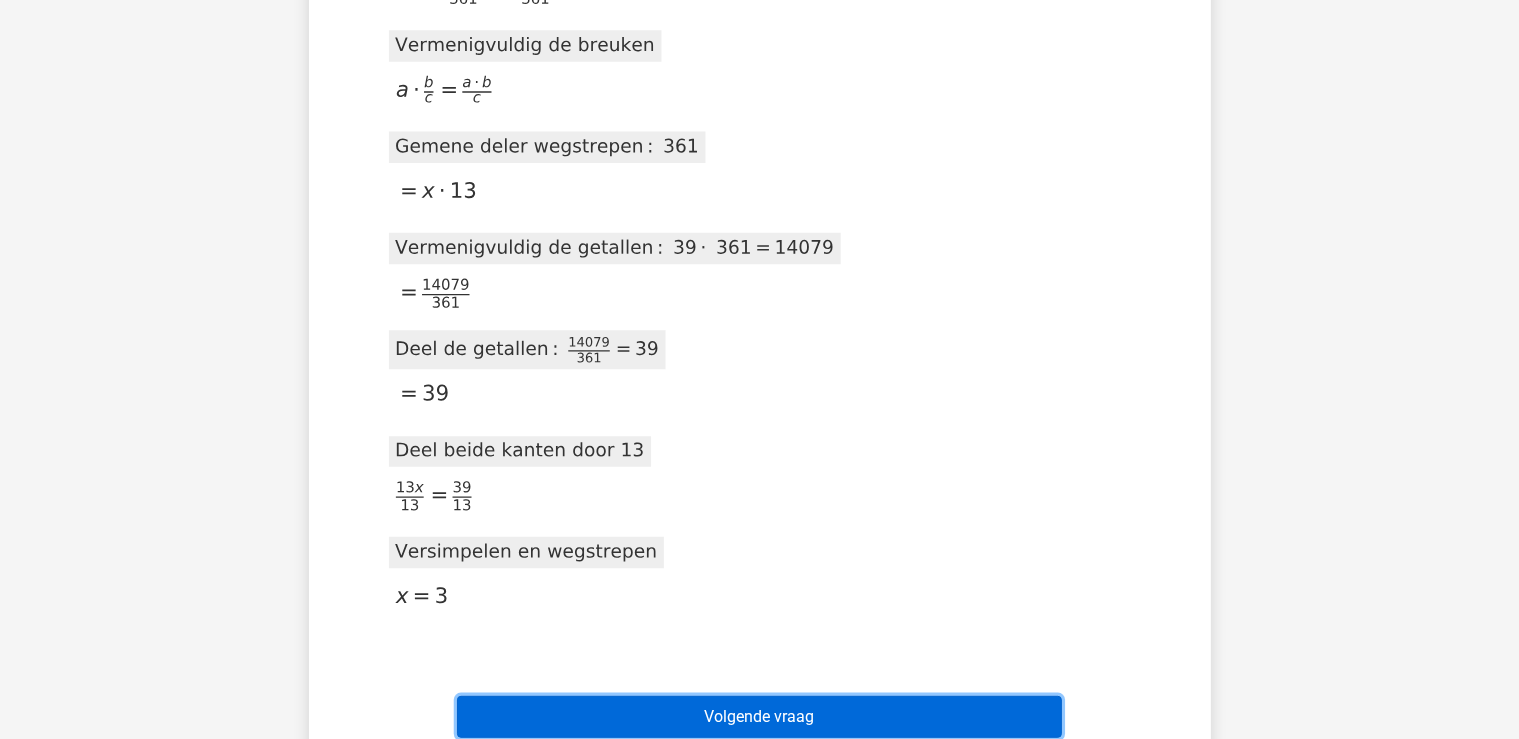 click on "Volgende vraag" at bounding box center (759, 717) 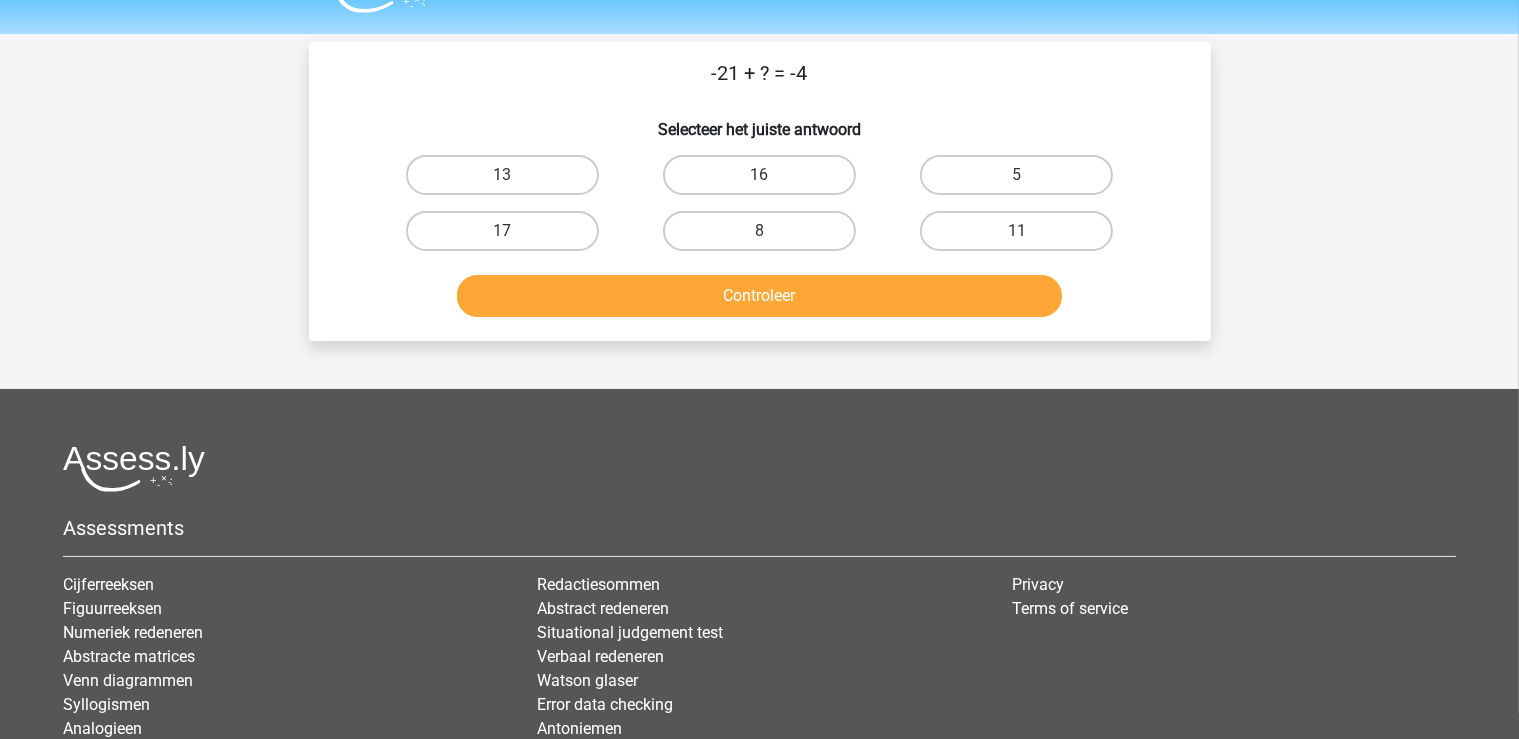 scroll, scrollTop: 0, scrollLeft: 0, axis: both 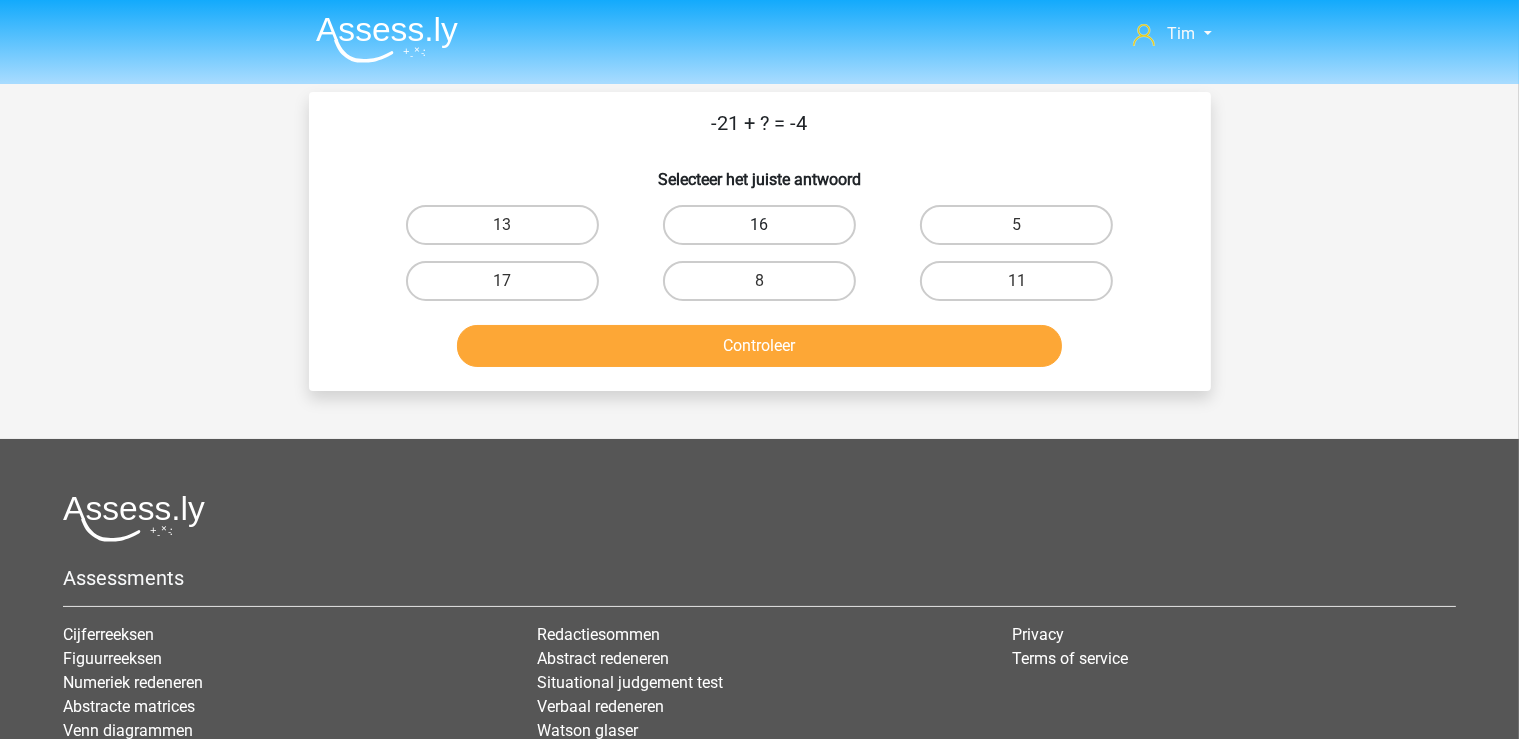 click on "16" at bounding box center [759, 225] 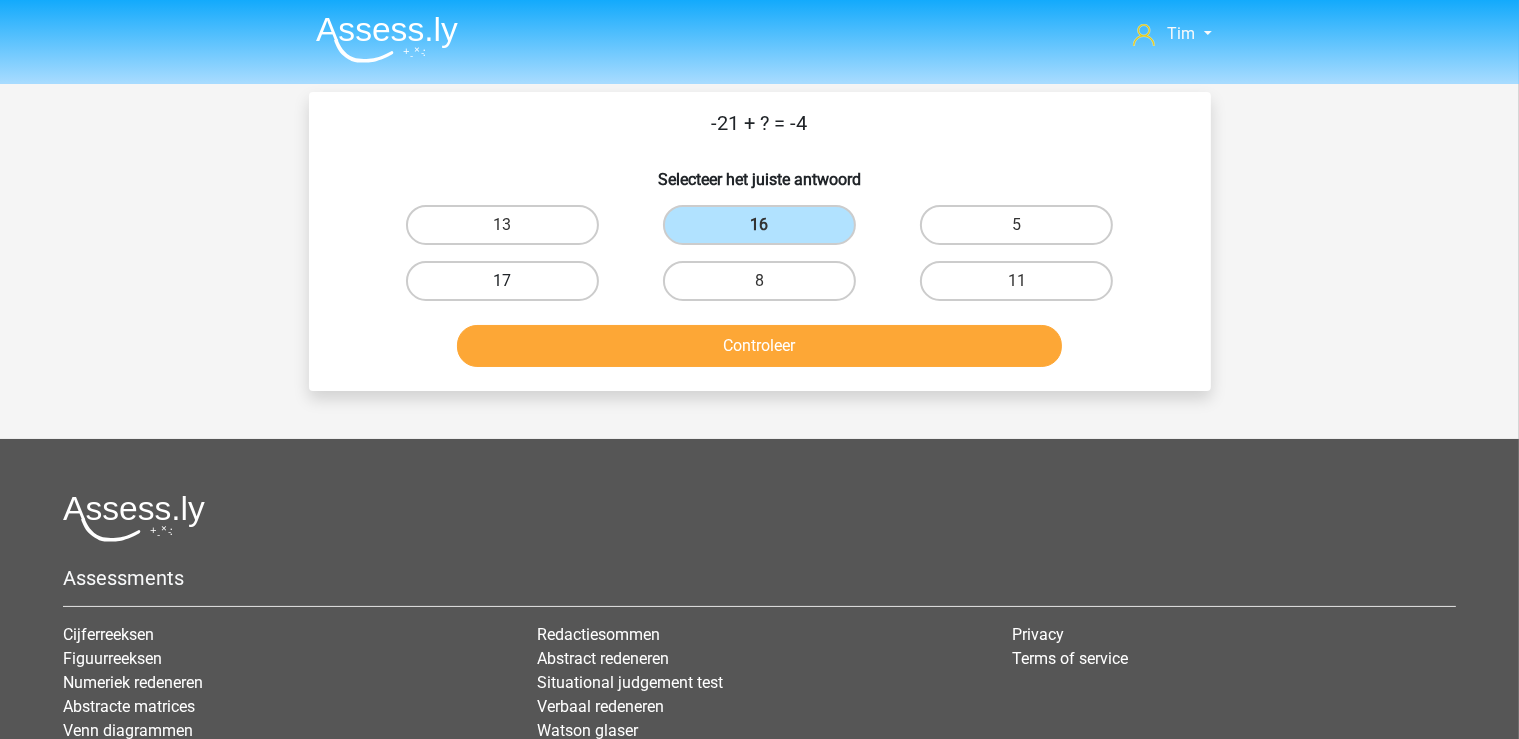 click on "17" at bounding box center (502, 281) 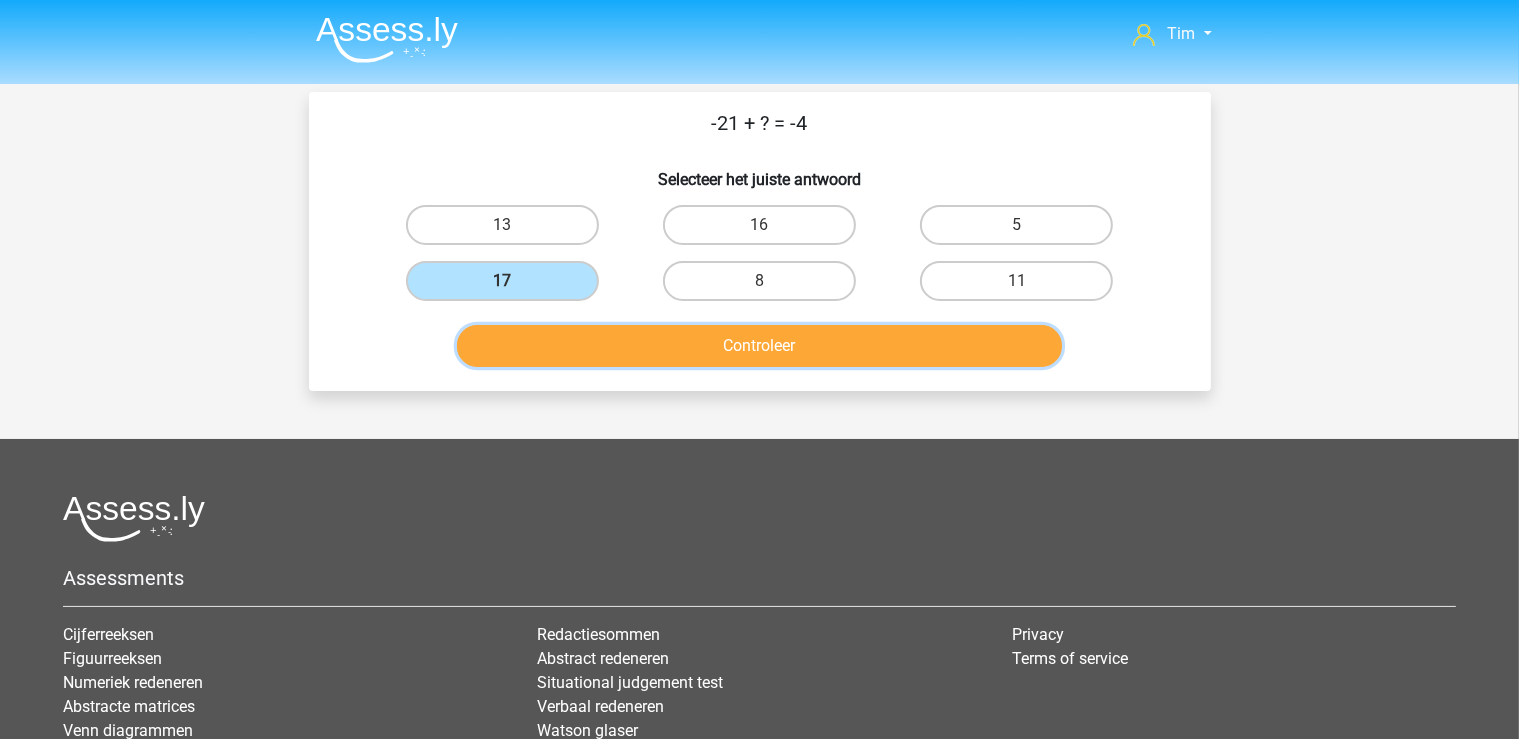 click on "Controleer" at bounding box center [759, 346] 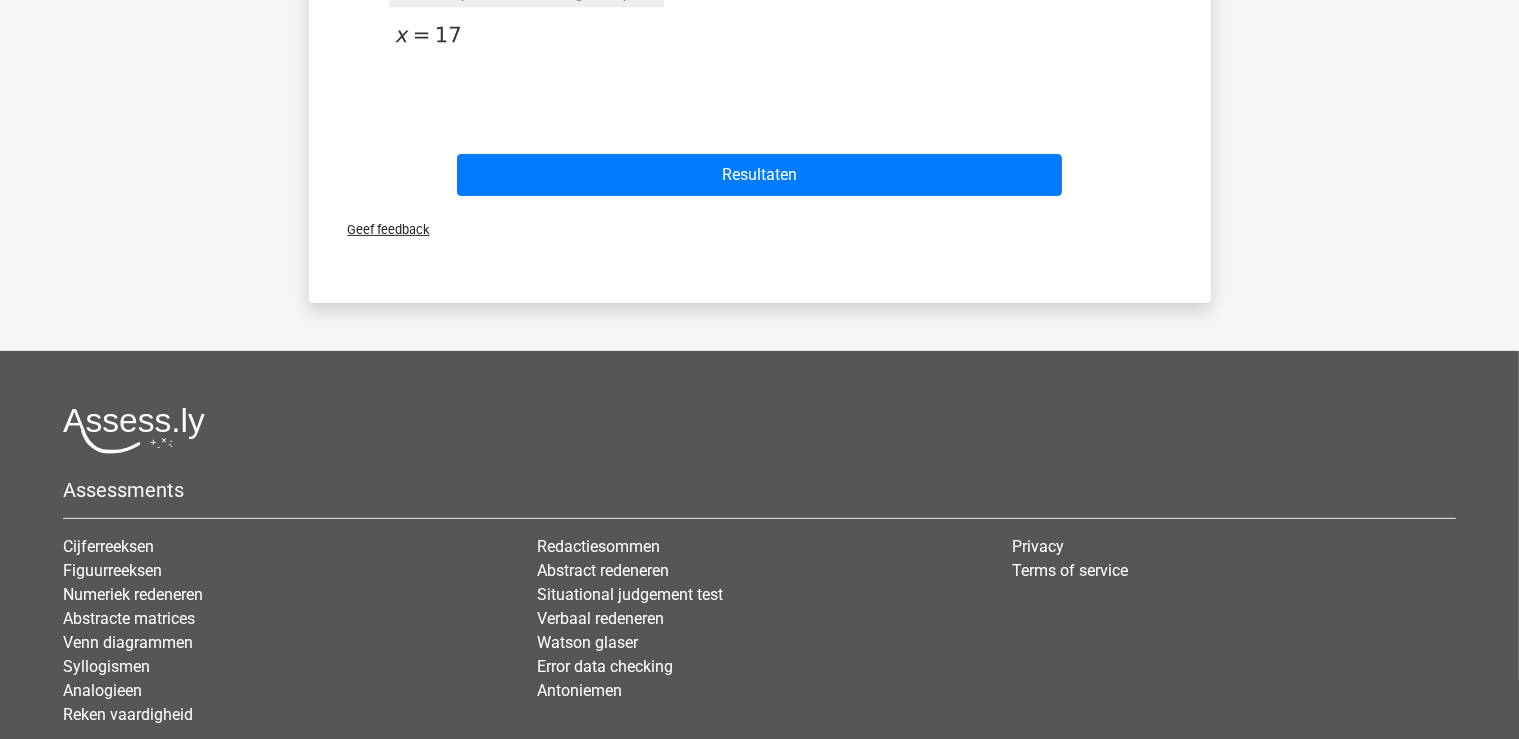 scroll, scrollTop: 728, scrollLeft: 0, axis: vertical 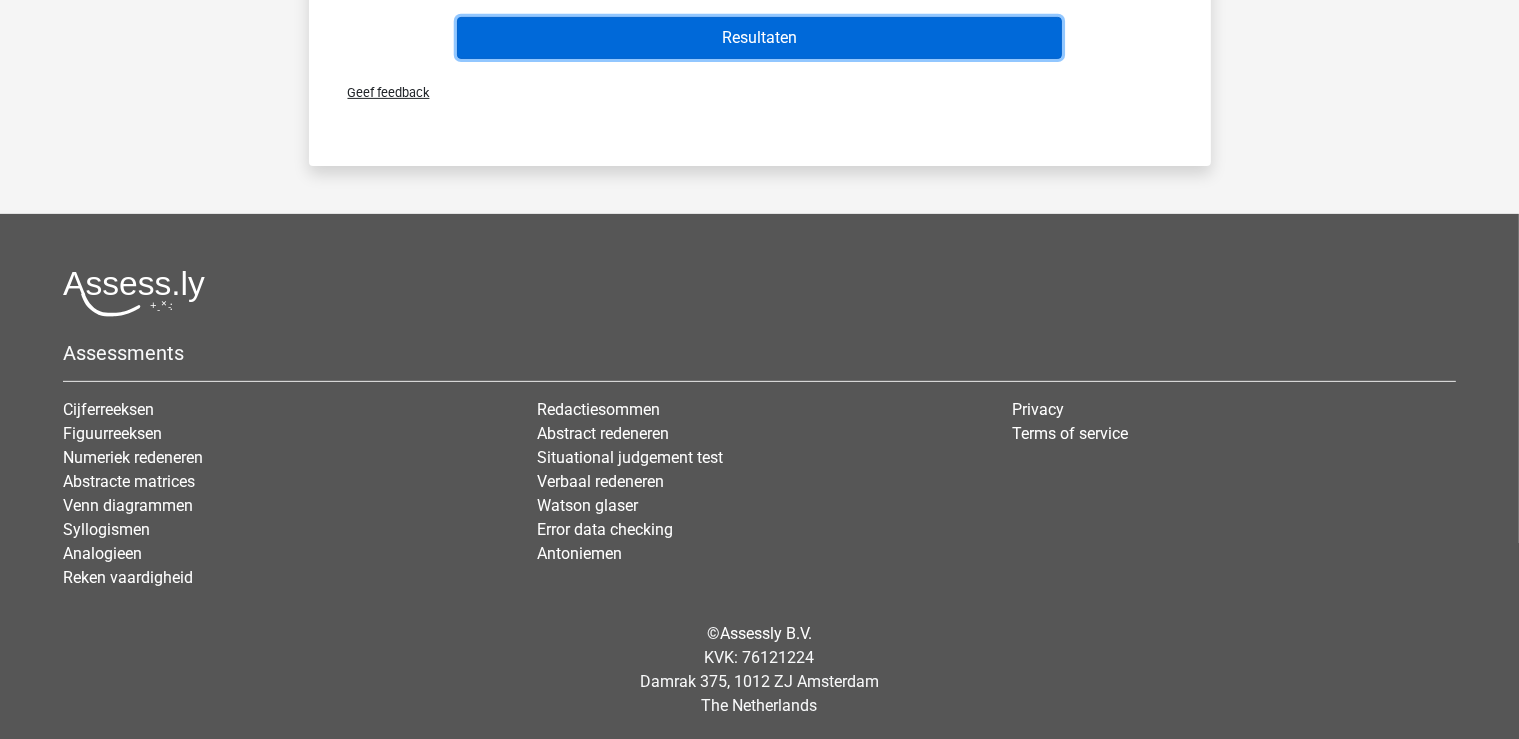 click on "Resultaten" at bounding box center (759, 38) 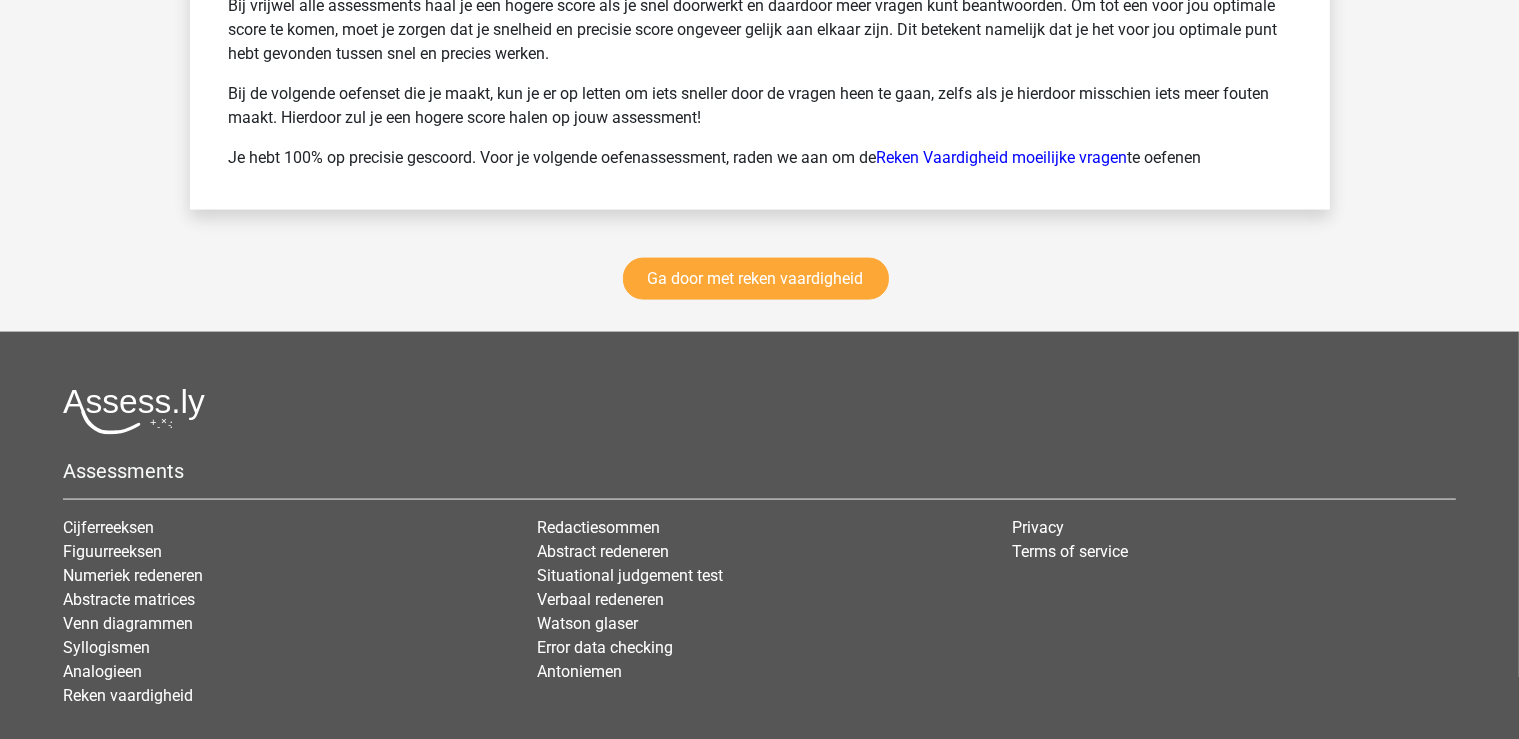 scroll, scrollTop: 2851, scrollLeft: 0, axis: vertical 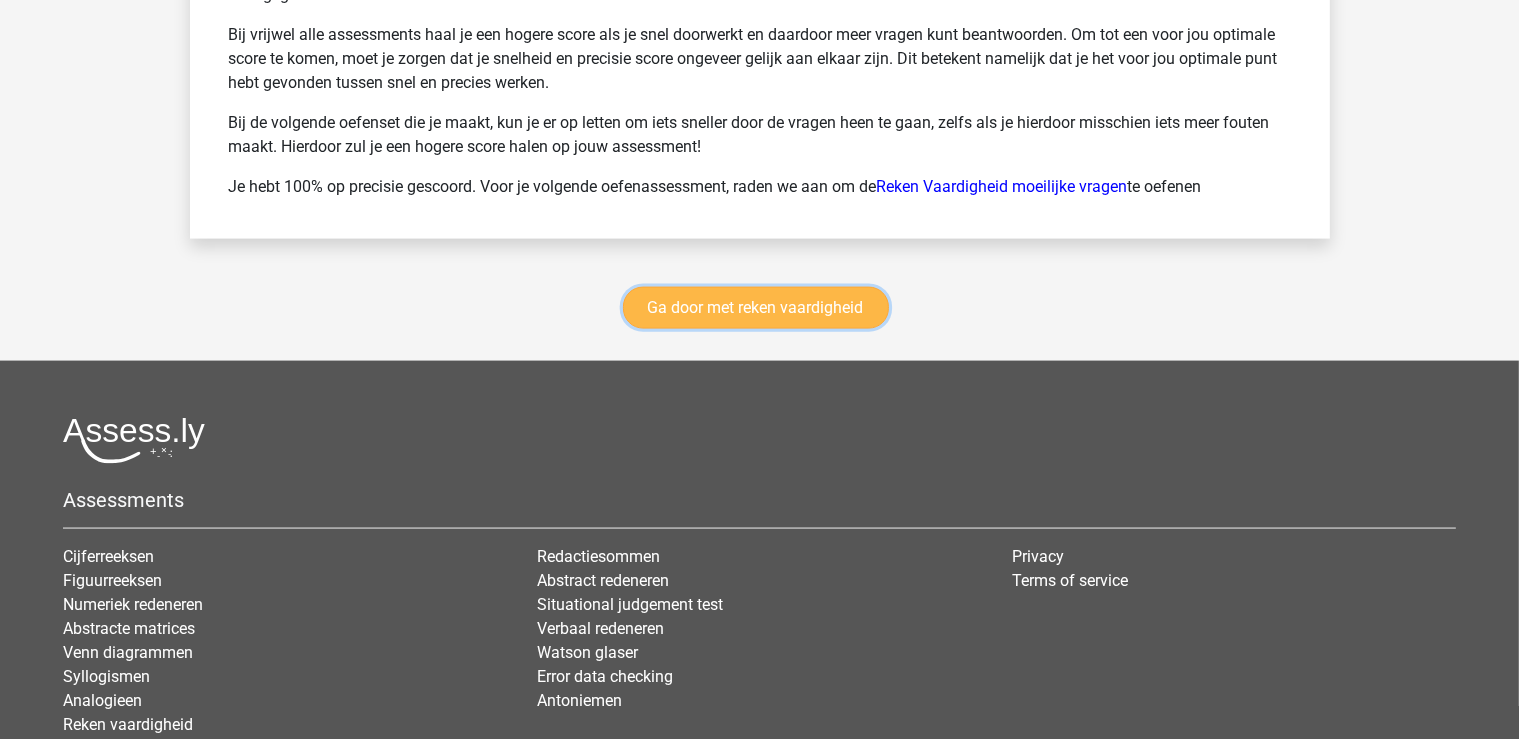 click on "Ga door met reken vaardigheid" at bounding box center [756, 308] 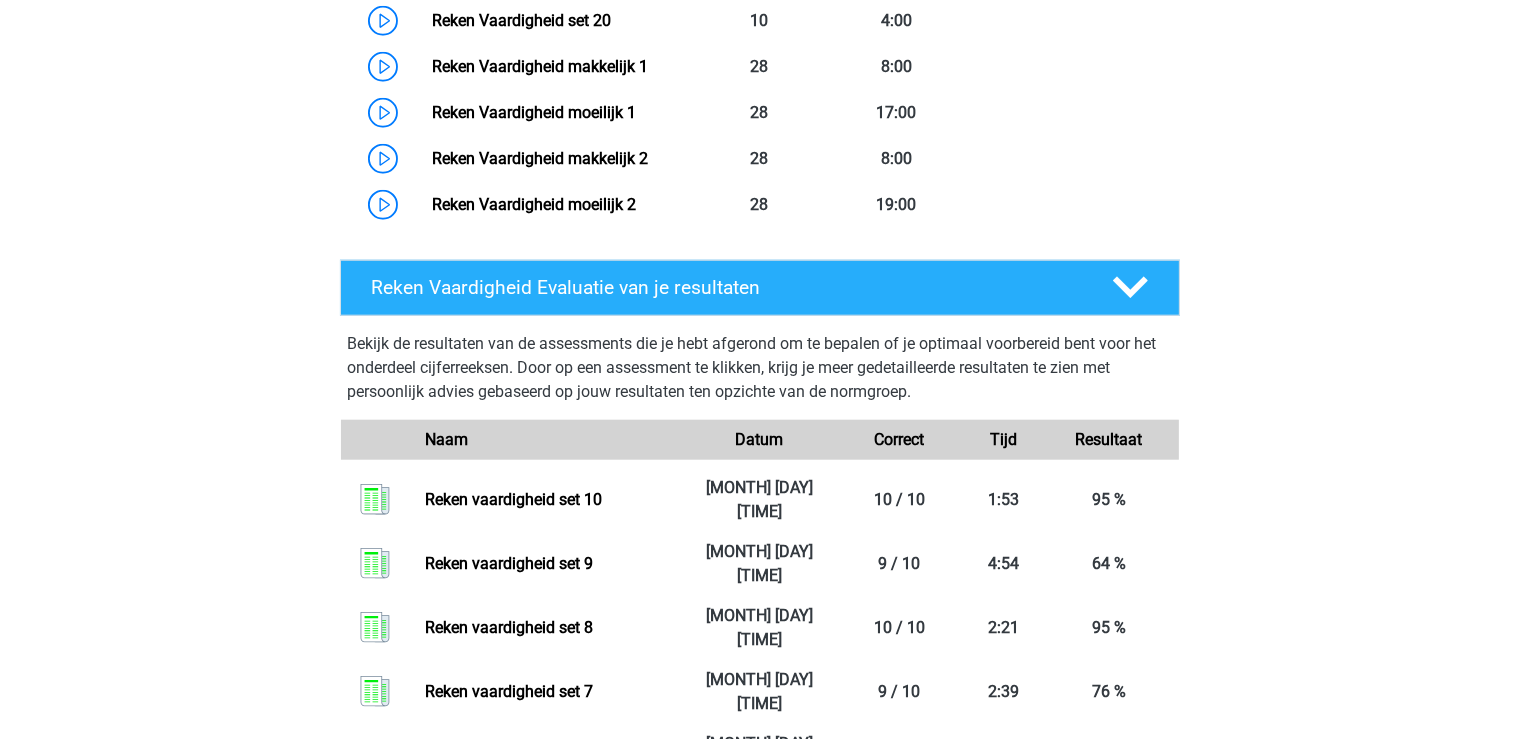 scroll, scrollTop: 2111, scrollLeft: 0, axis: vertical 